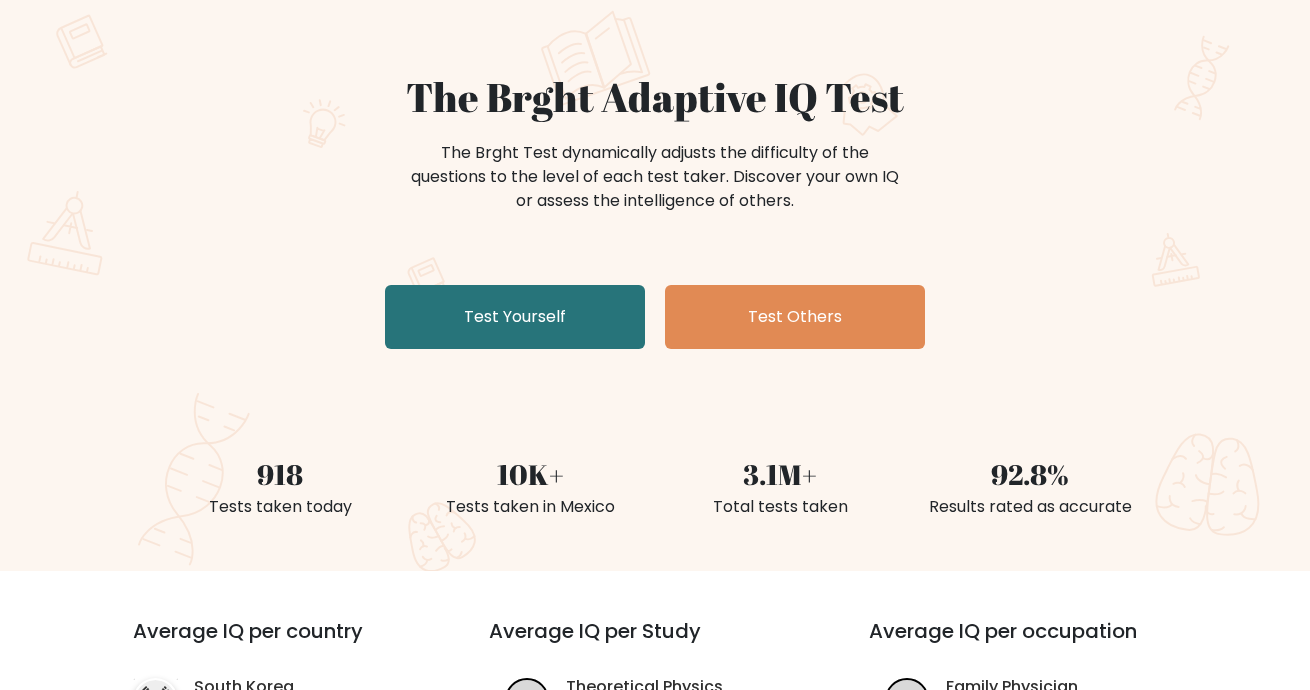 scroll, scrollTop: 267, scrollLeft: 0, axis: vertical 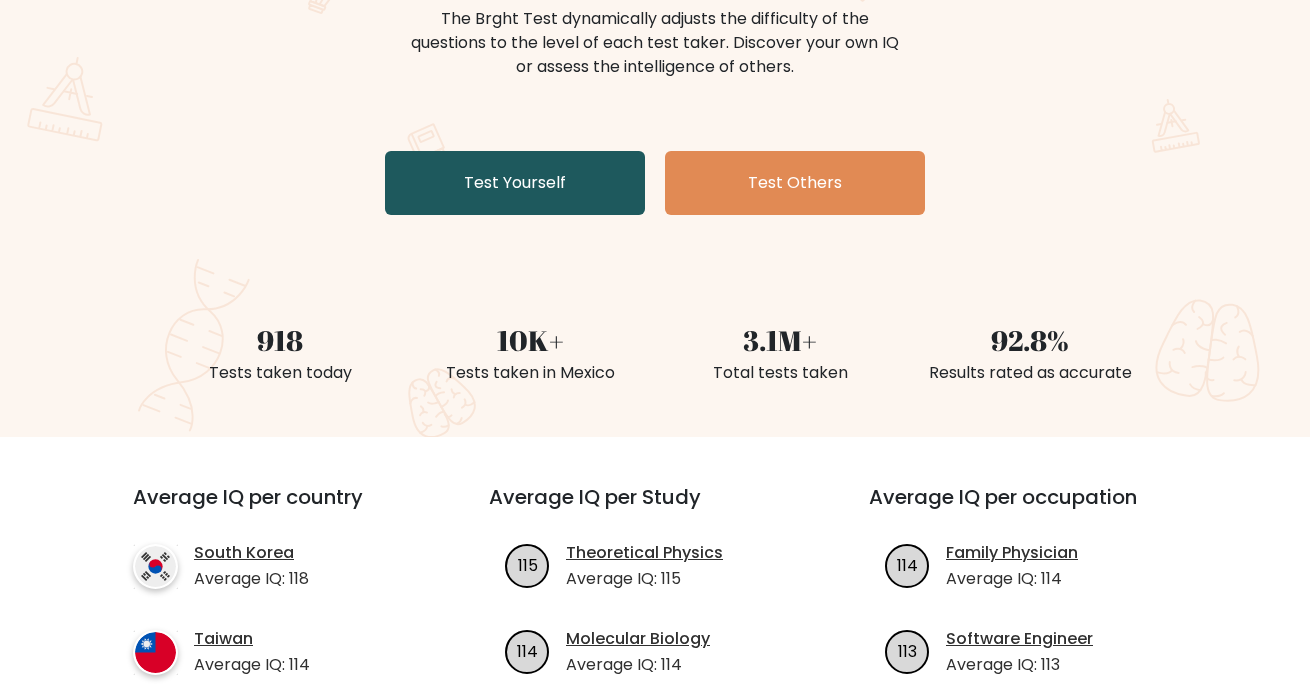 click on "Test Yourself" at bounding box center (515, 183) 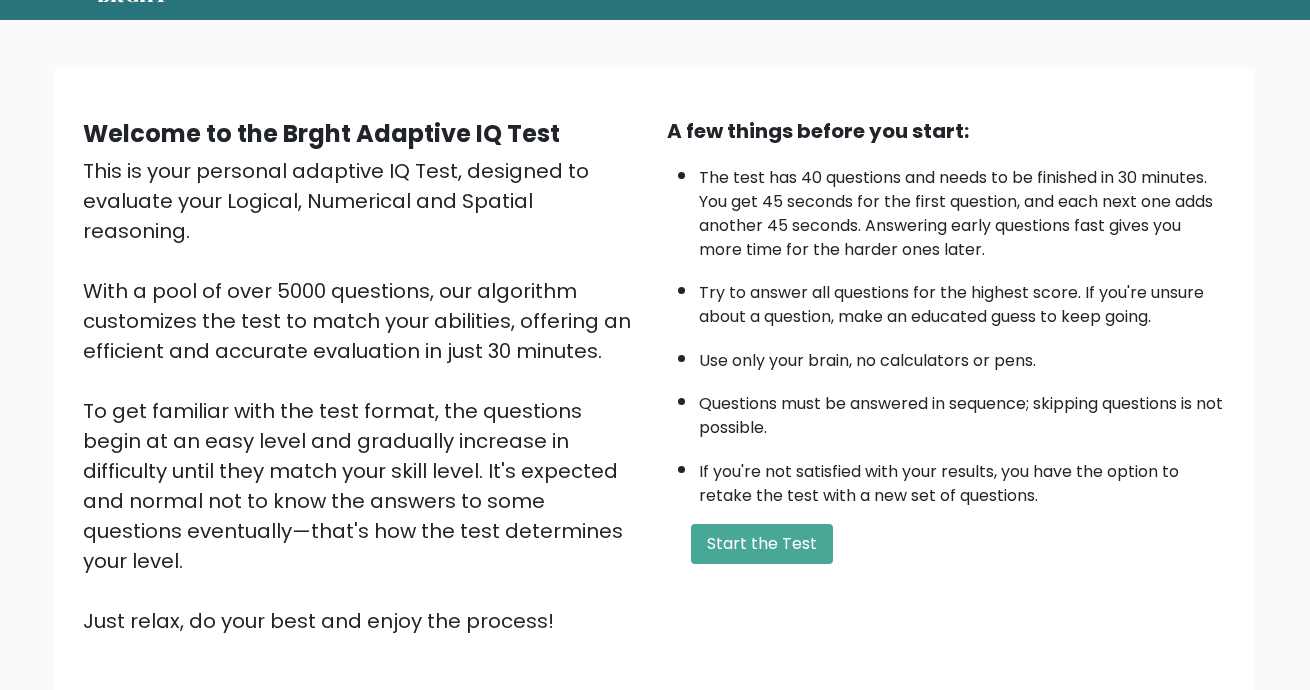 scroll, scrollTop: 133, scrollLeft: 0, axis: vertical 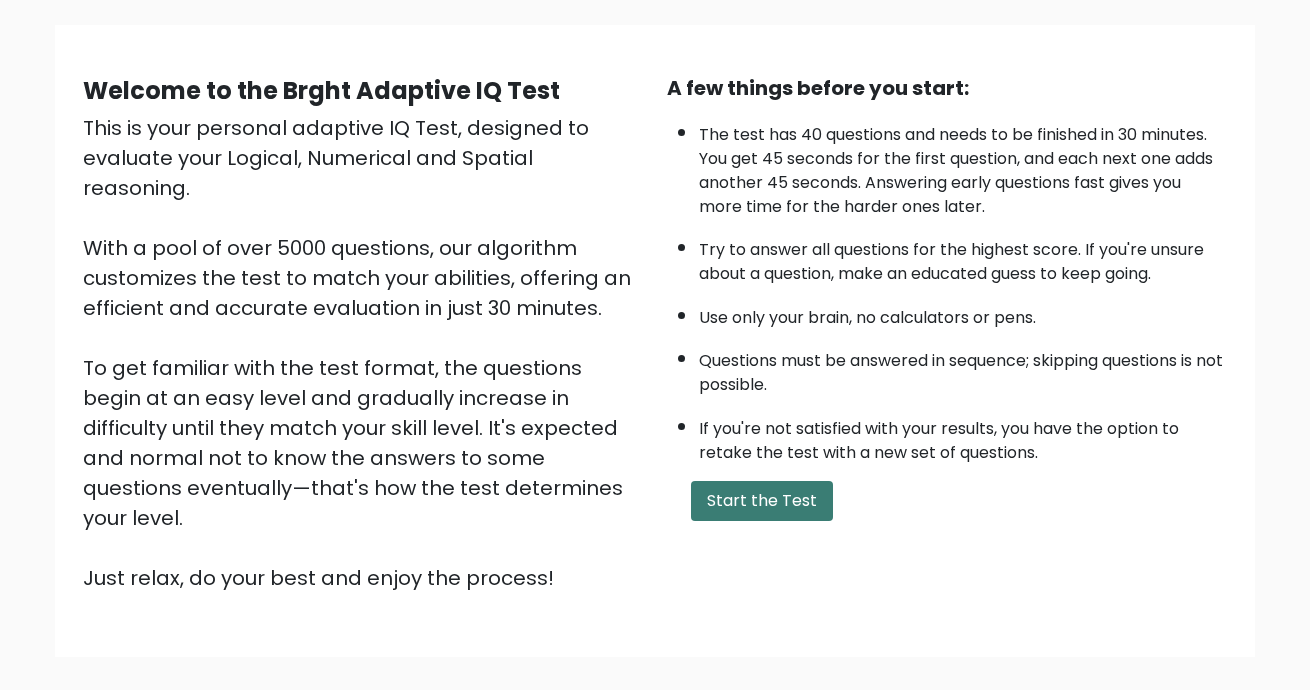 click on "Start the Test" at bounding box center [762, 501] 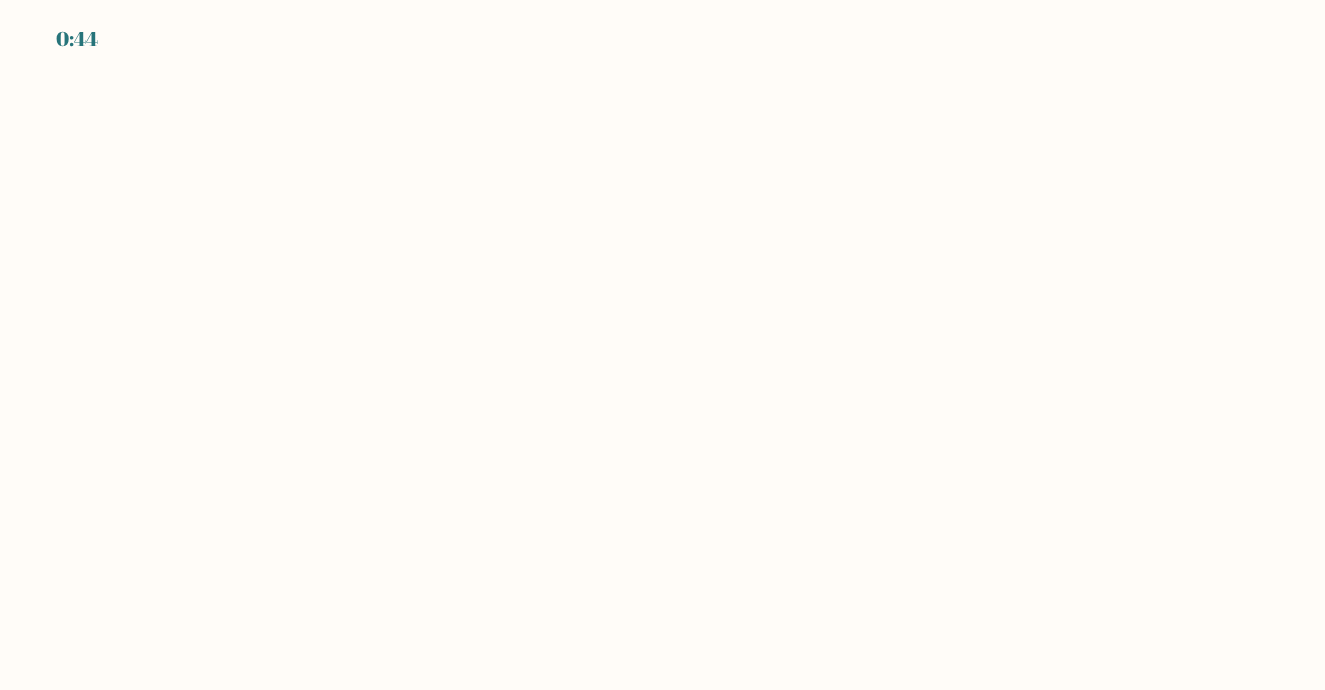 scroll, scrollTop: 0, scrollLeft: 0, axis: both 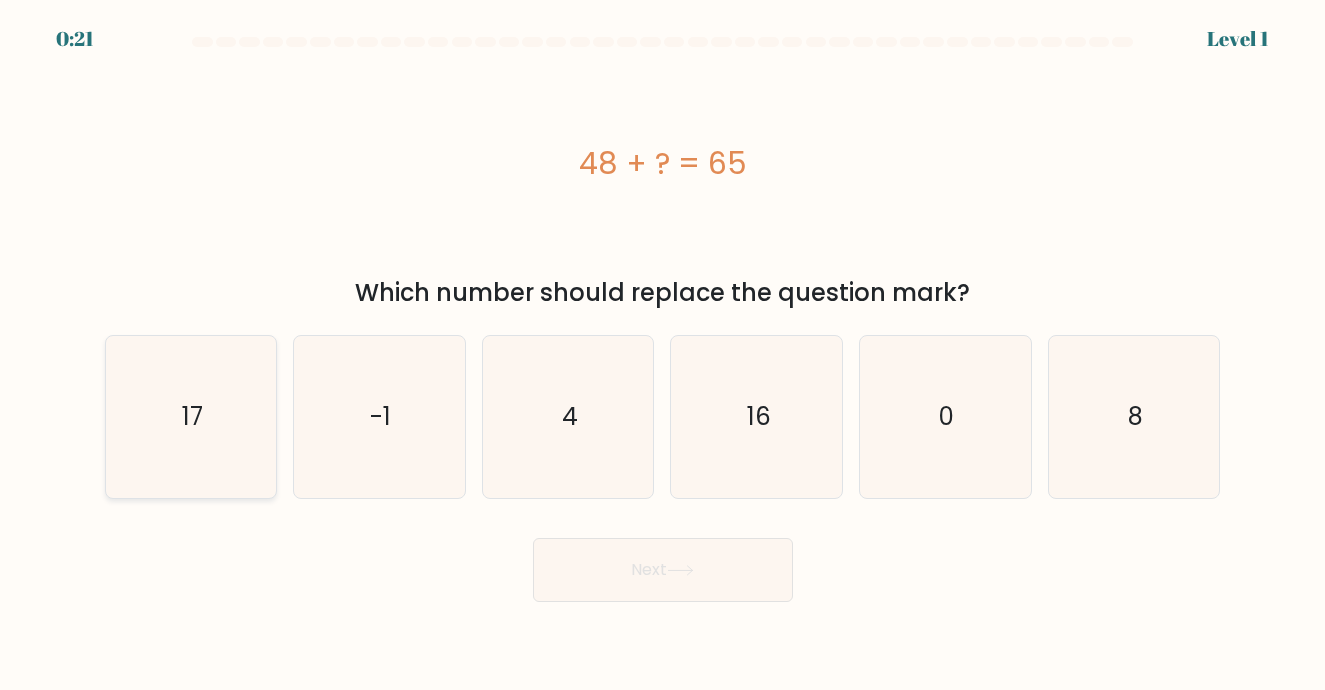 click on "17" 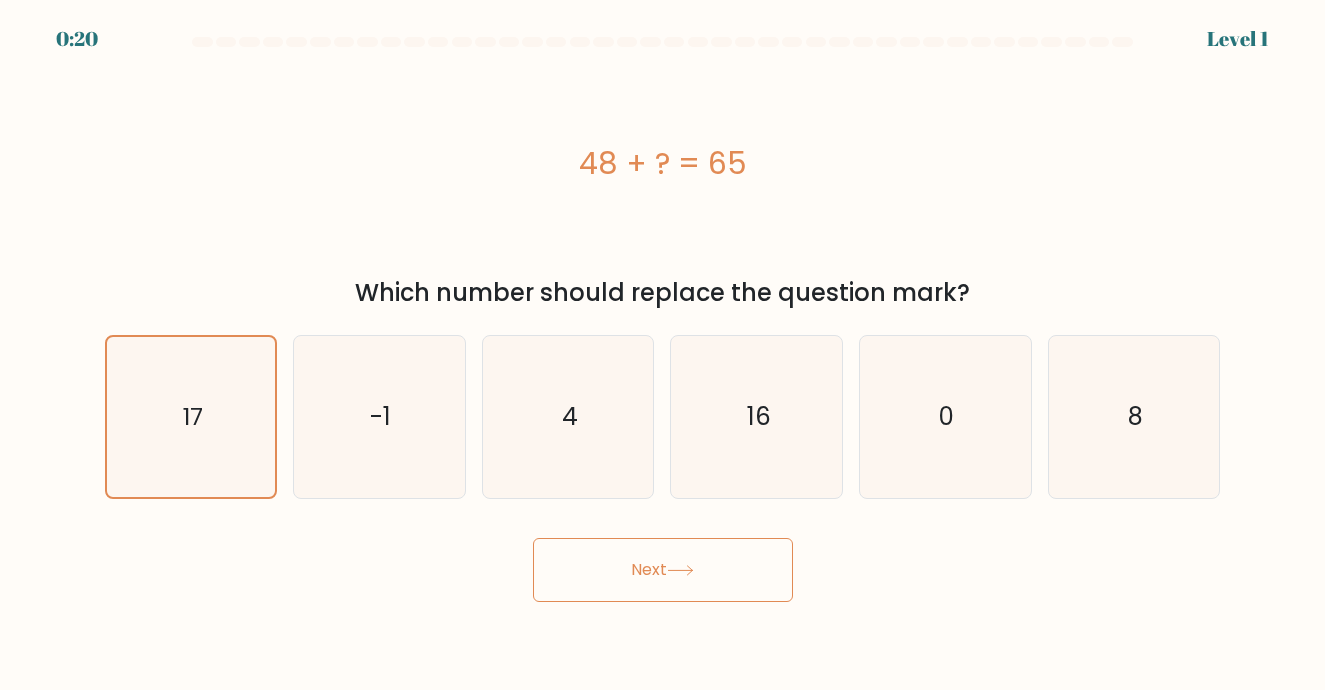 click on "Next" at bounding box center (663, 570) 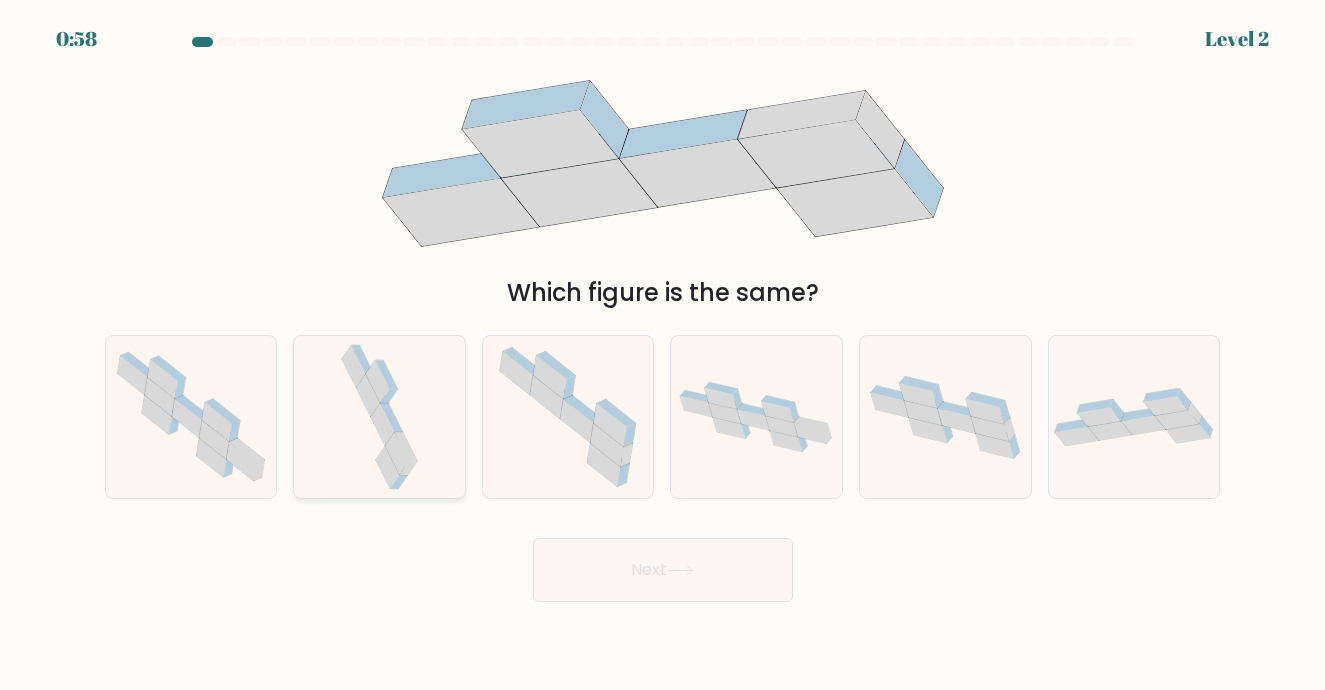 click 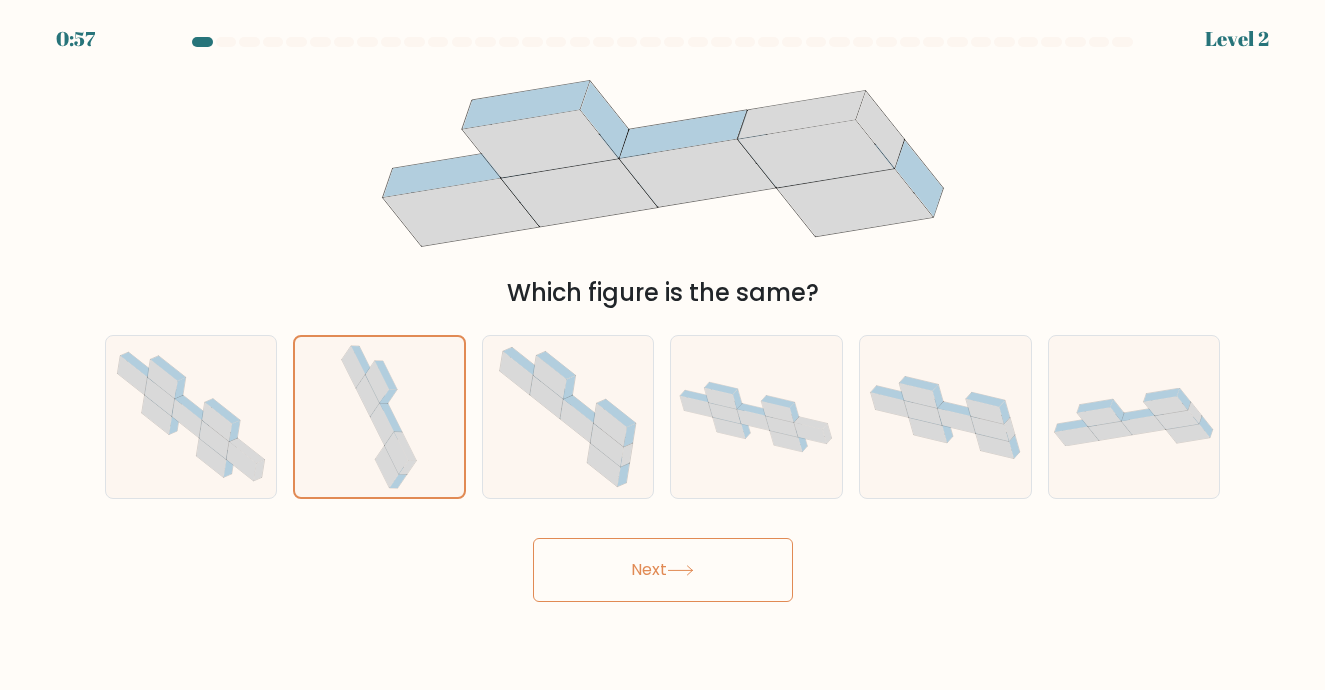 click on "Next" at bounding box center (663, 570) 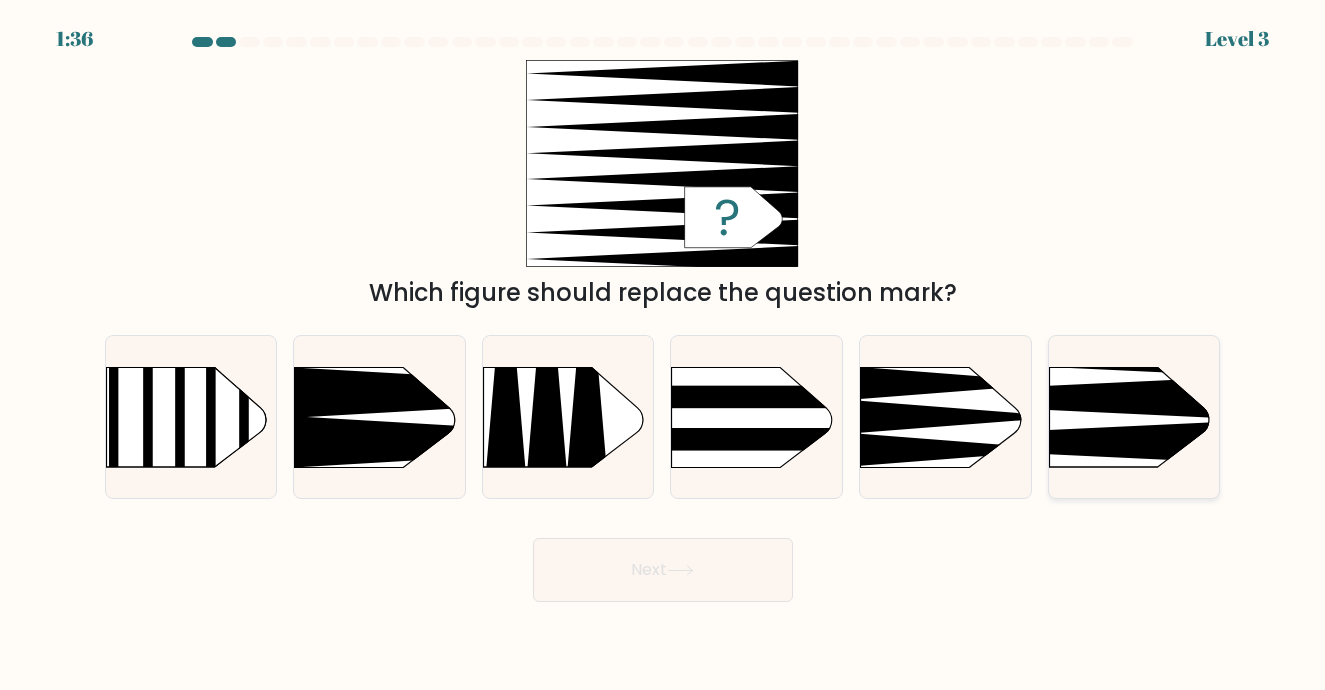 click 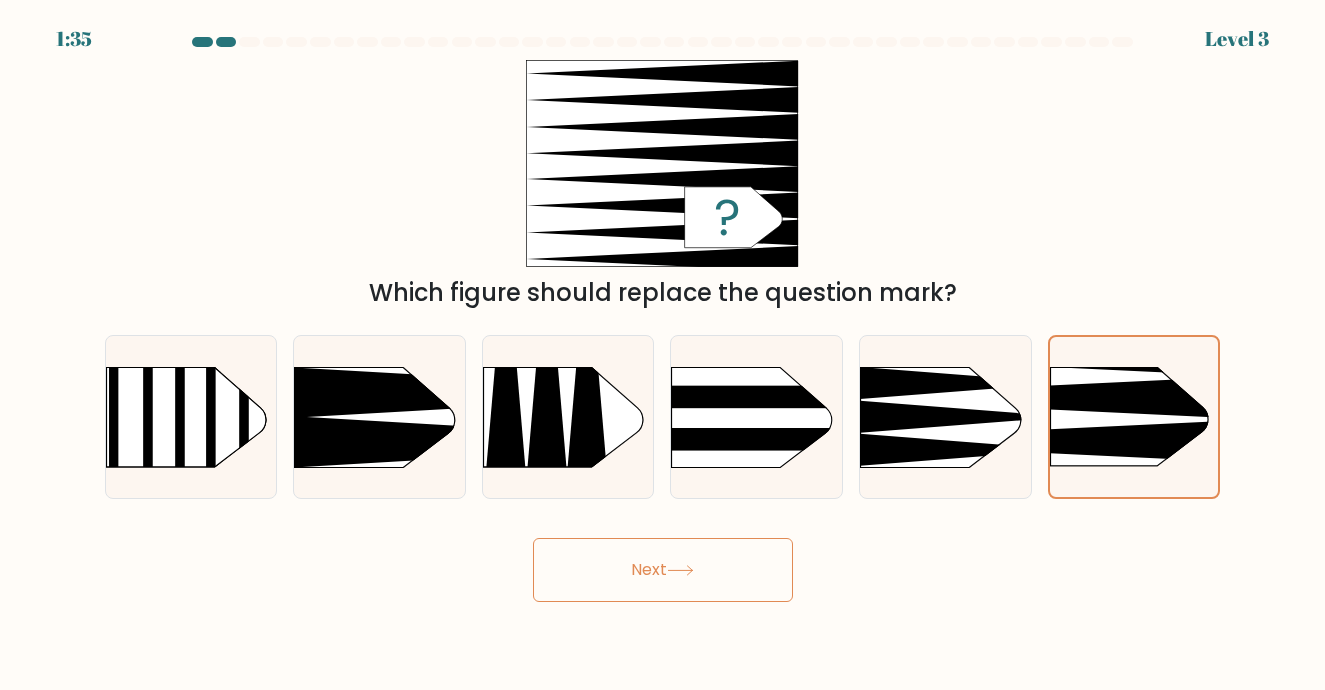 click on "Next" at bounding box center [663, 570] 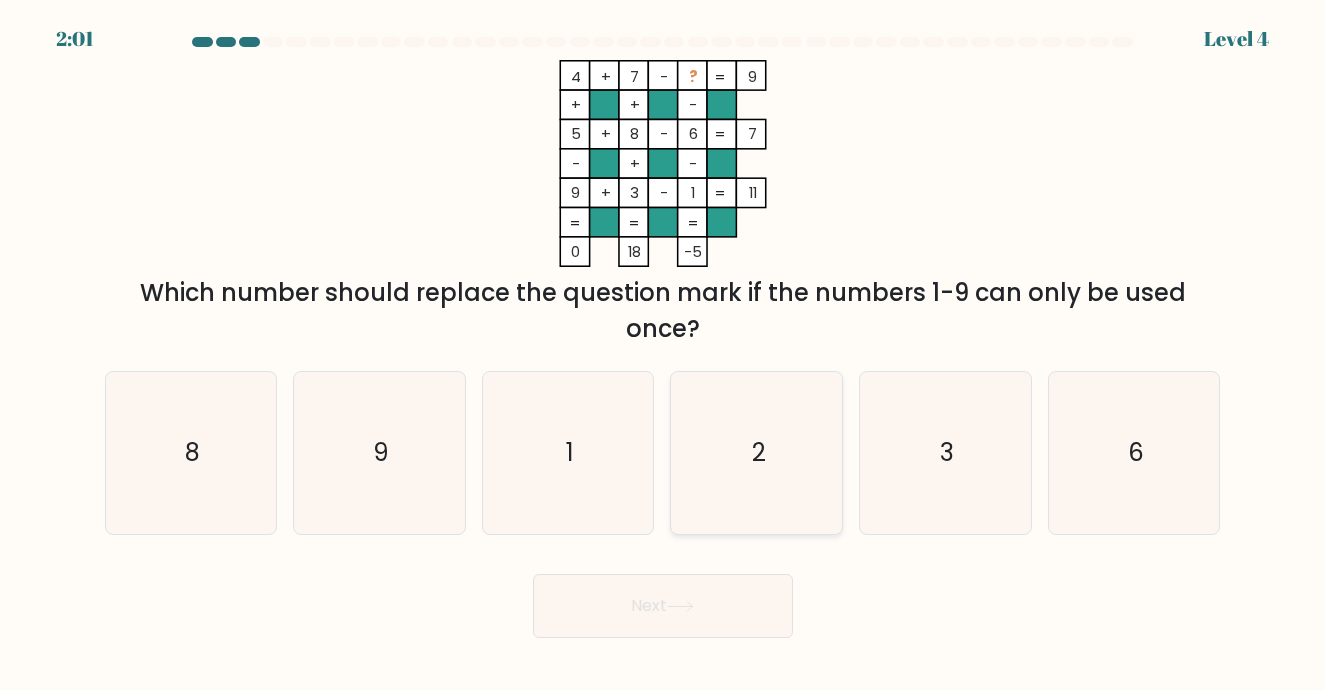 click on "2" 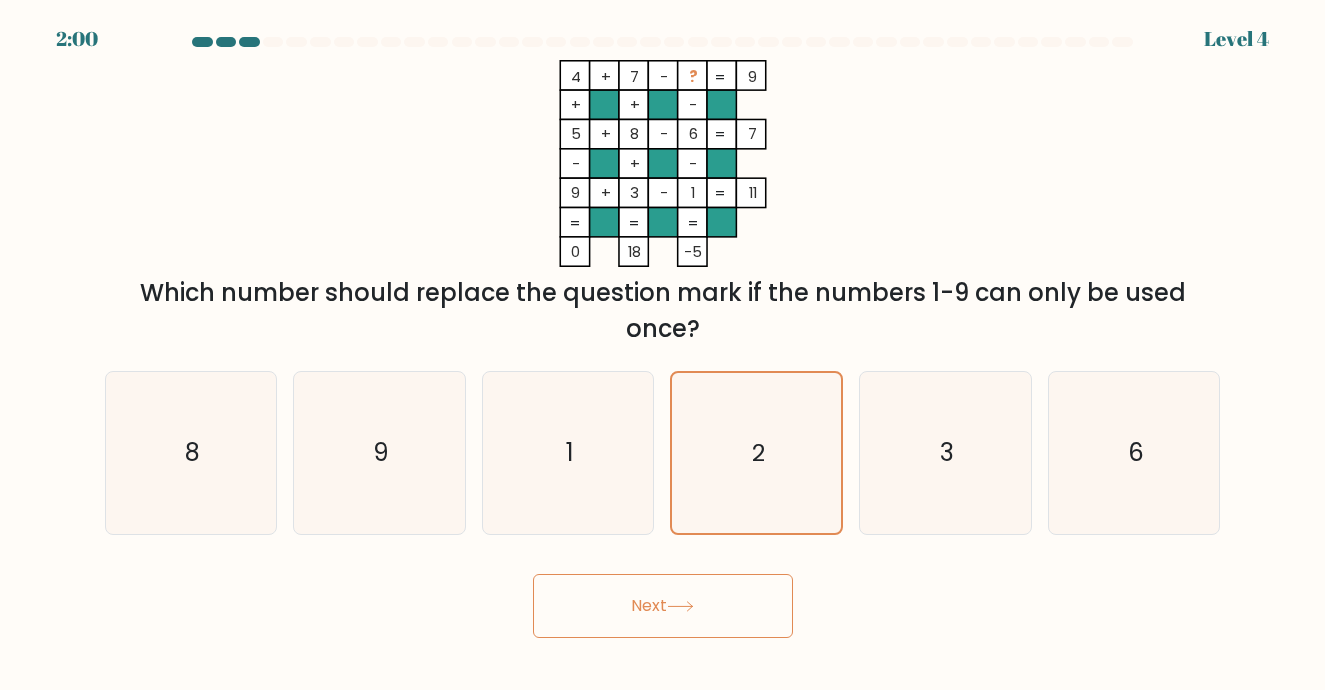 click on "Next" at bounding box center (663, 606) 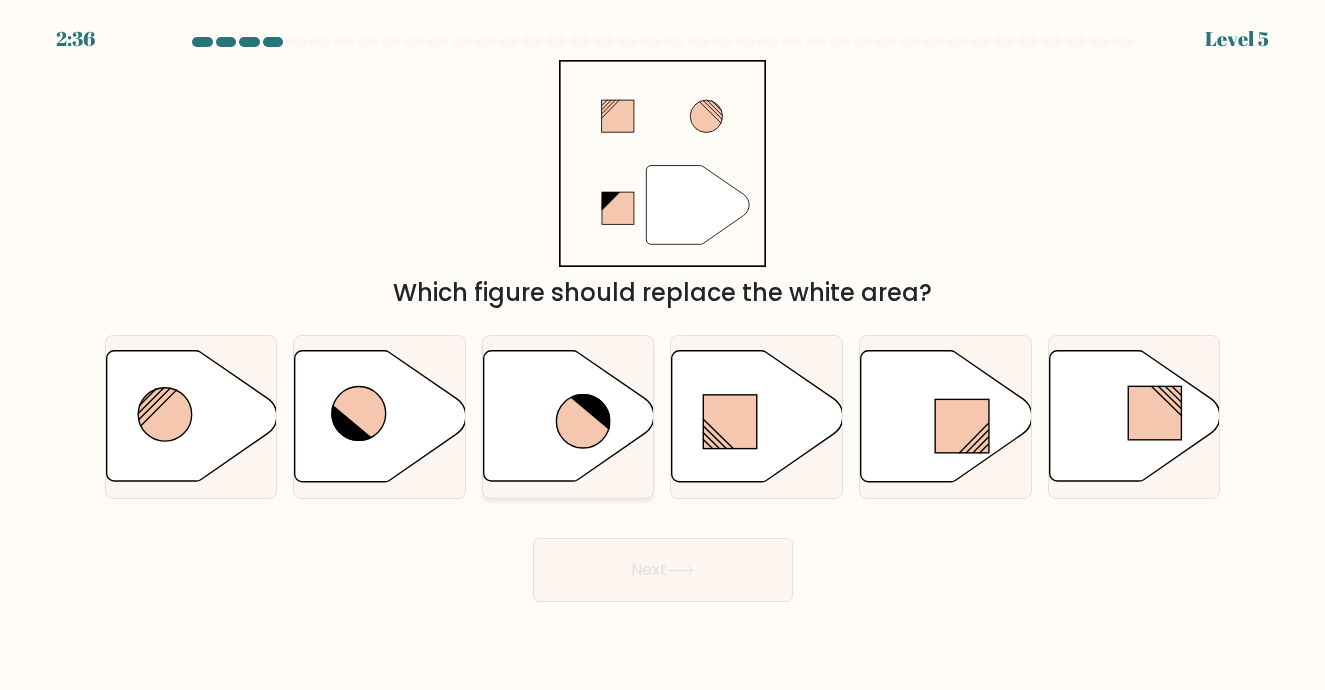click 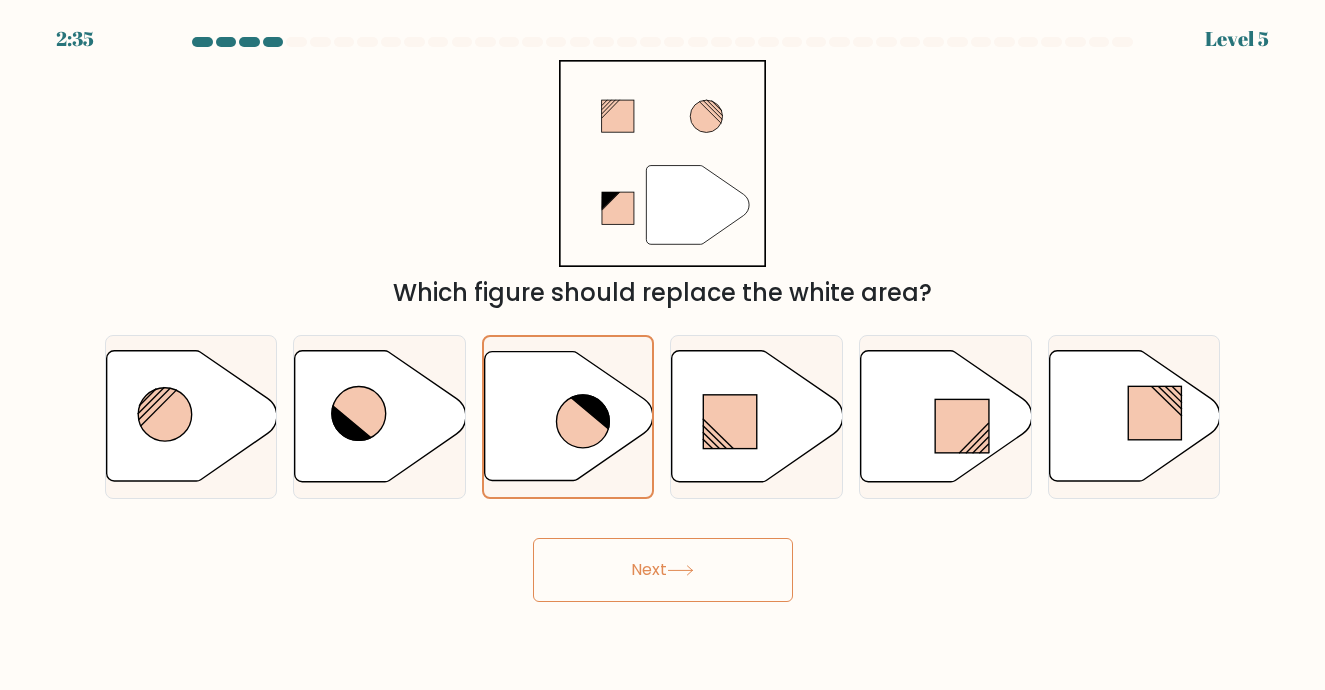 click on "Next" at bounding box center [663, 570] 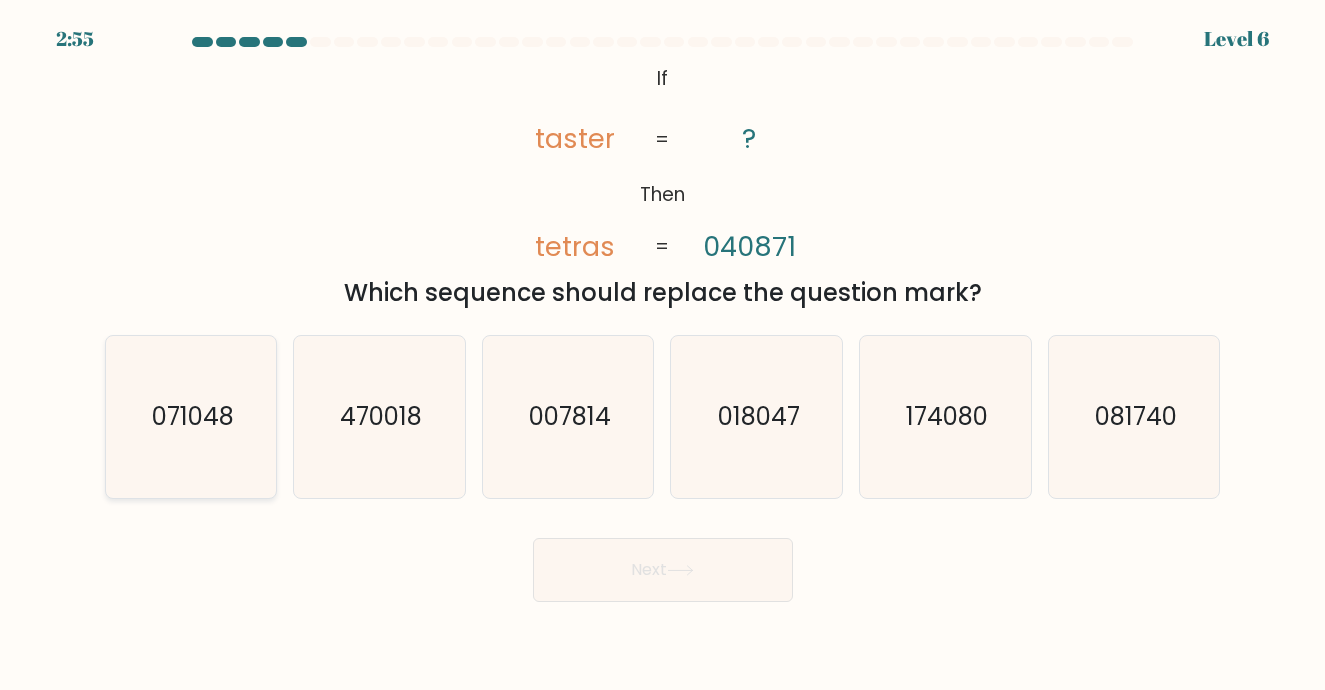 click on "071048" 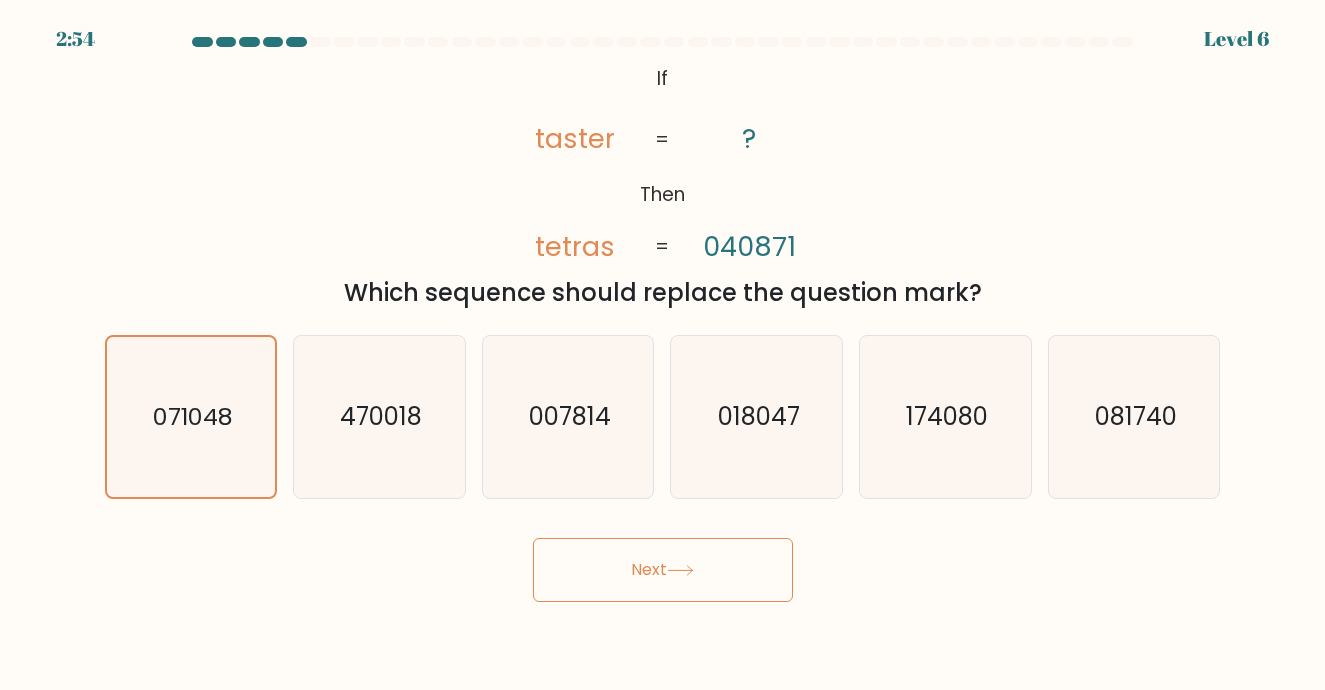 click on "Next" at bounding box center [663, 570] 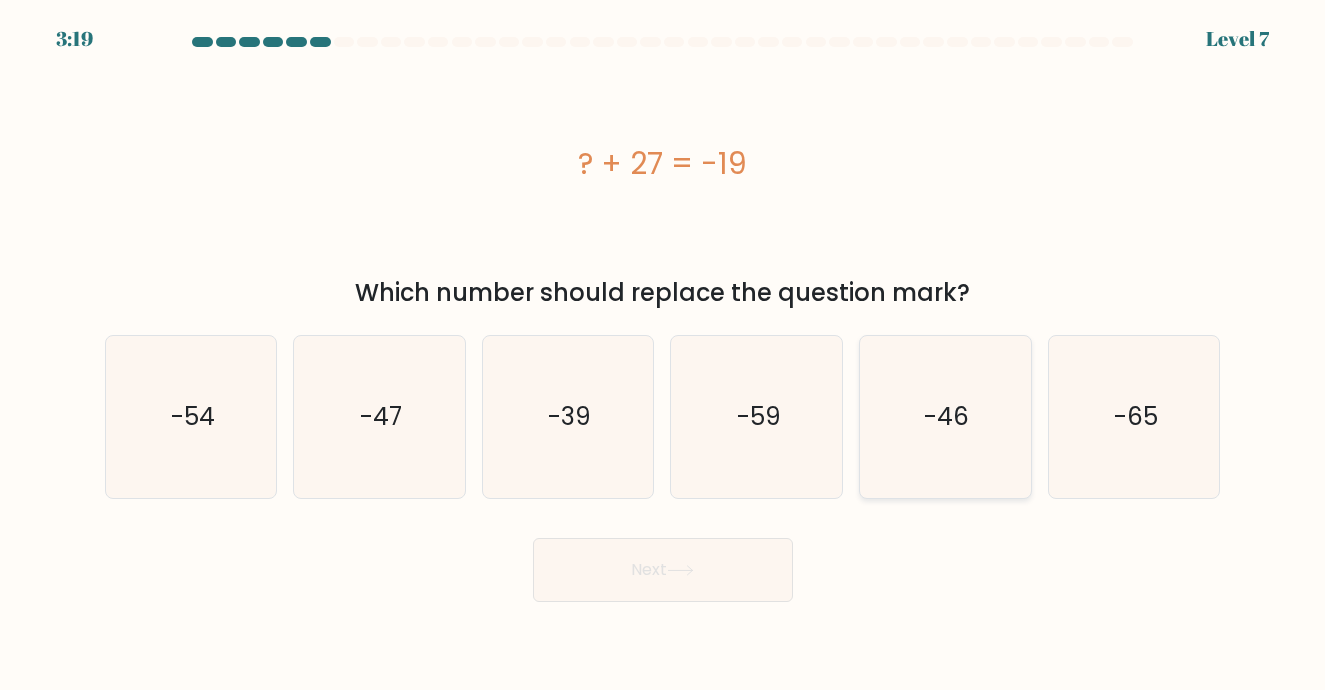 click on "-46" 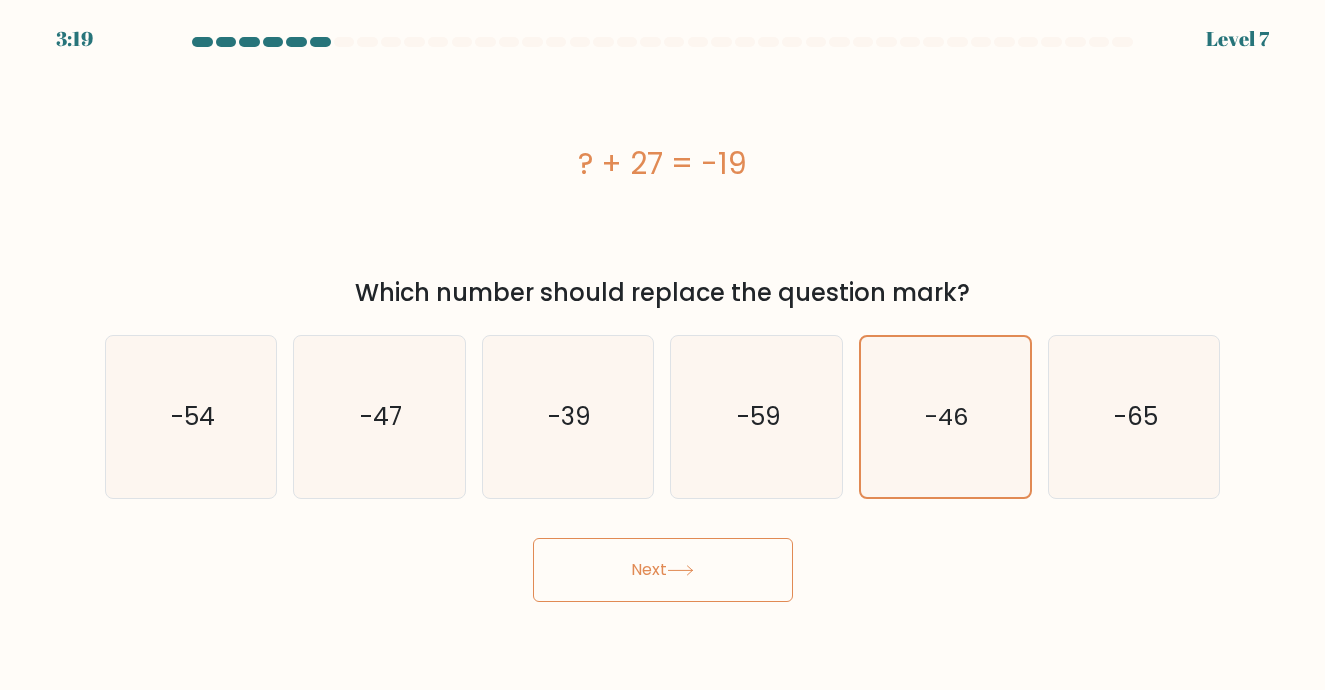 click on "Next" at bounding box center (663, 570) 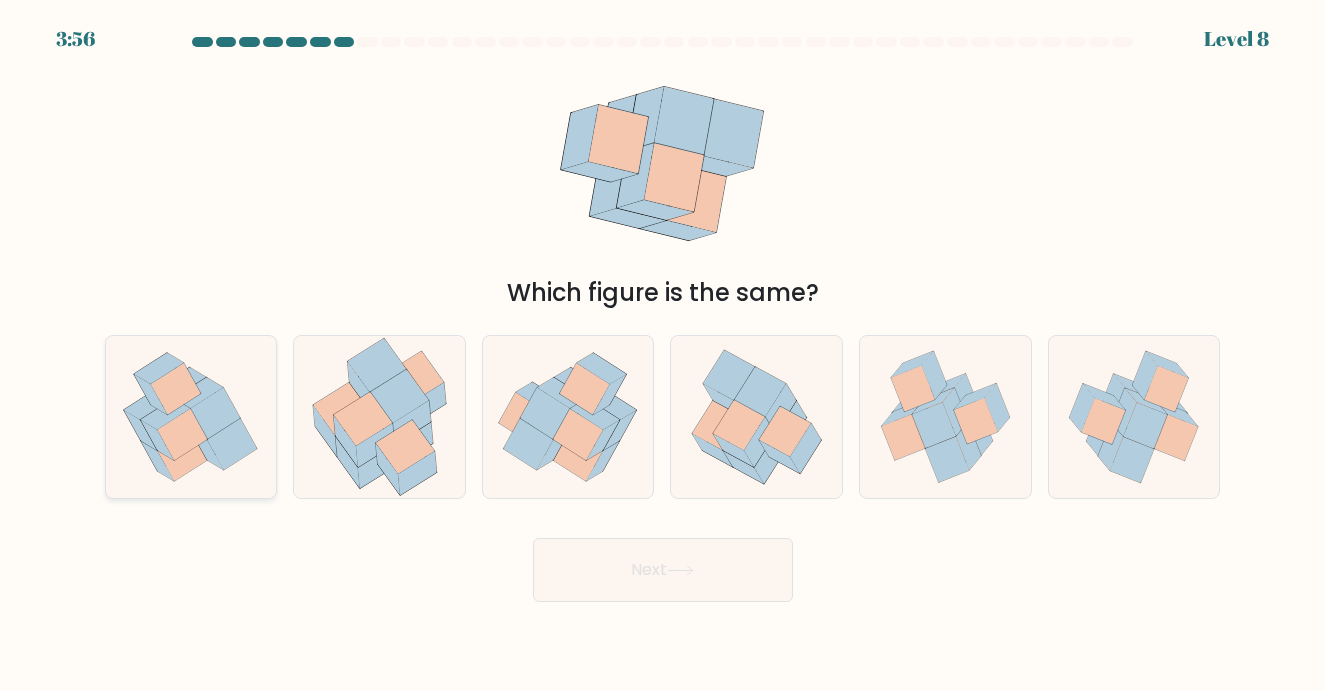 click 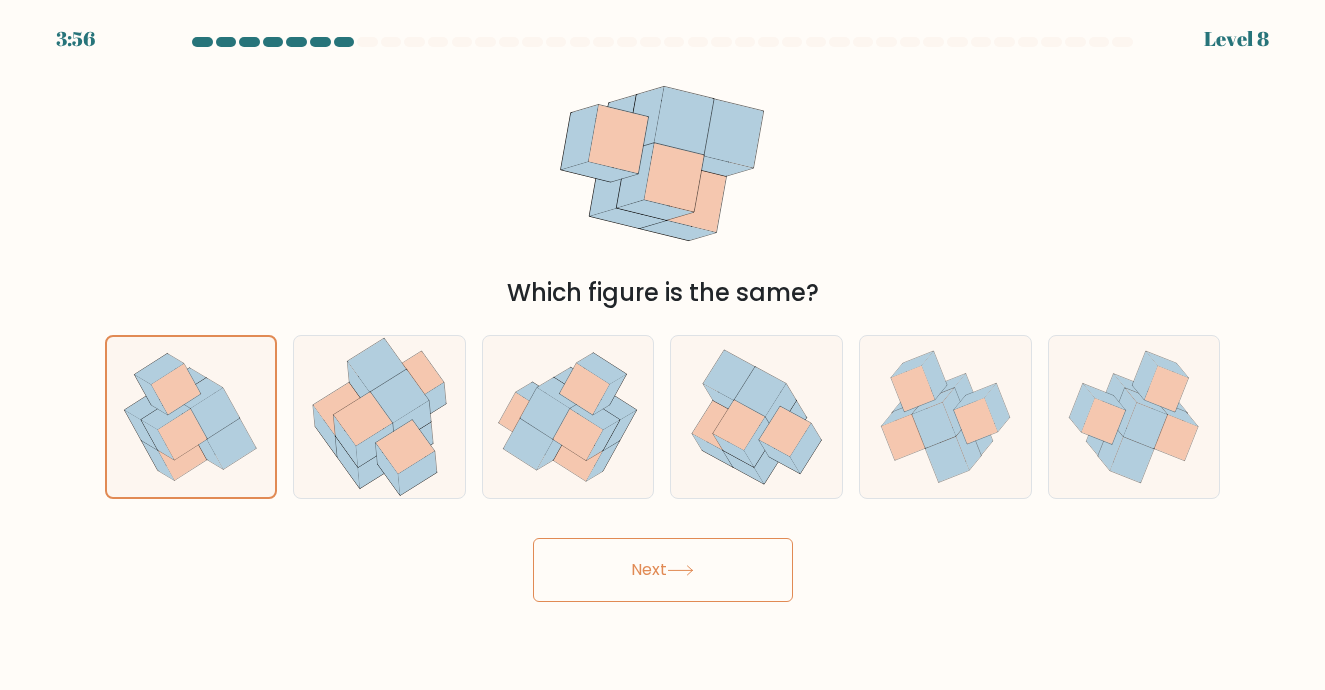click on "3:56
Level 8" at bounding box center (662, 345) 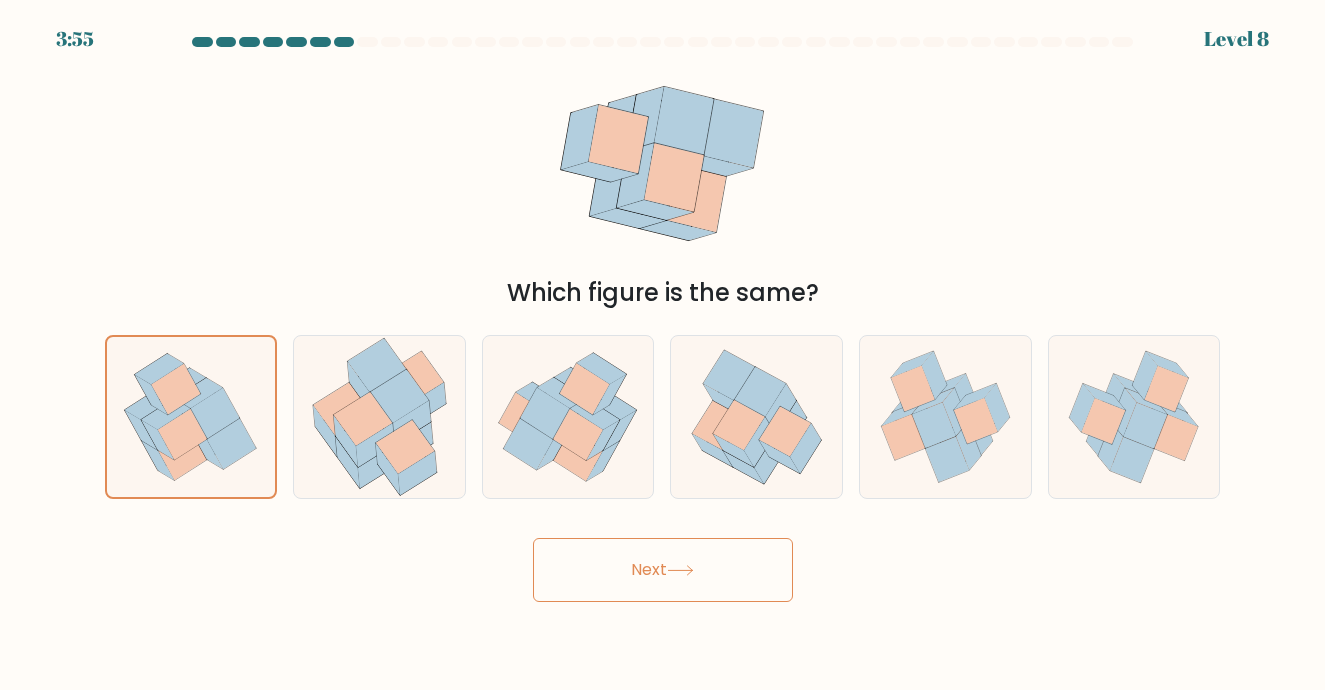 click on "Next" at bounding box center (663, 570) 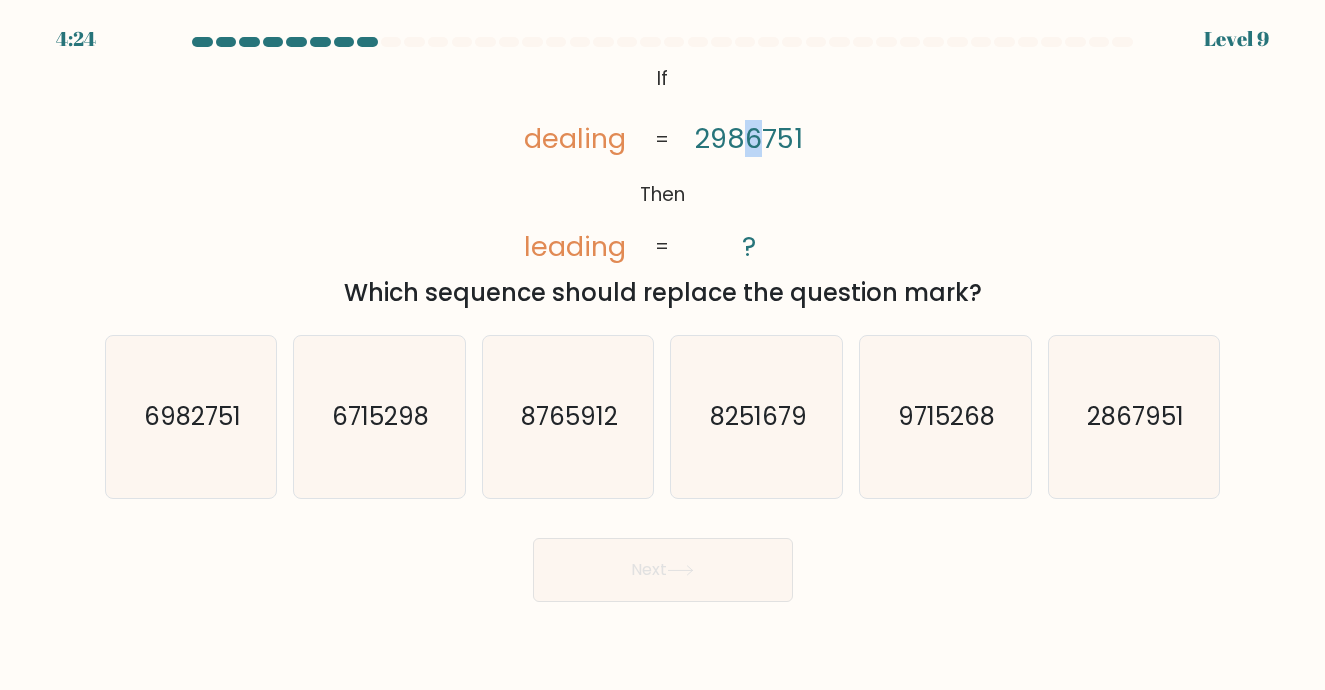 drag, startPoint x: 762, startPoint y: 140, endPoint x: 749, endPoint y: 140, distance: 13 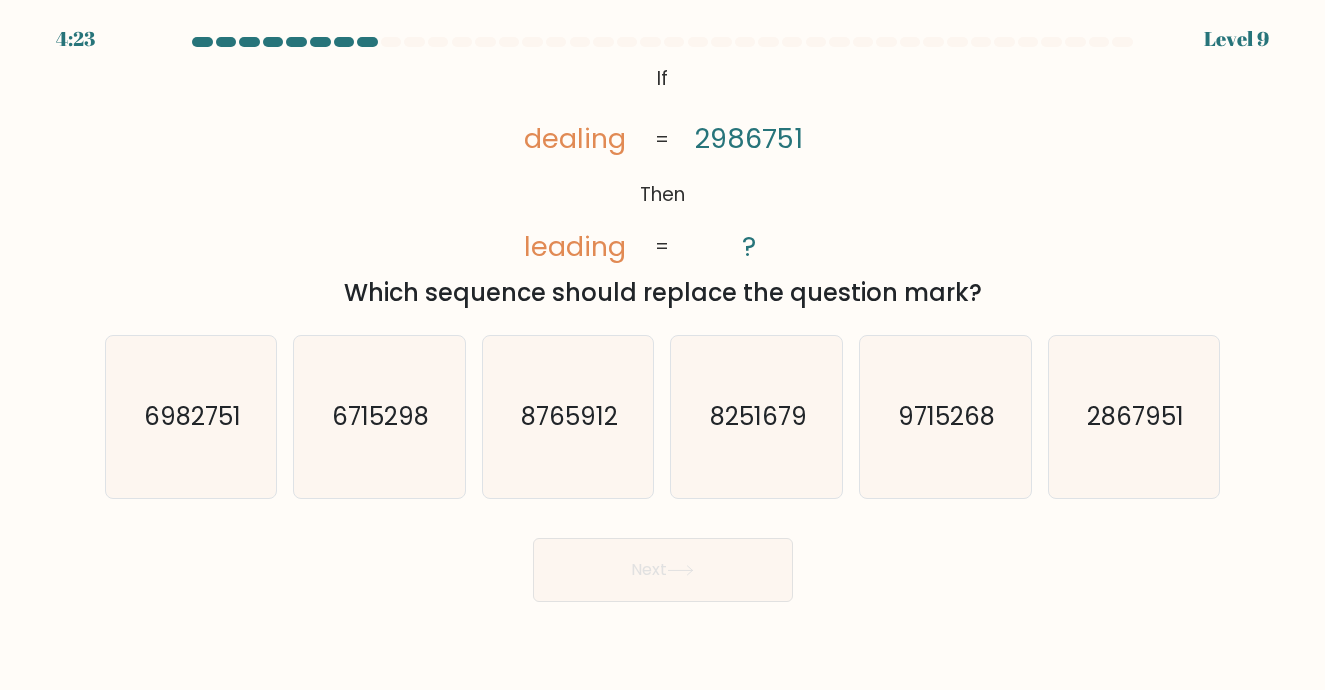click on "@import url('https://fonts.googleapis.com/css?family=Abril+Fatface:400,100,100italic,300,300italic,400italic,500,500italic,700,700italic,900,900italic');           If       Then       dealing       leading       2986751       ?       =       =" 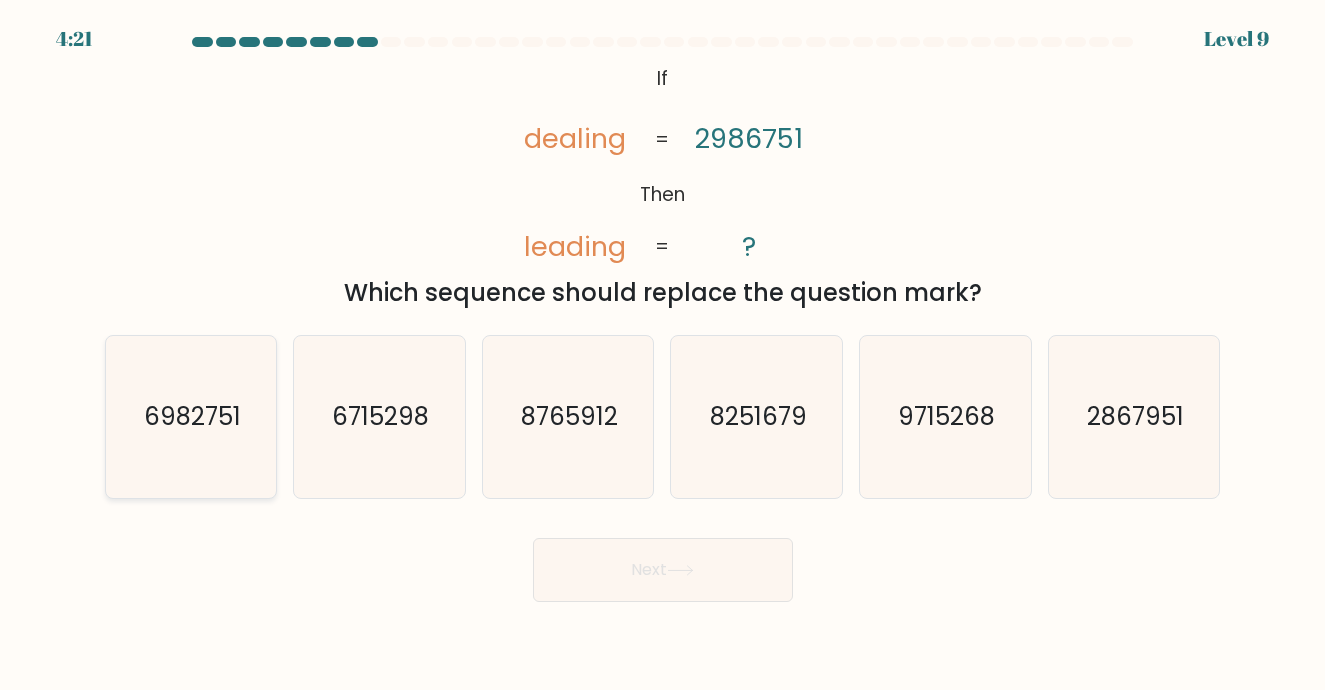 click on "6982751" 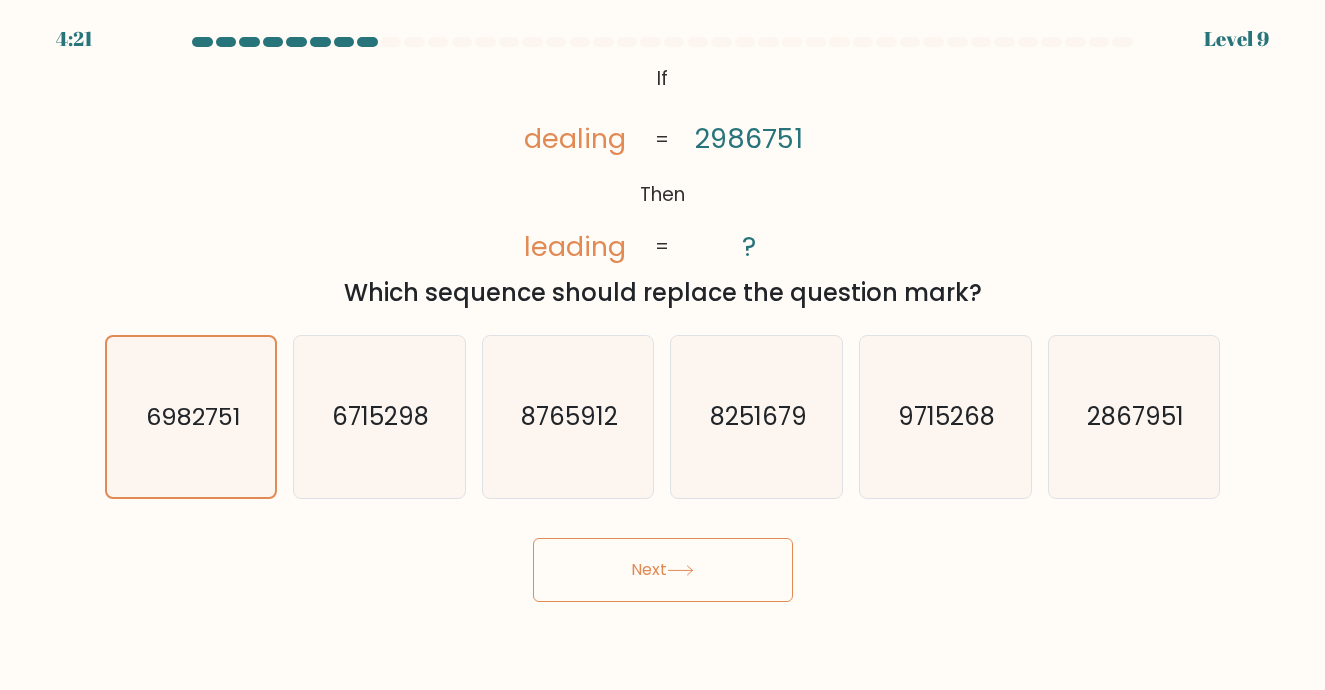 click on "Next" at bounding box center (663, 570) 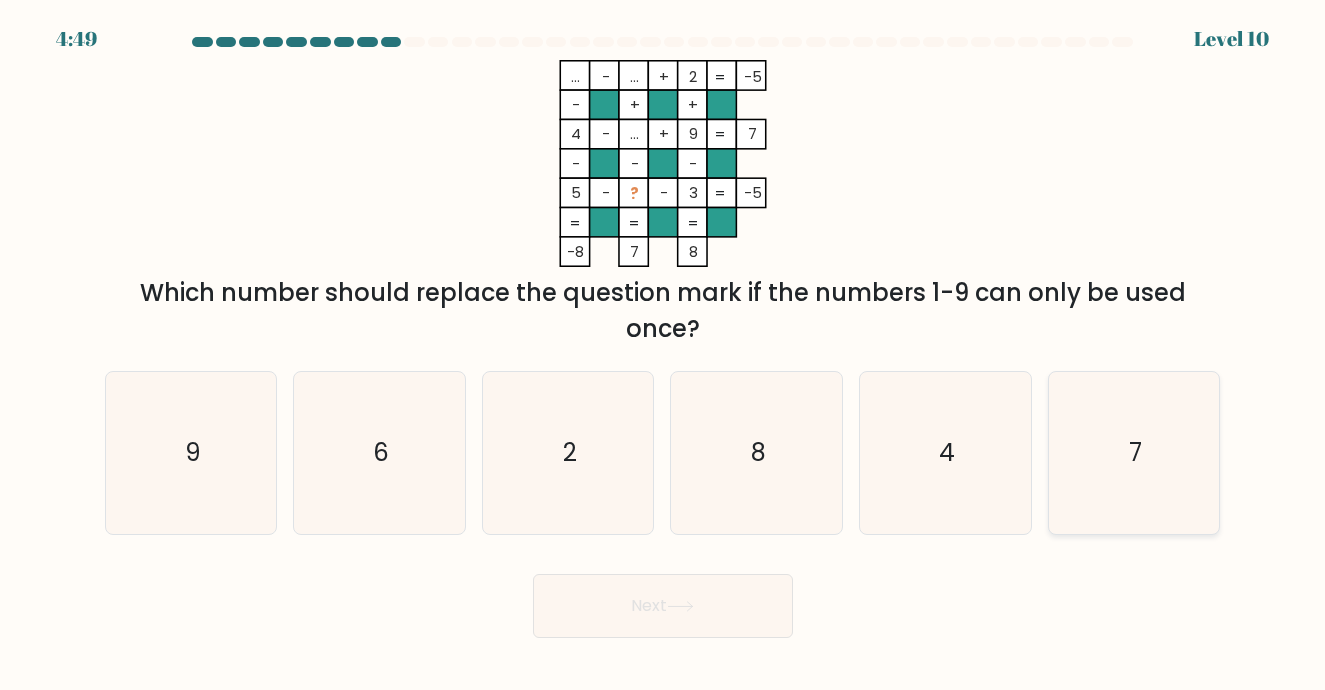 click on "7" 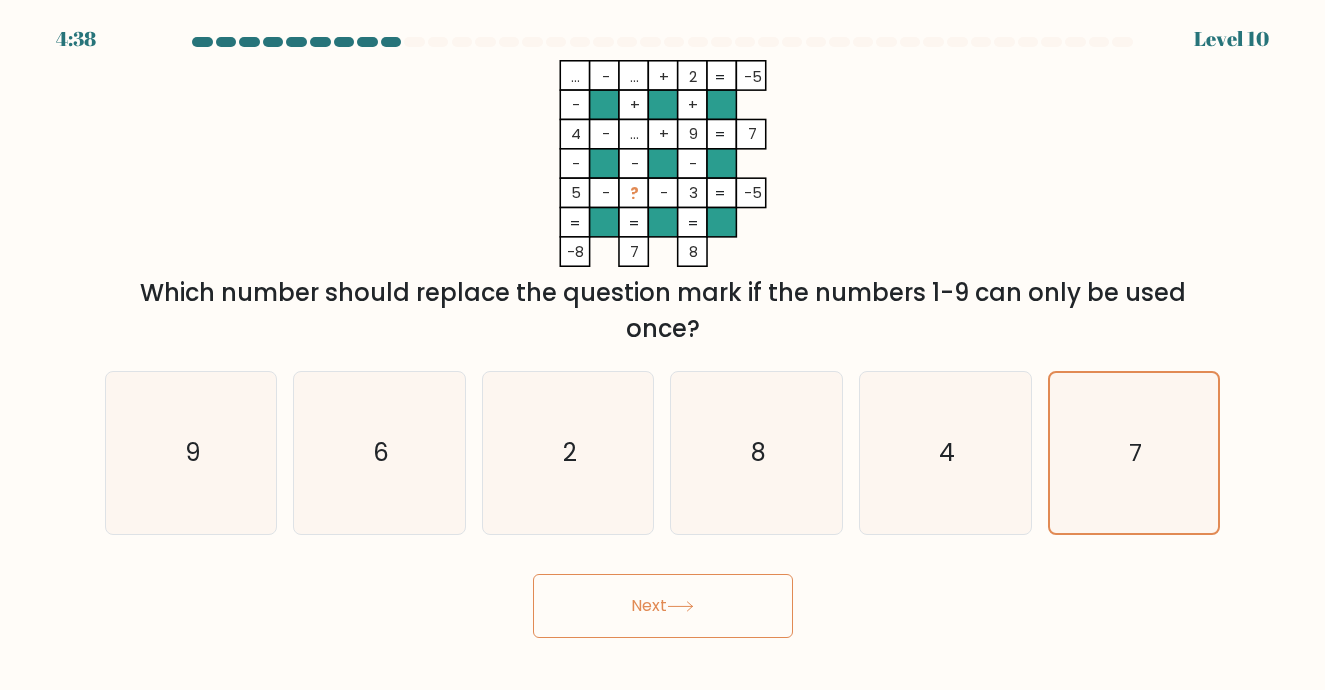 click on "Next" at bounding box center [663, 606] 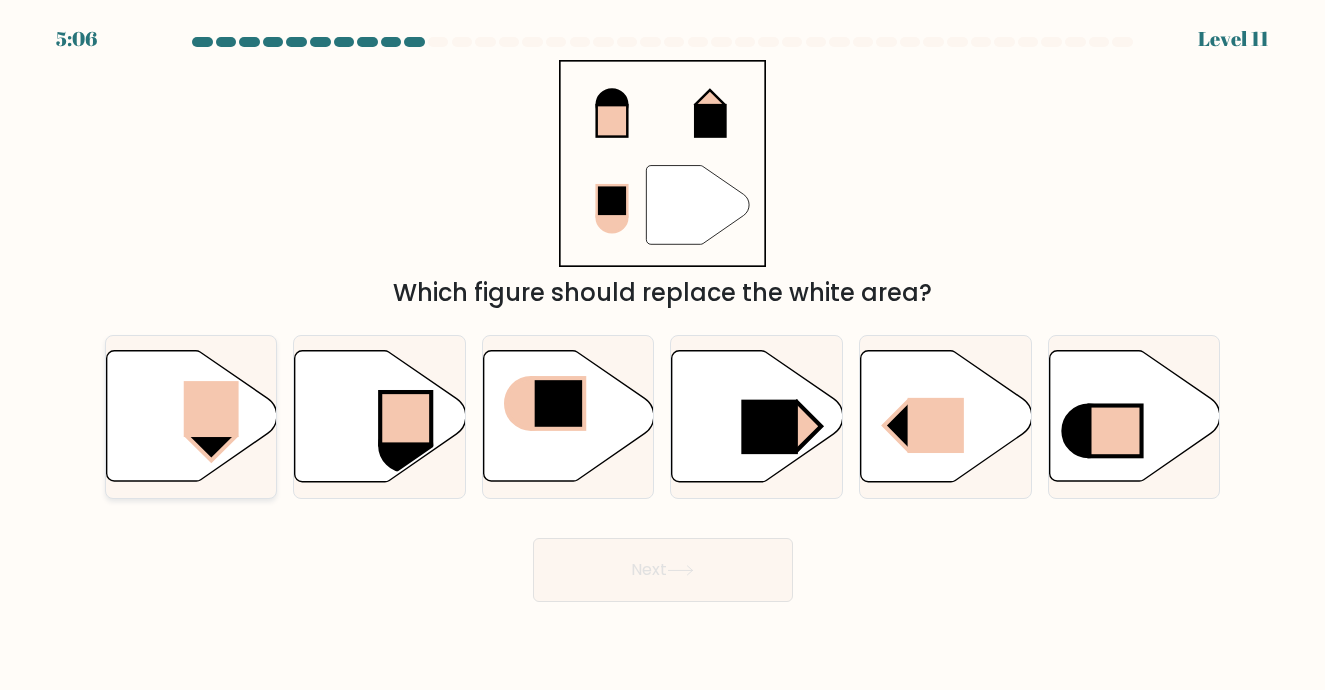 click 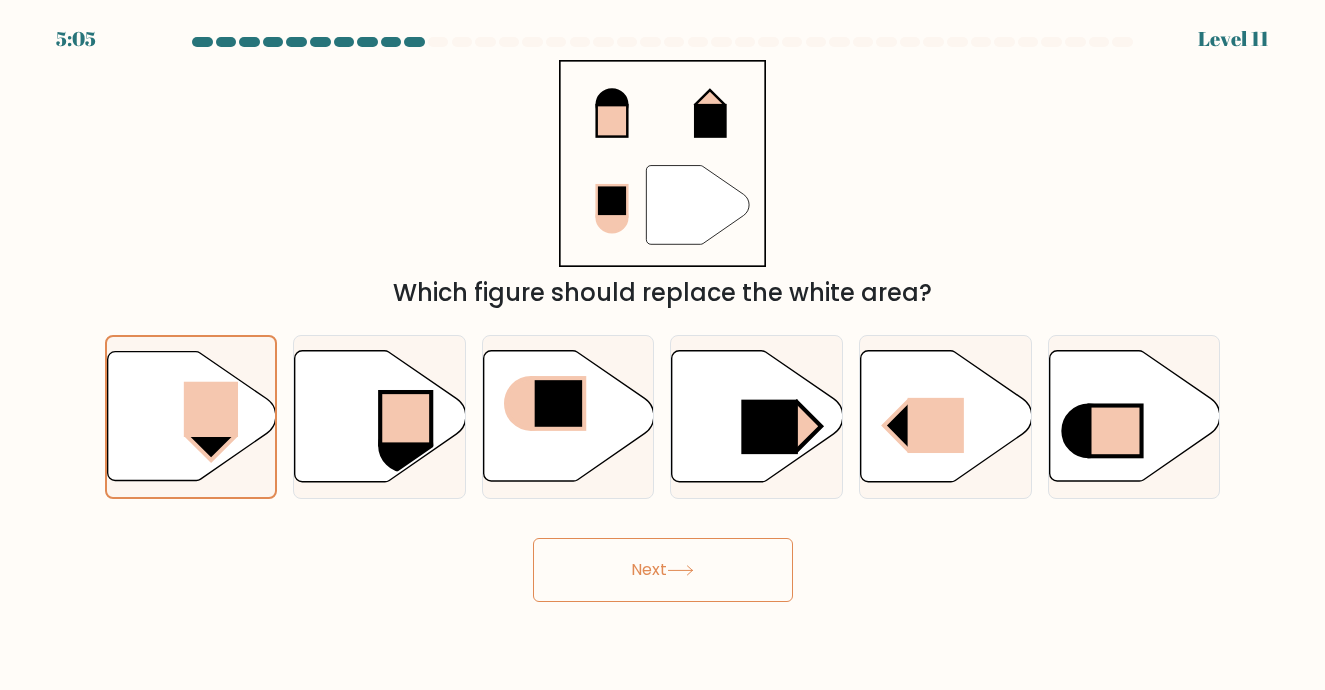click on "Next" at bounding box center [663, 570] 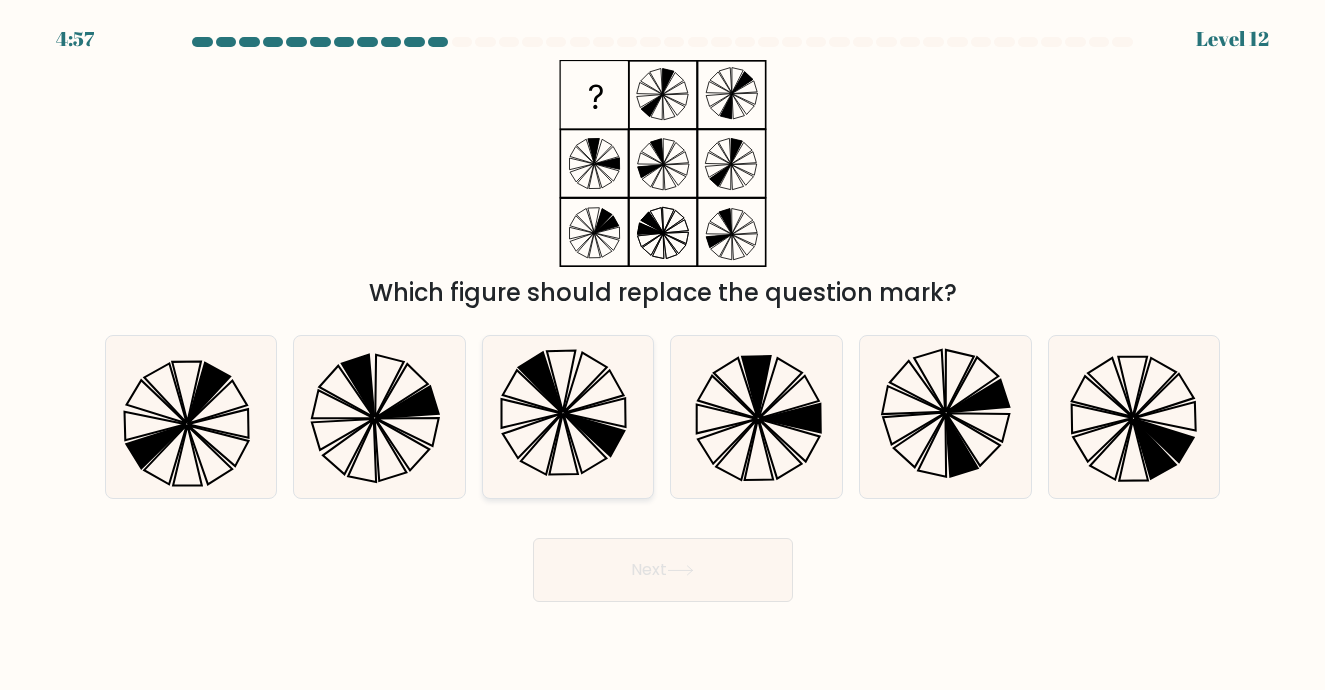 click 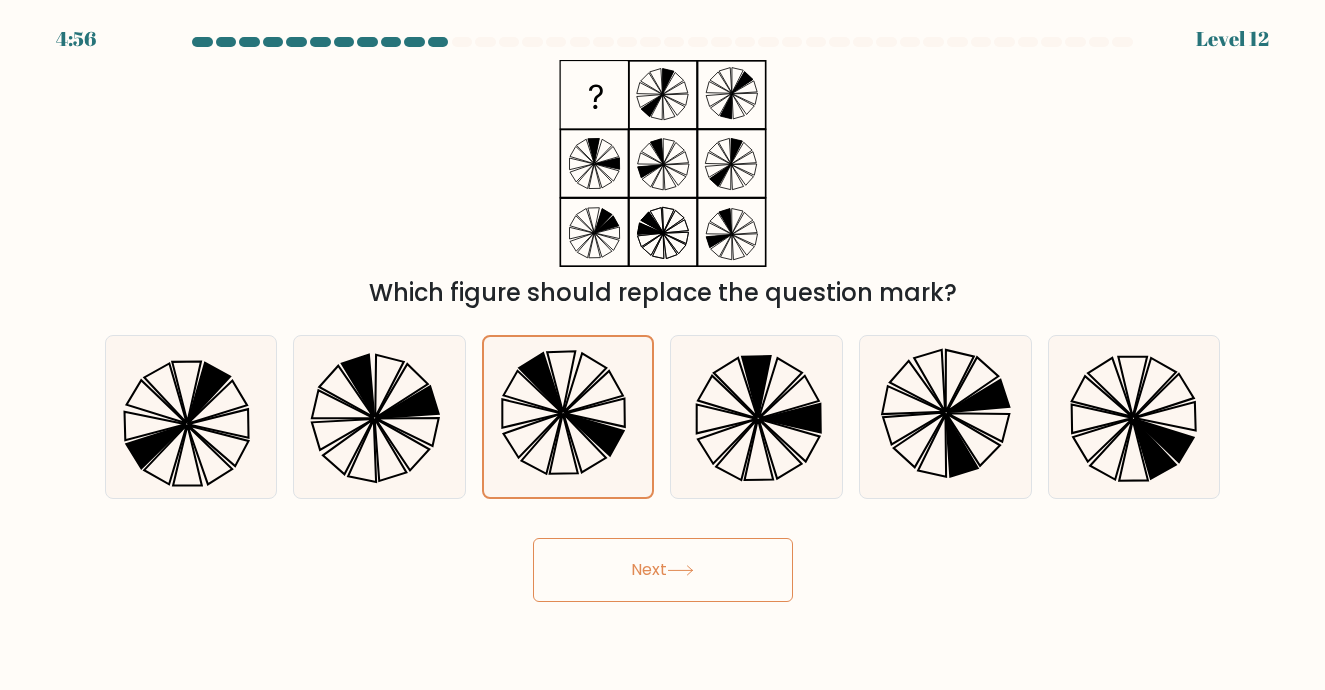 click on "Next" at bounding box center [663, 570] 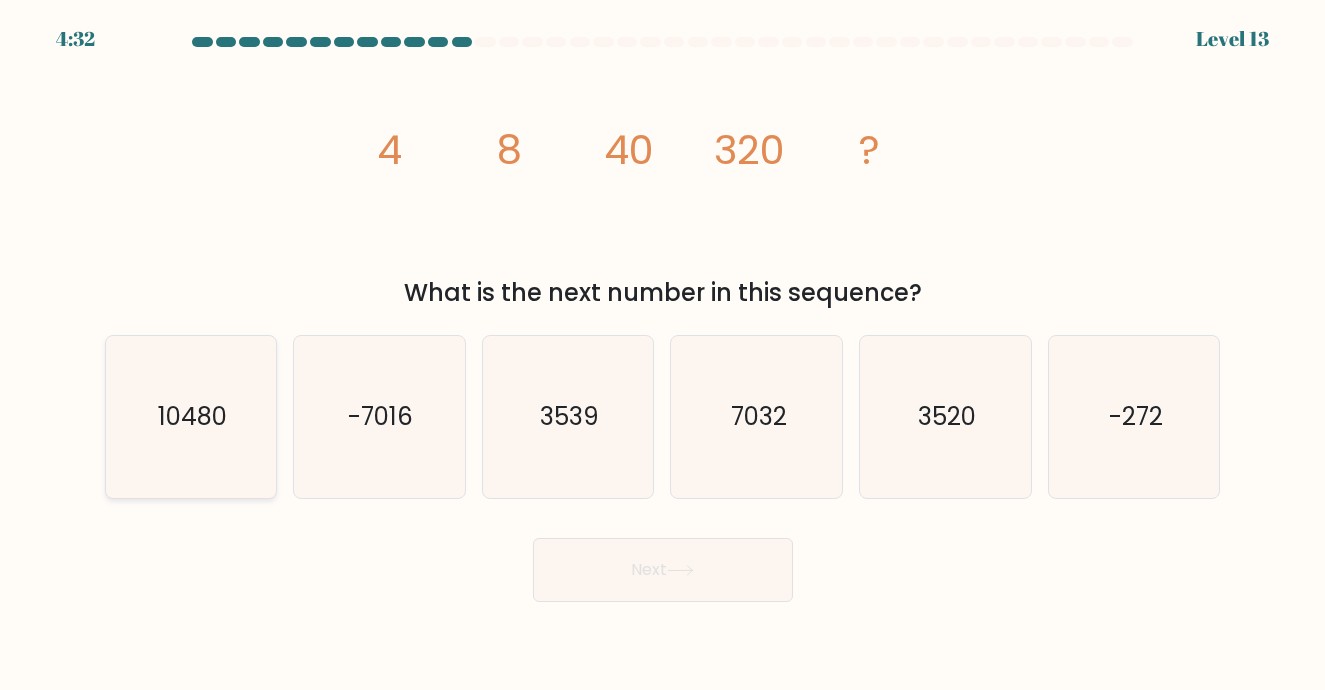 click on "10480" 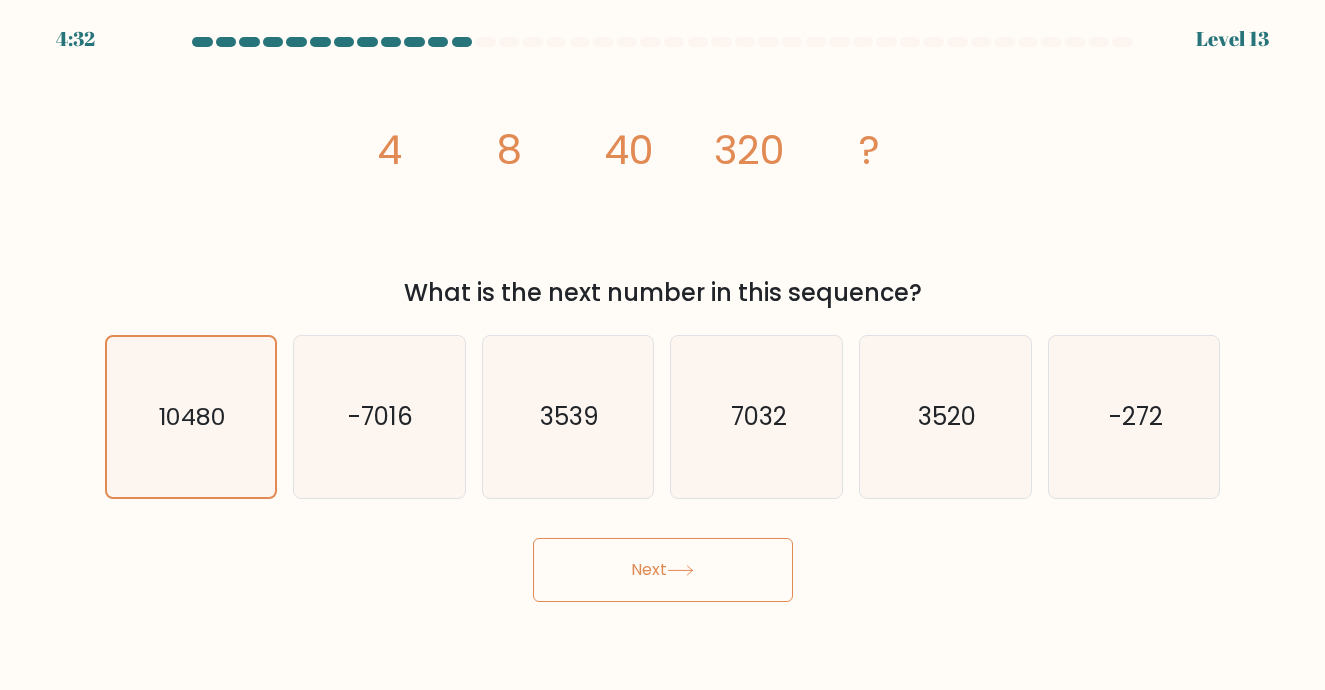 click on "Next" at bounding box center [663, 570] 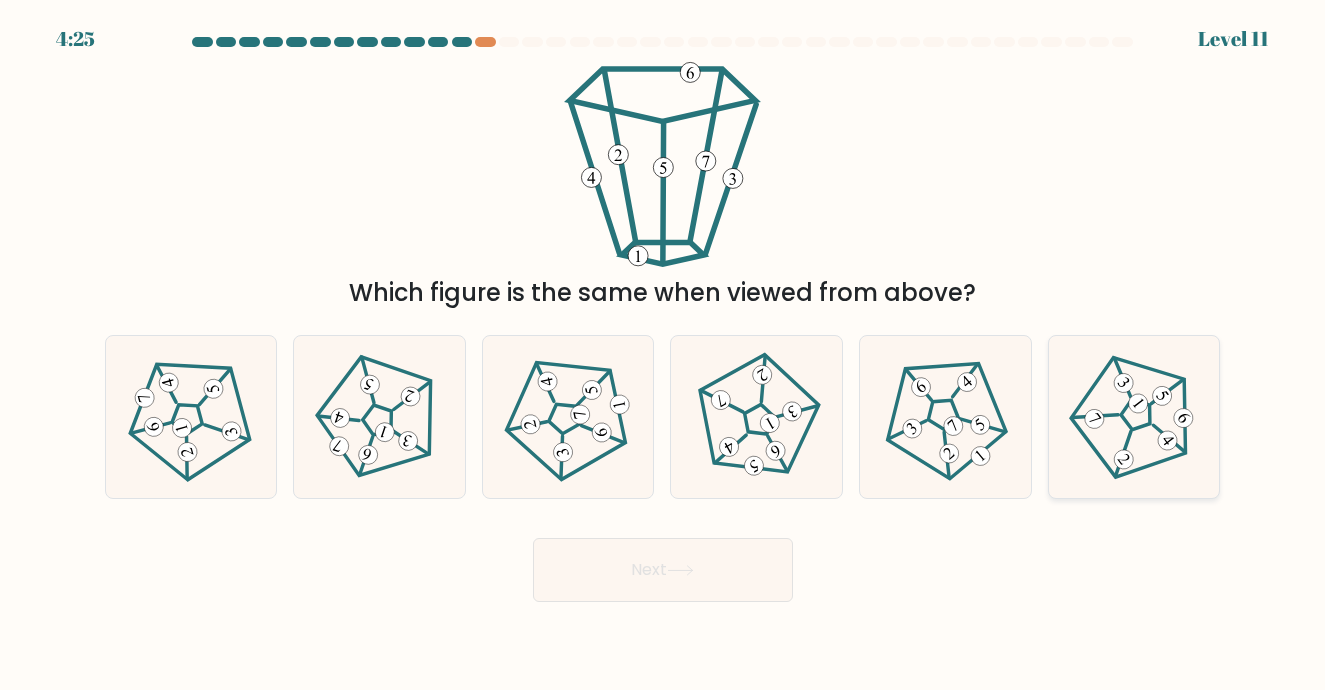 click 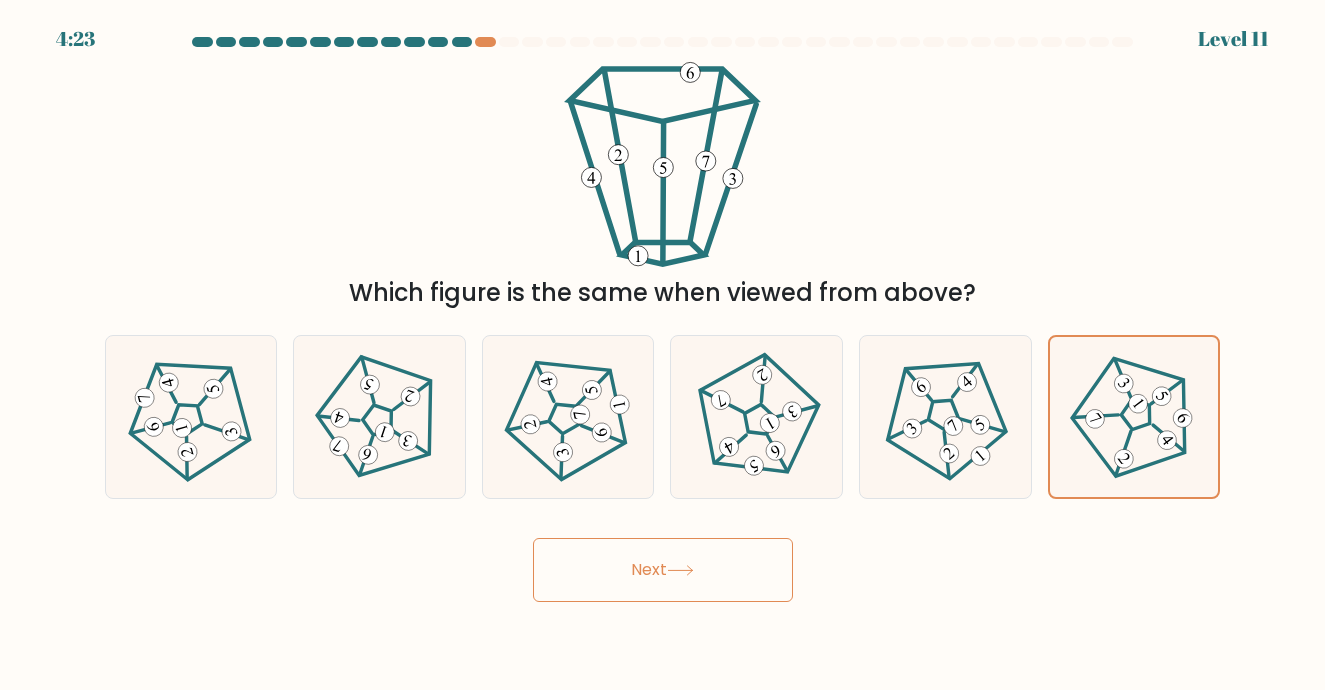 click on "Next" at bounding box center (663, 570) 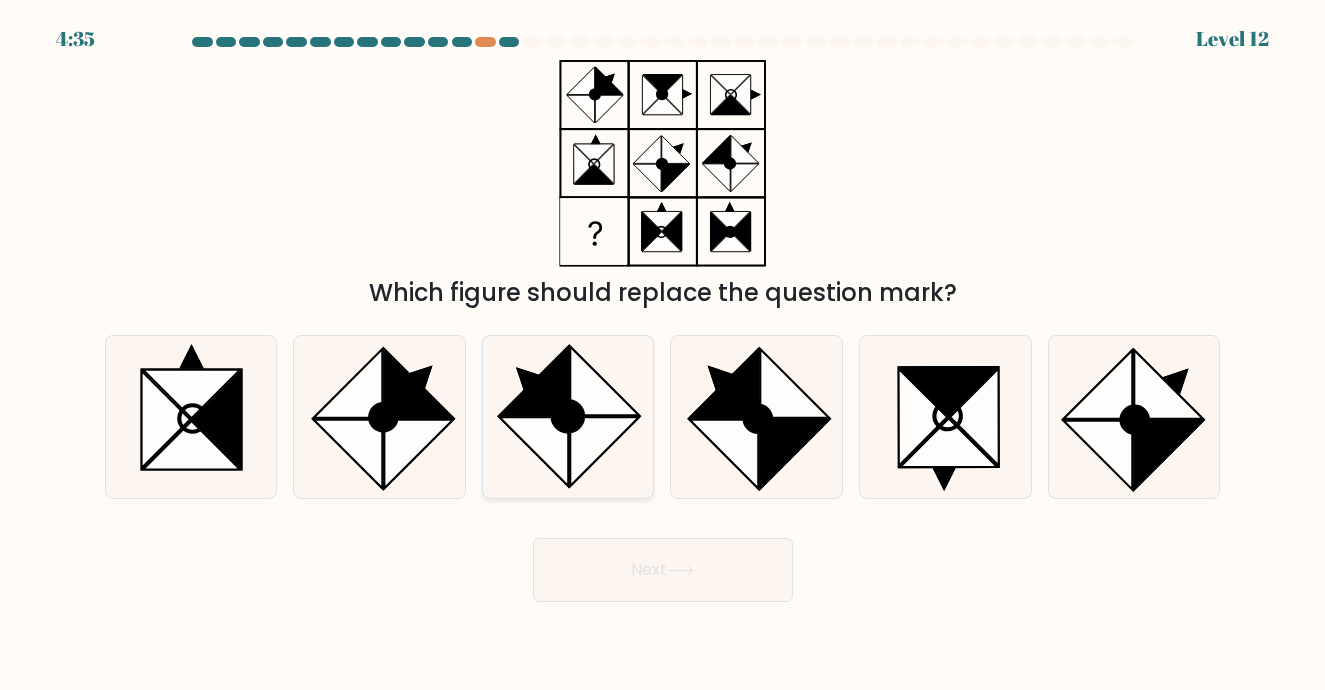 click 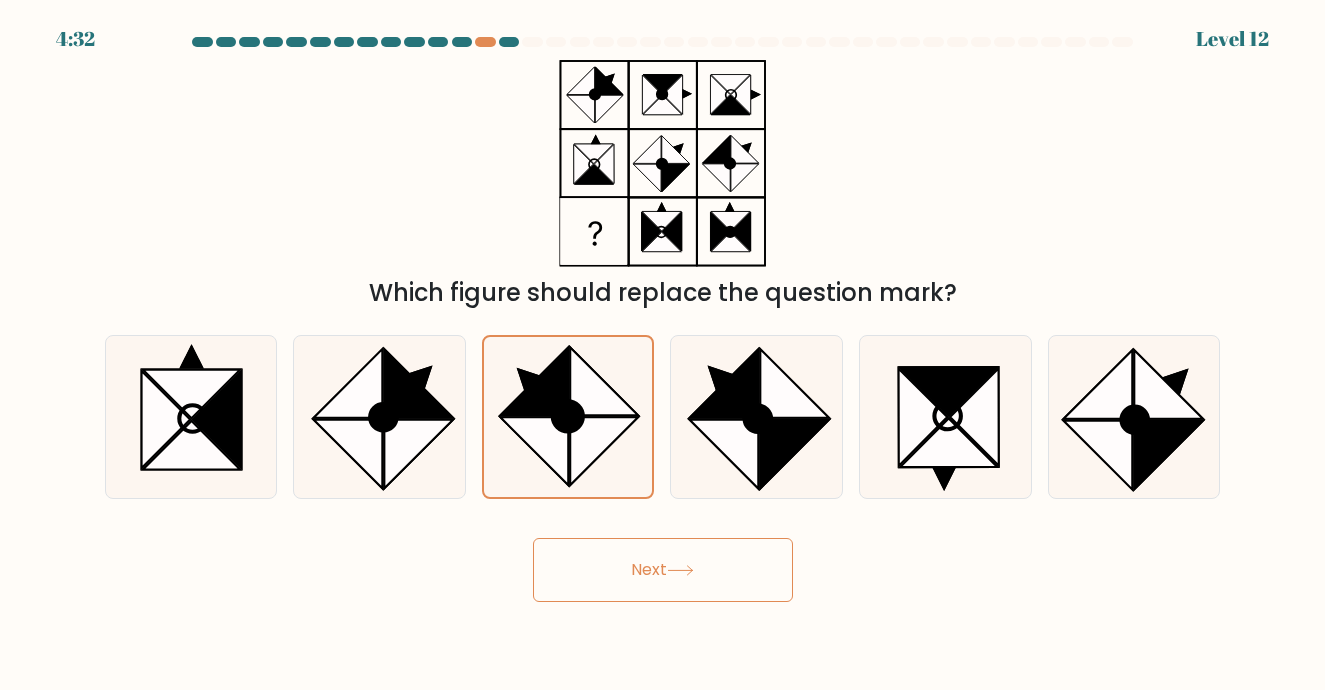 click on "Next" at bounding box center (663, 570) 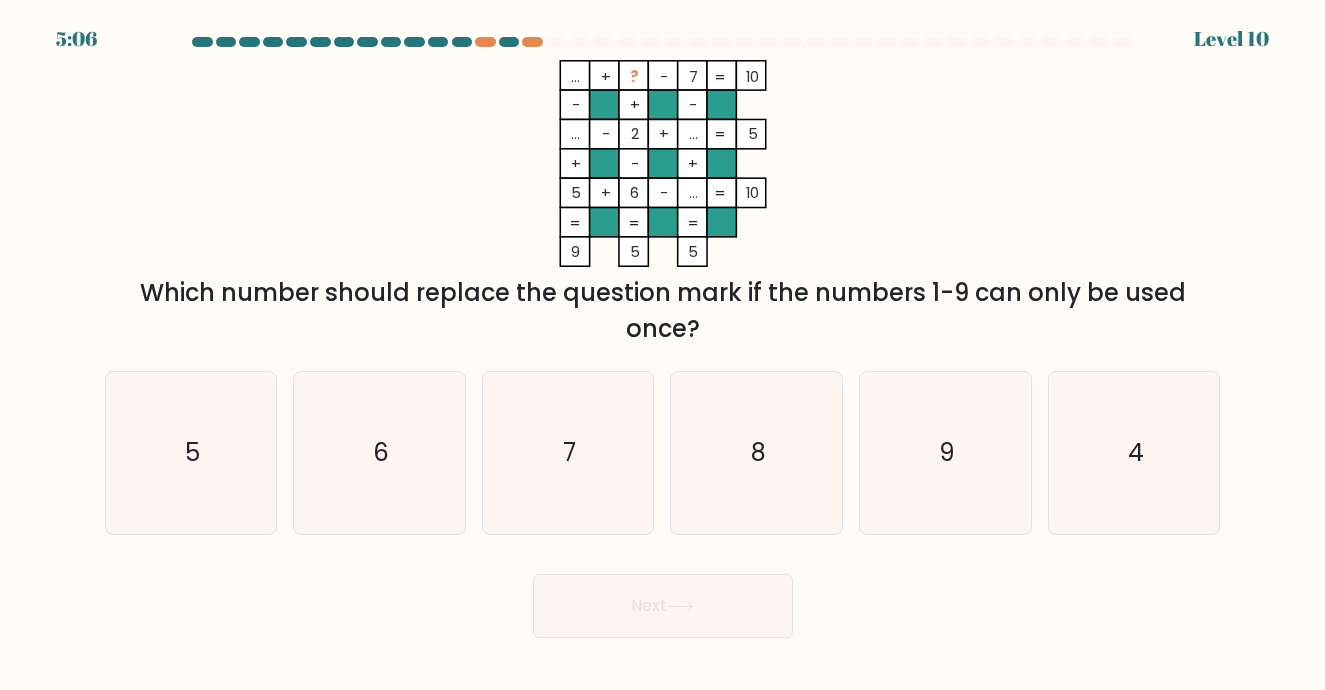 drag, startPoint x: 570, startPoint y: 73, endPoint x: 586, endPoint y: 71, distance: 16.124516 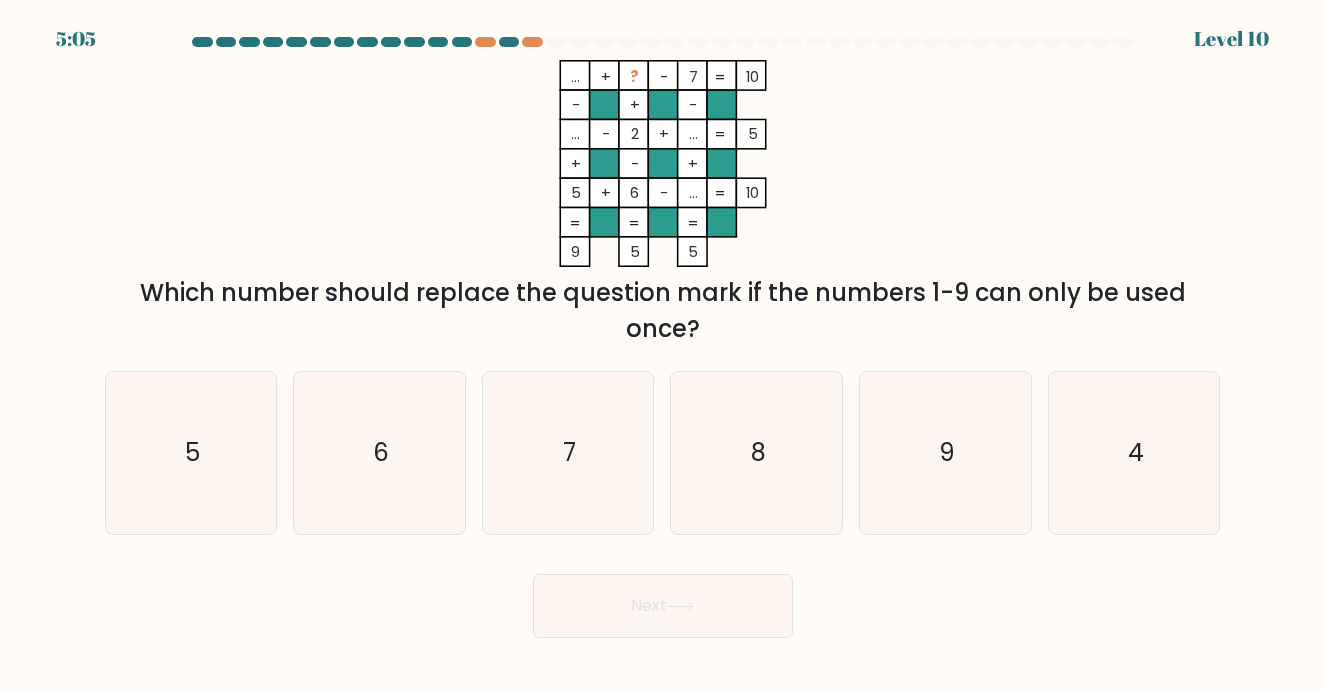 drag, startPoint x: 624, startPoint y: 77, endPoint x: 639, endPoint y: 72, distance: 15.811388 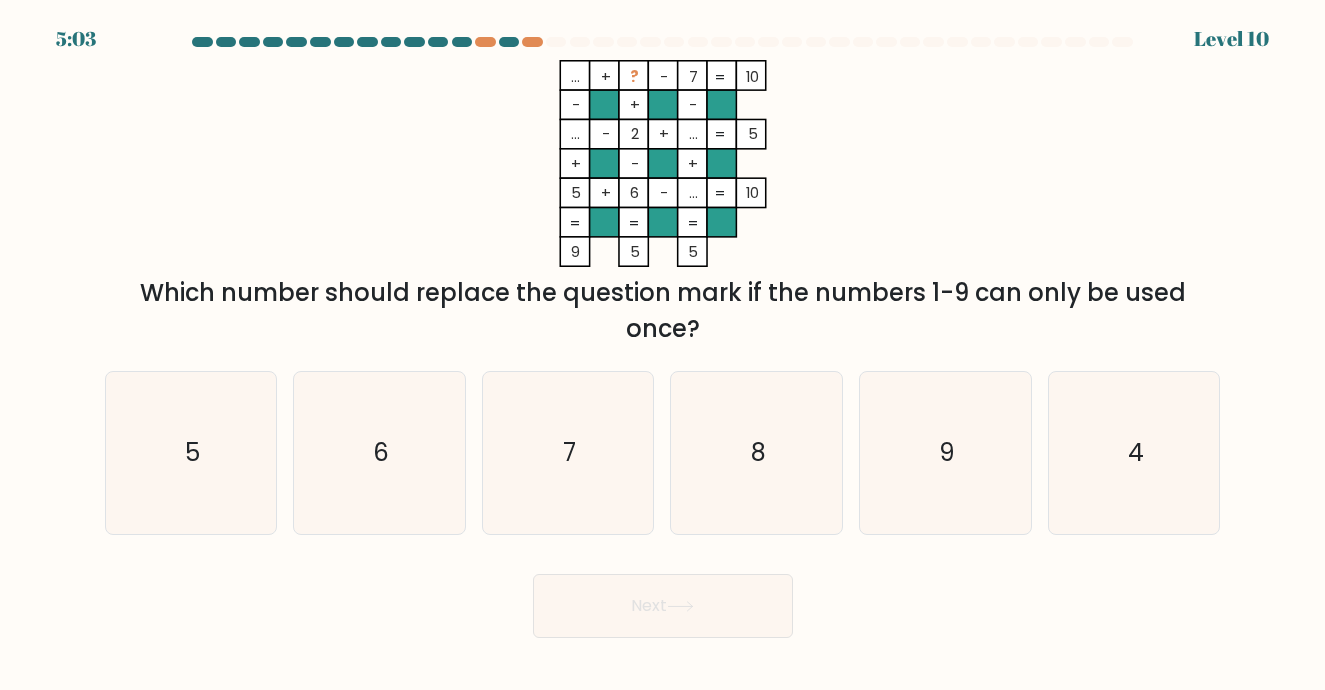 click on "...    +    ?    -    7    10    -    +    -    ...    -    2    +    ...    5    +    -    +    5    +    6    -    ...    =   10    =   =   =   =   9    5    5    =" 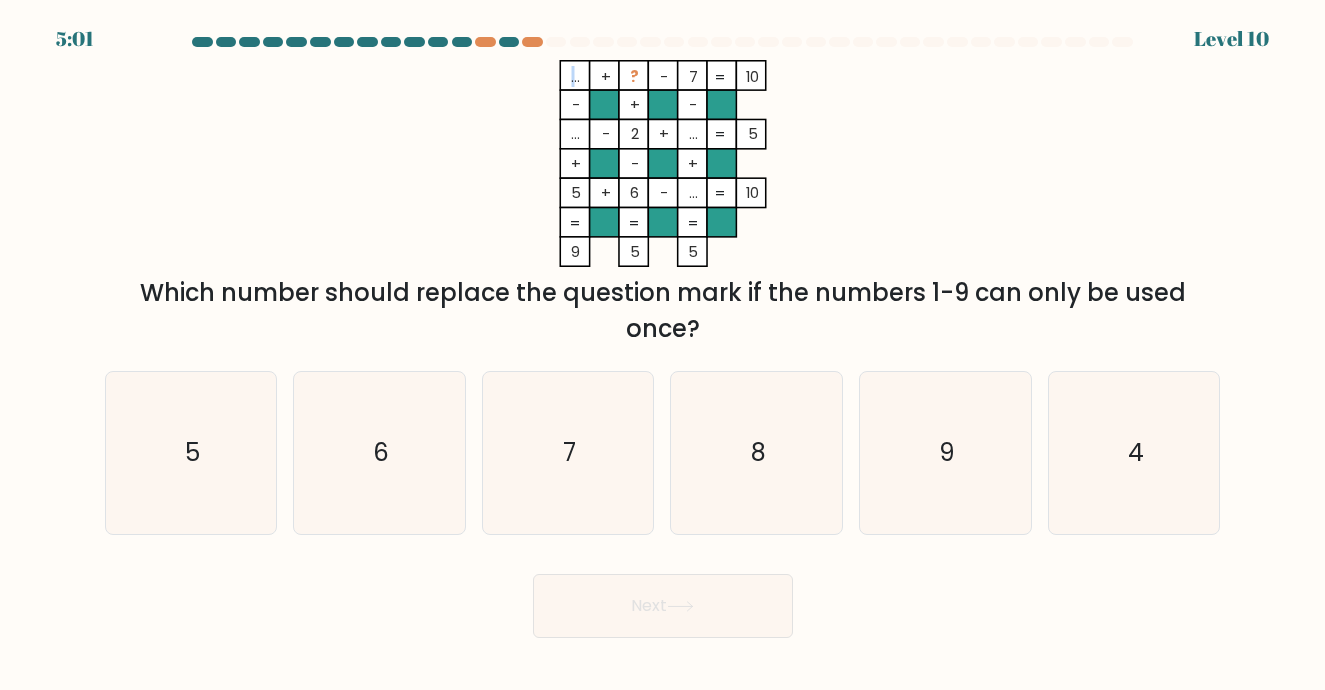 drag, startPoint x: 582, startPoint y: 78, endPoint x: 572, endPoint y: 79, distance: 10.049875 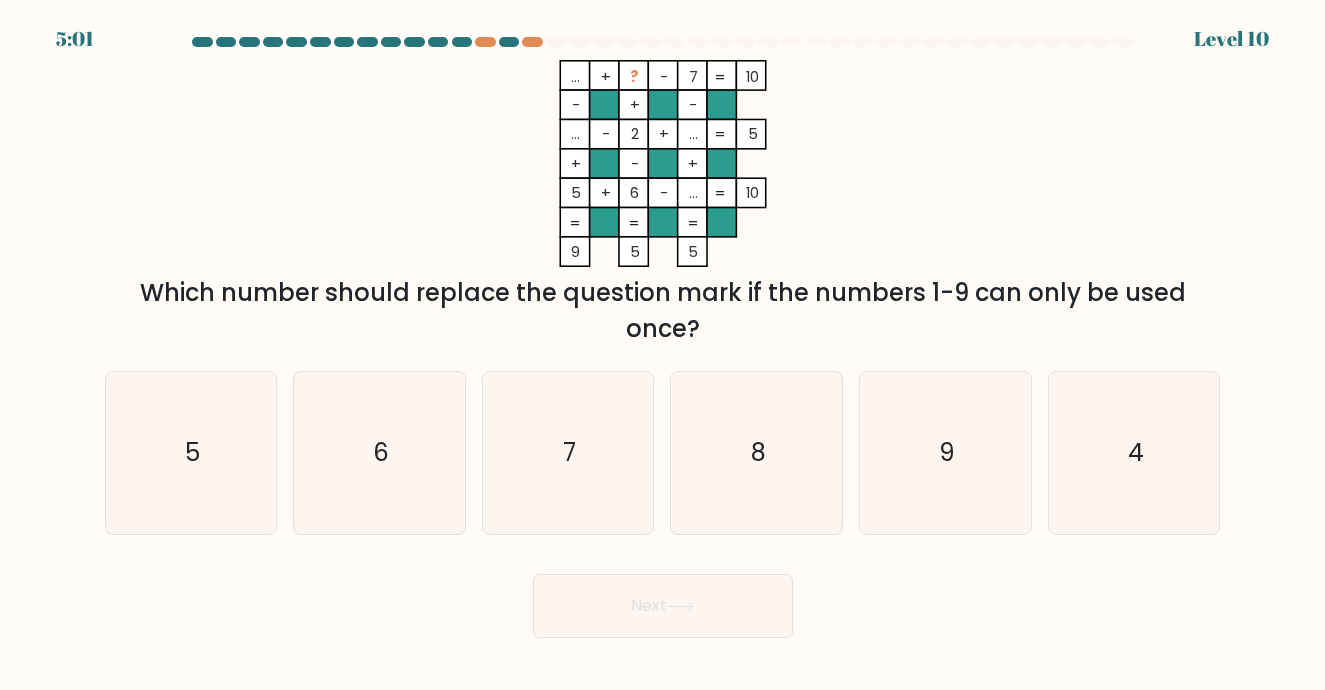 click 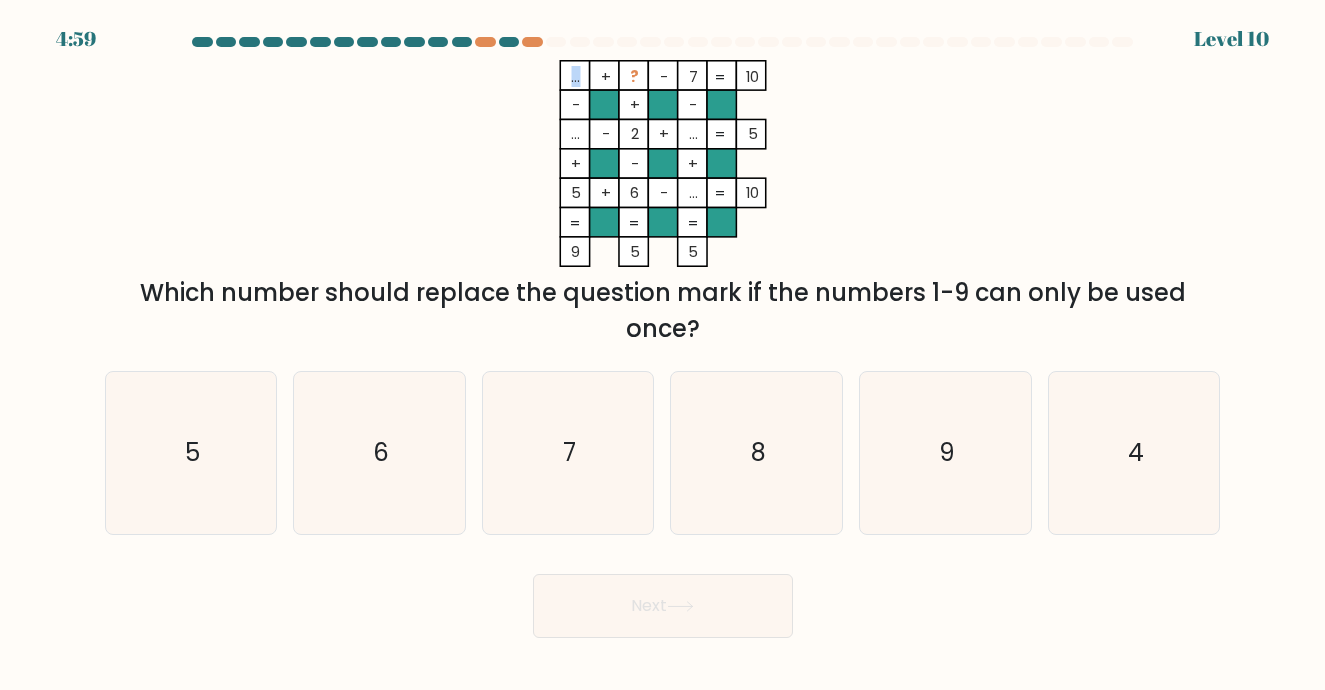 drag, startPoint x: 579, startPoint y: 80, endPoint x: 569, endPoint y: 82, distance: 10.198039 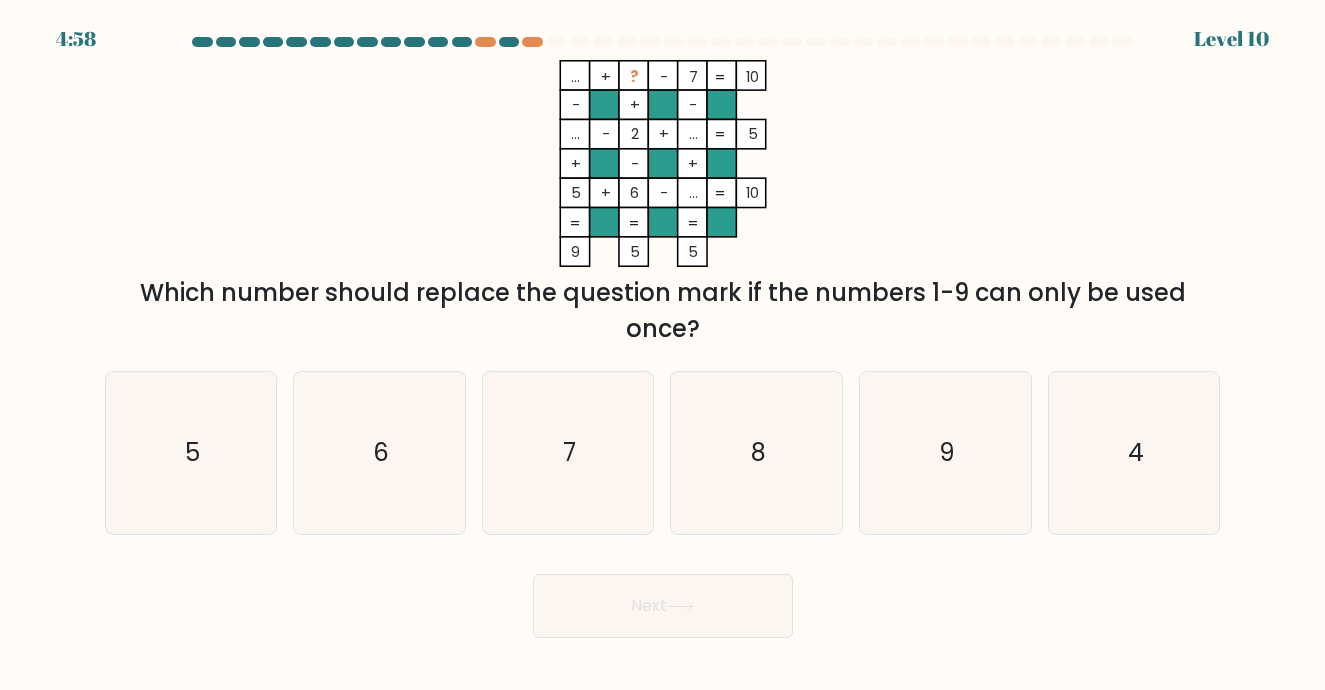 click on "?" 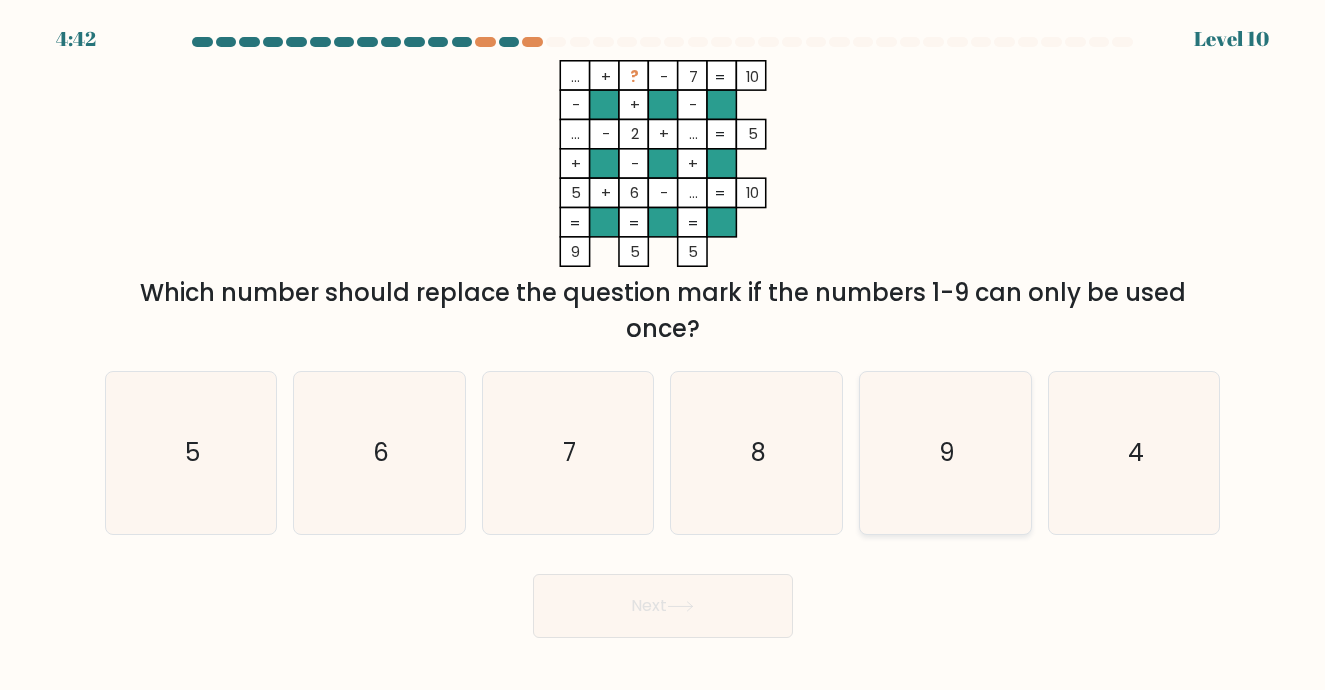 click on "9" 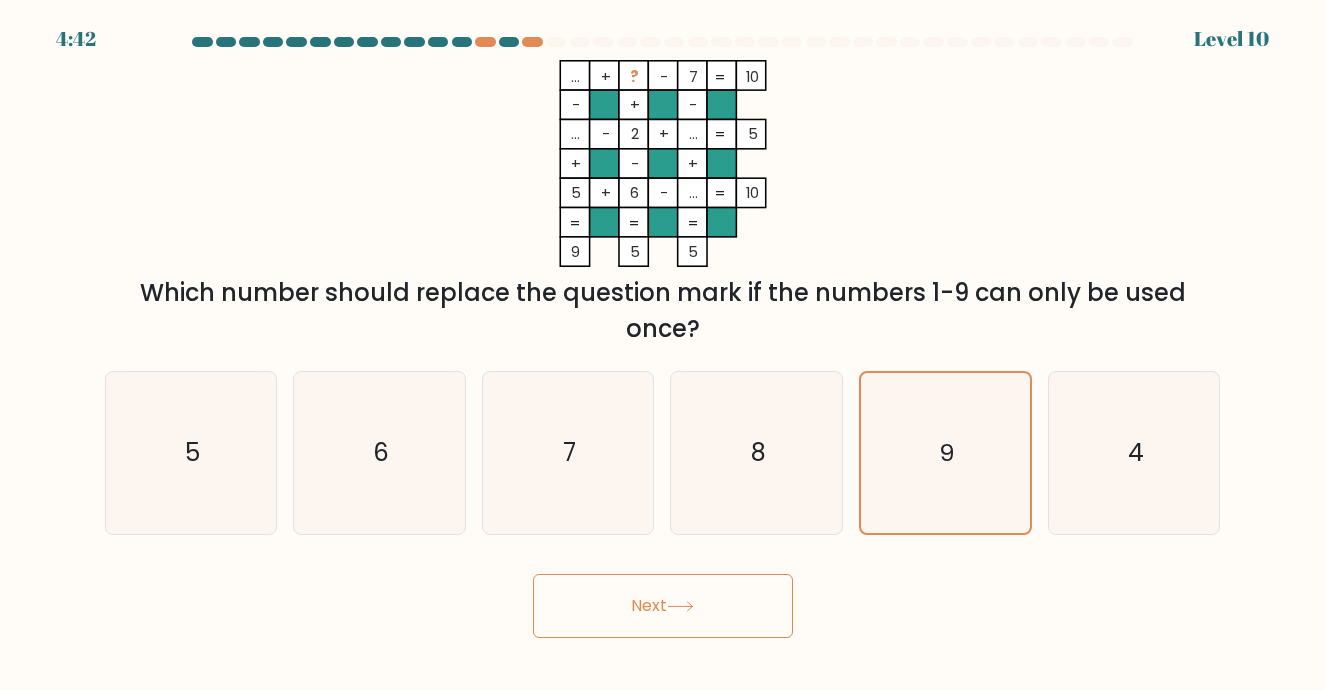 click on "Next" at bounding box center [663, 606] 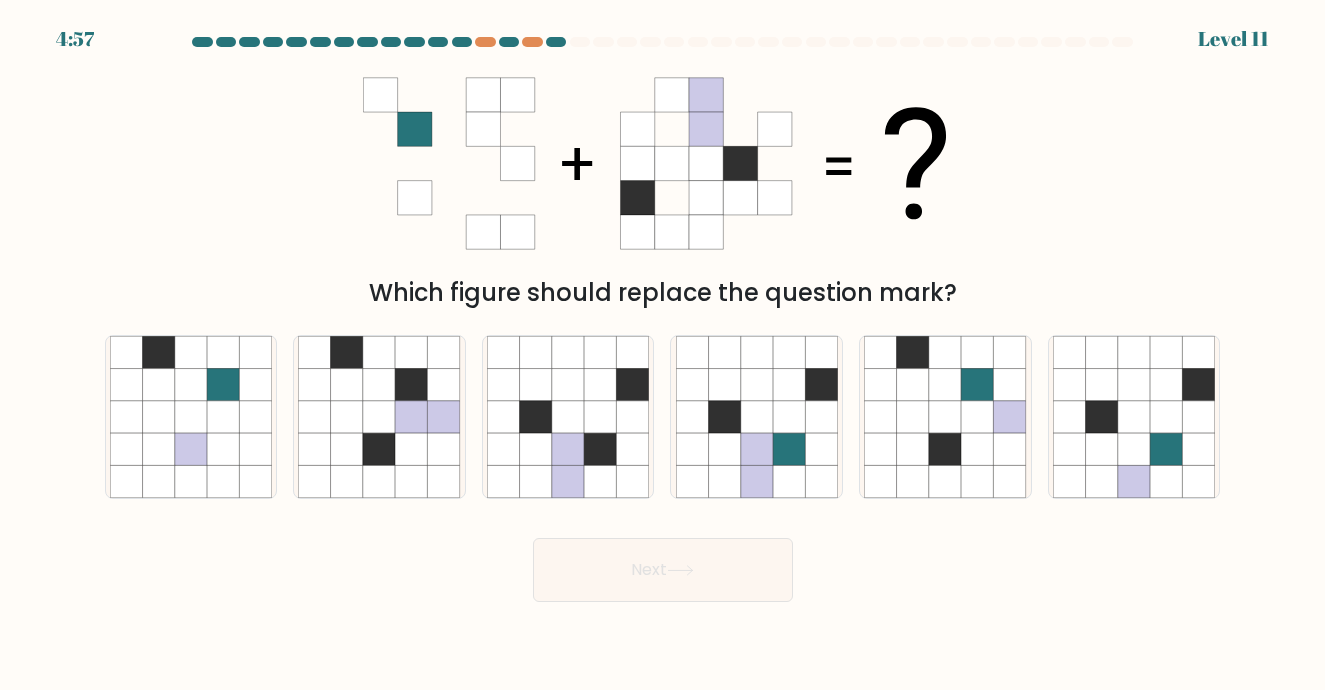 click 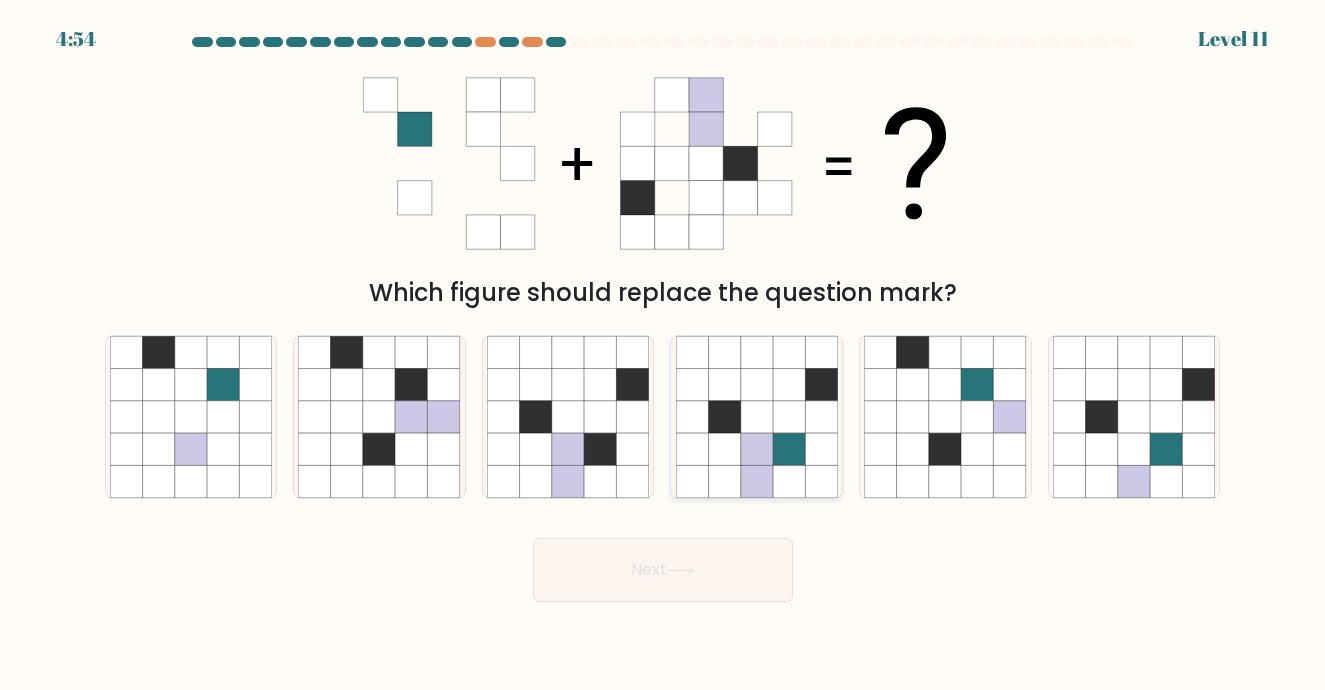 click 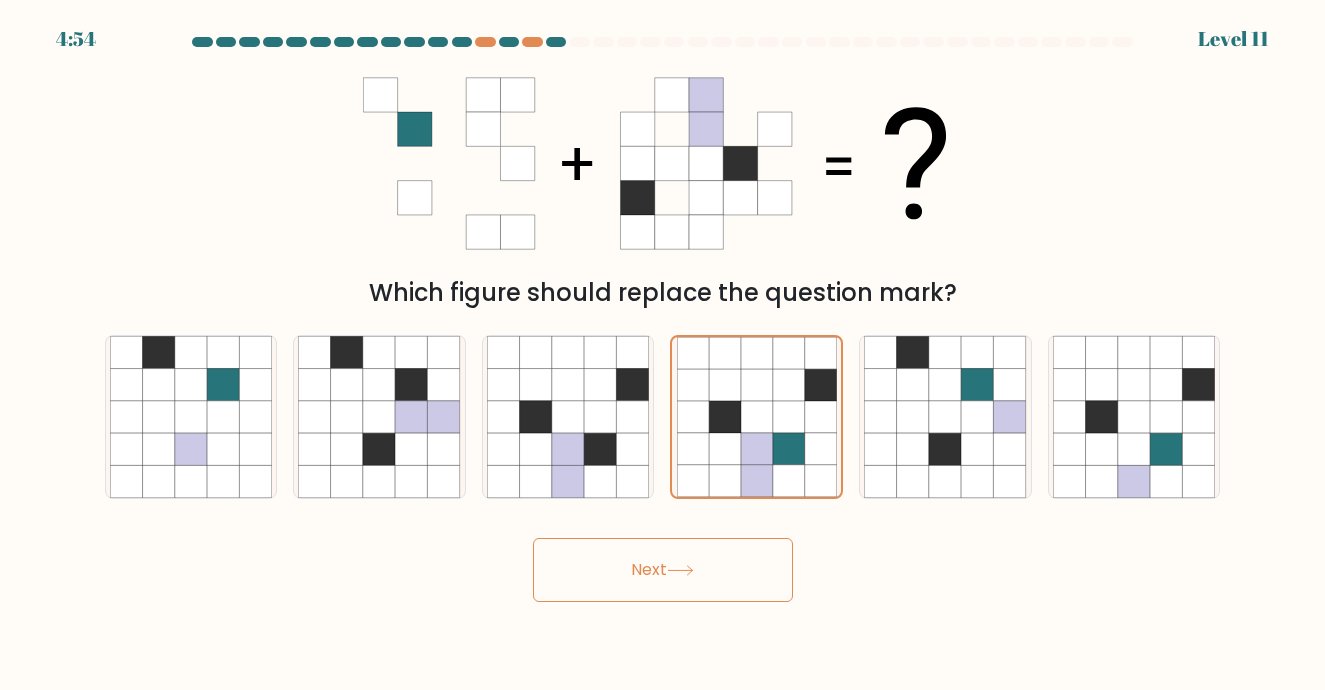click 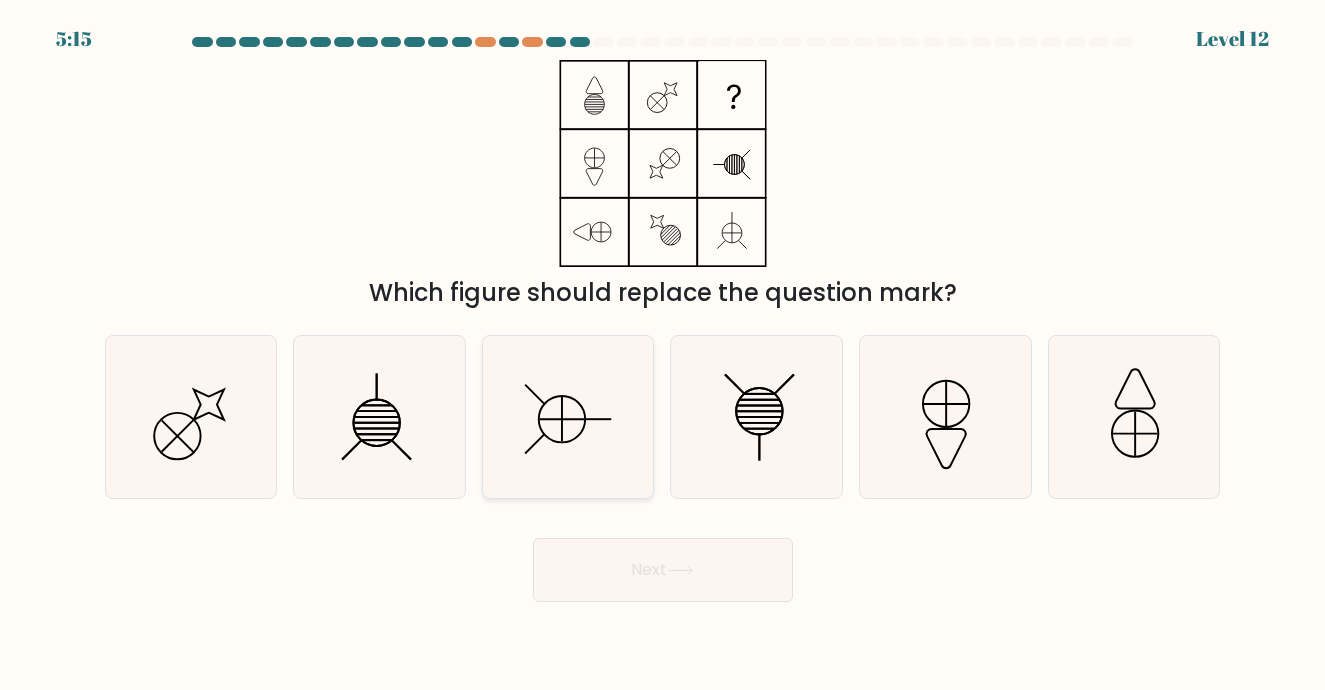 click 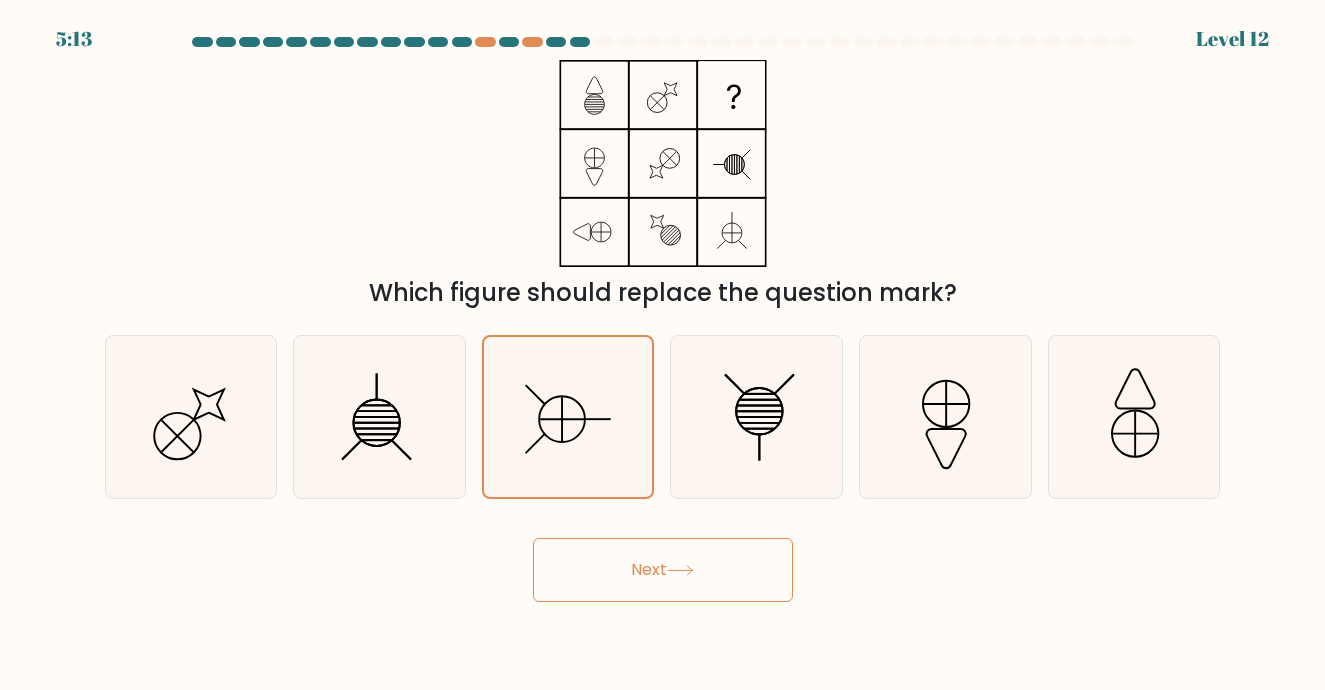 click on "Next" at bounding box center [663, 570] 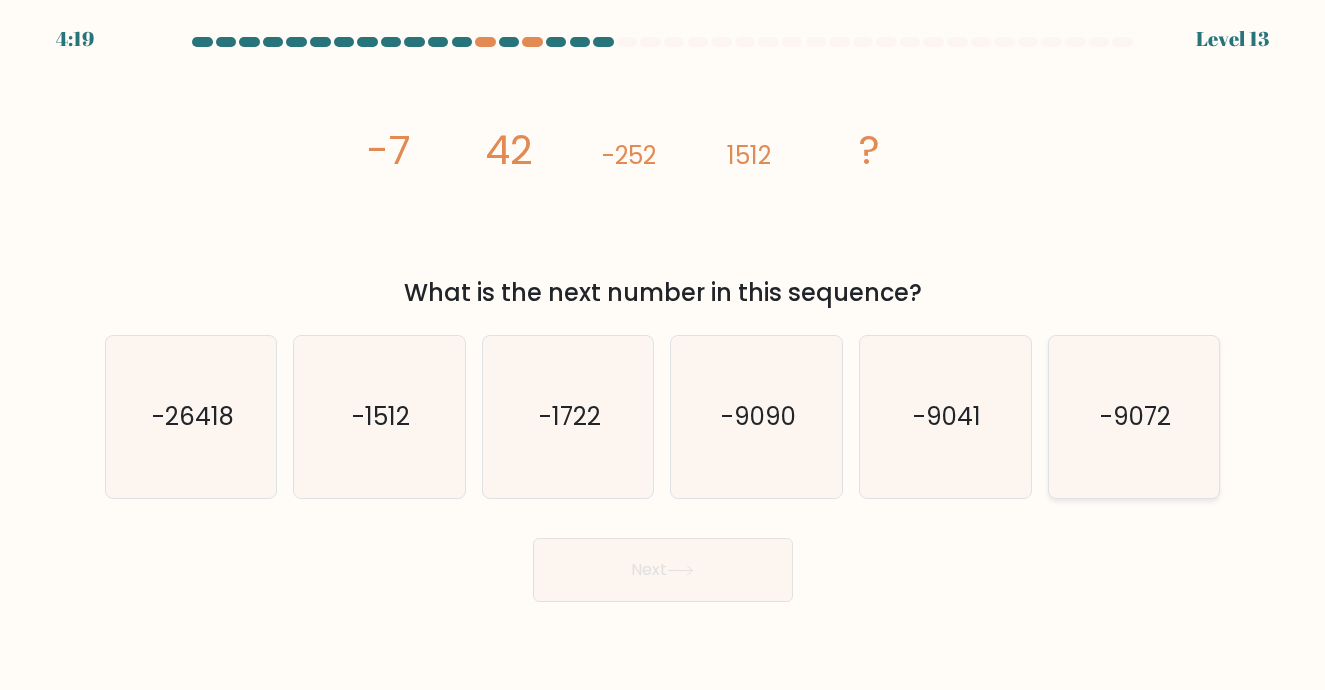 drag, startPoint x: 1103, startPoint y: 367, endPoint x: 1014, endPoint y: 382, distance: 90.255196 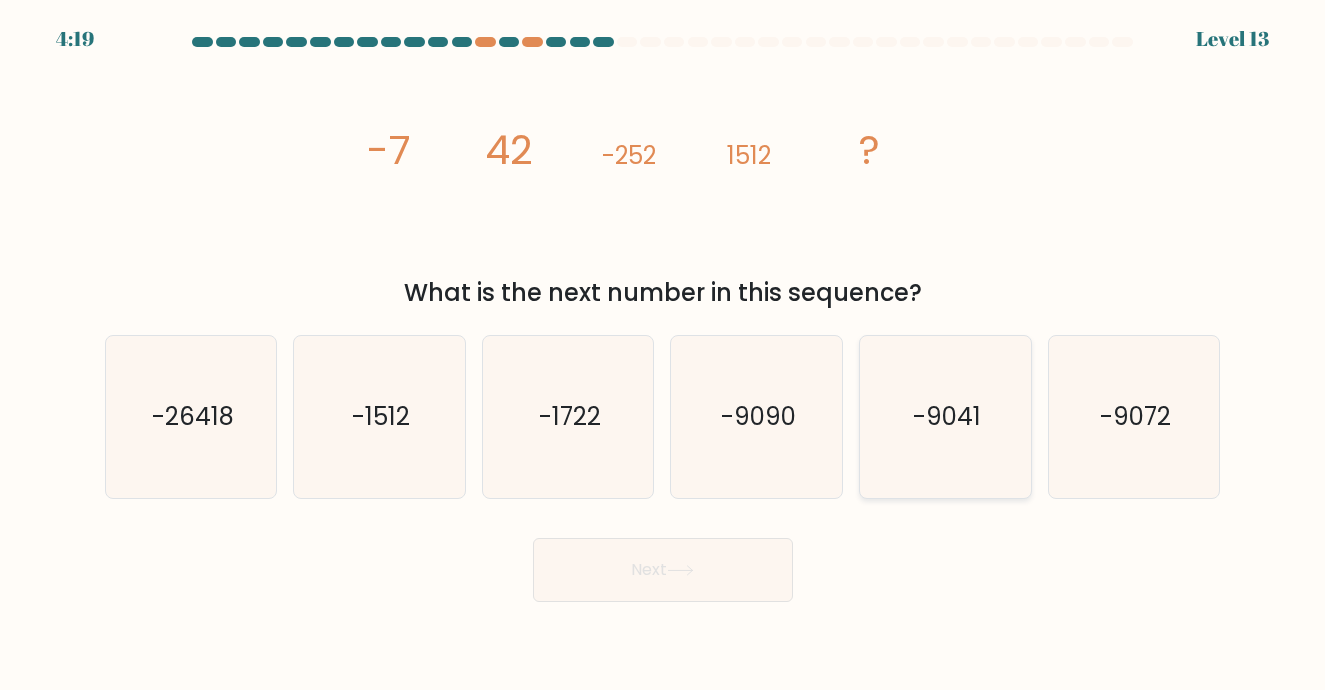 click on "f.
-9072" at bounding box center (663, 350) 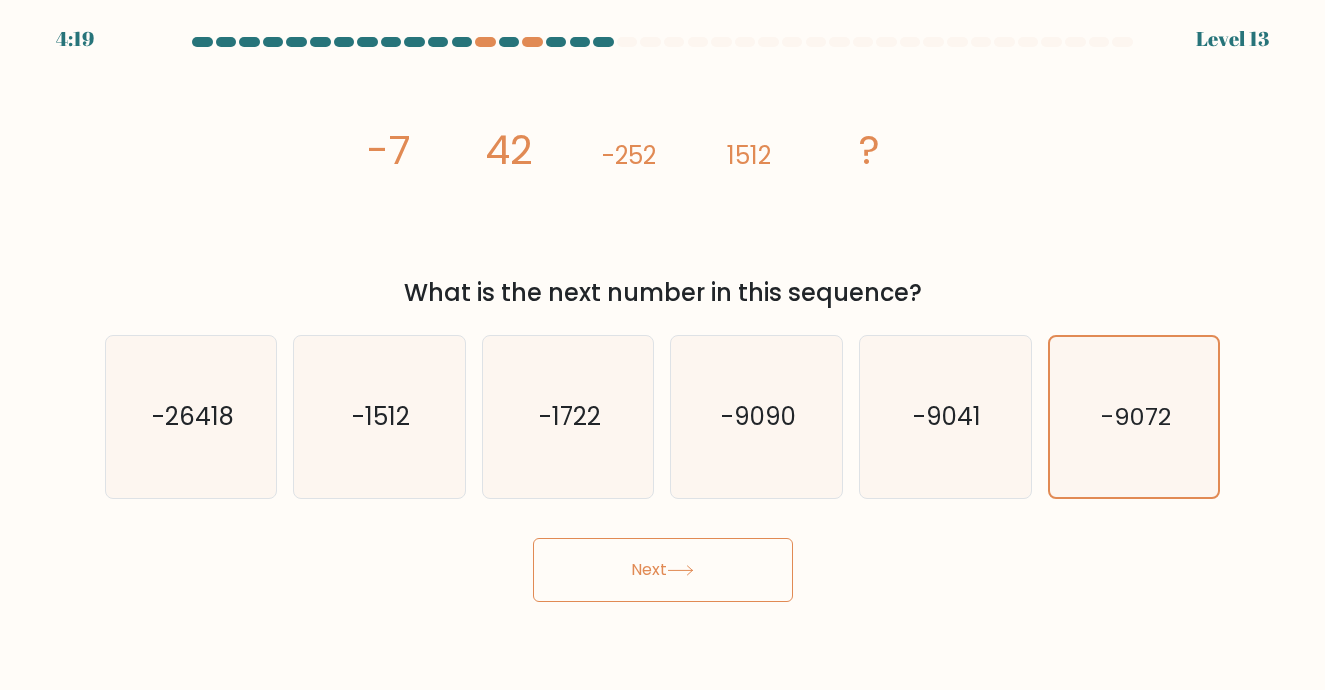 click on "Next" at bounding box center (663, 570) 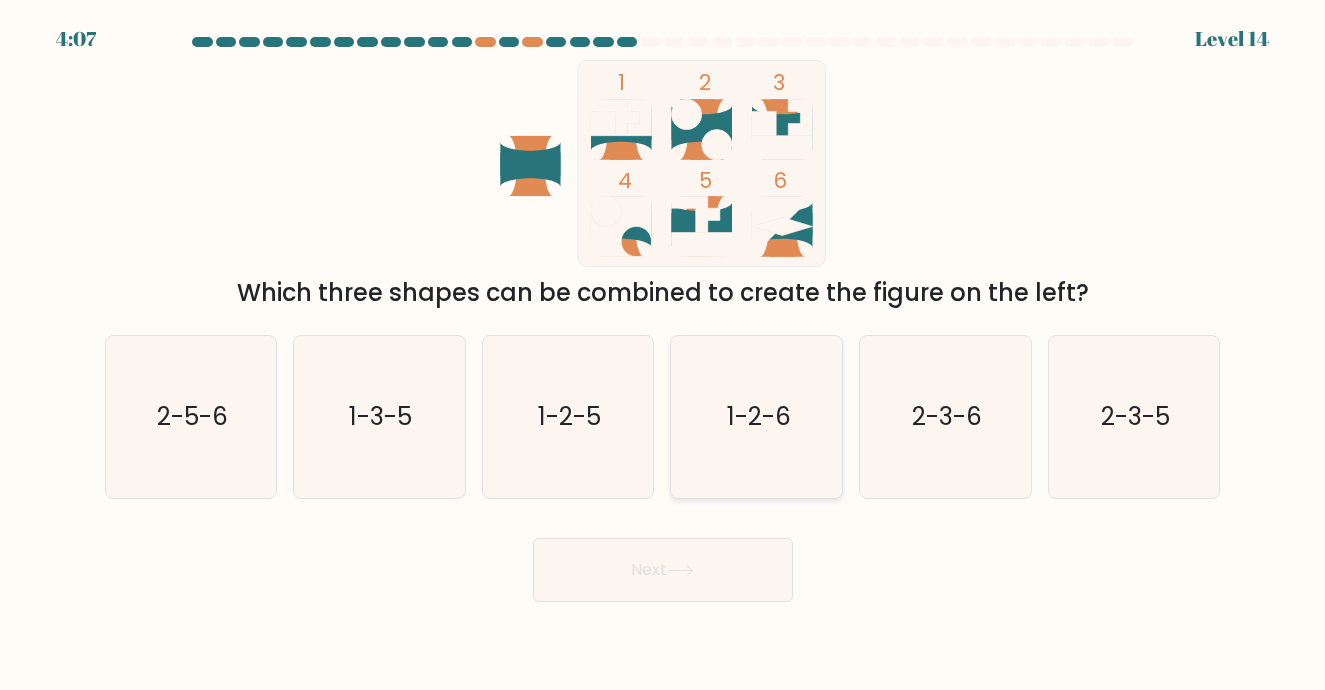 click on "1-2-6" 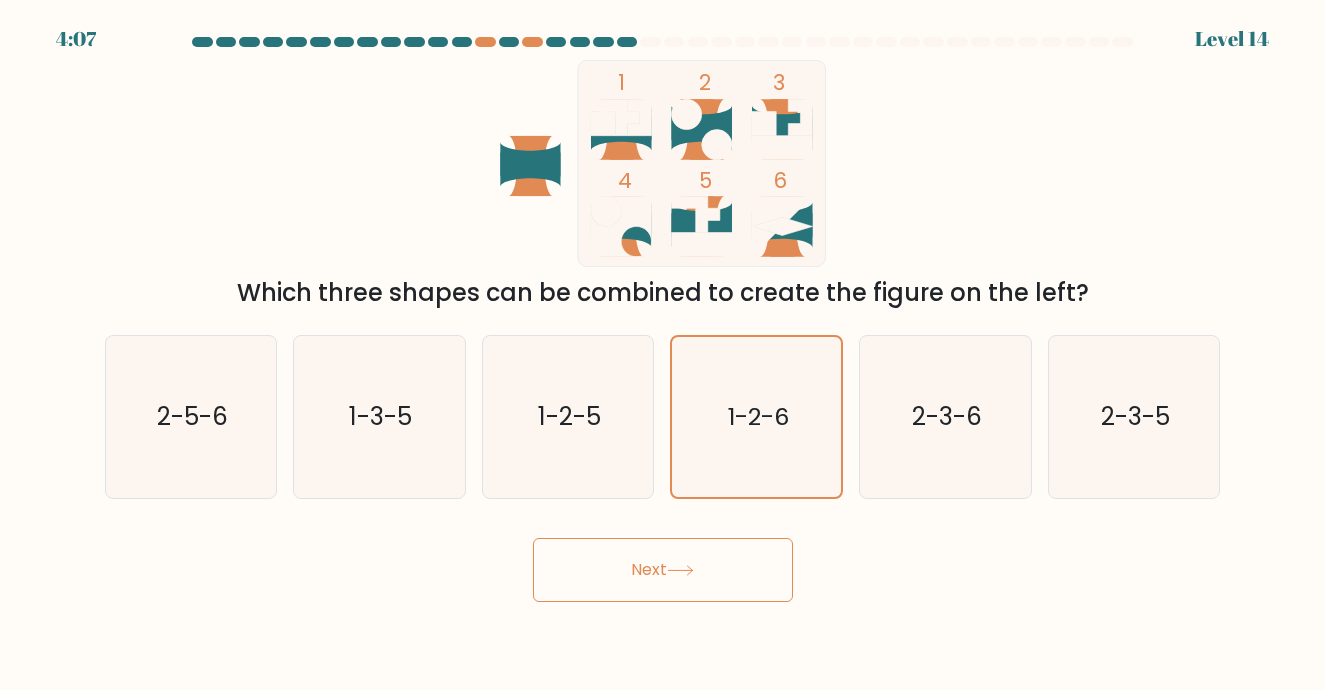 click on "Next" at bounding box center (663, 570) 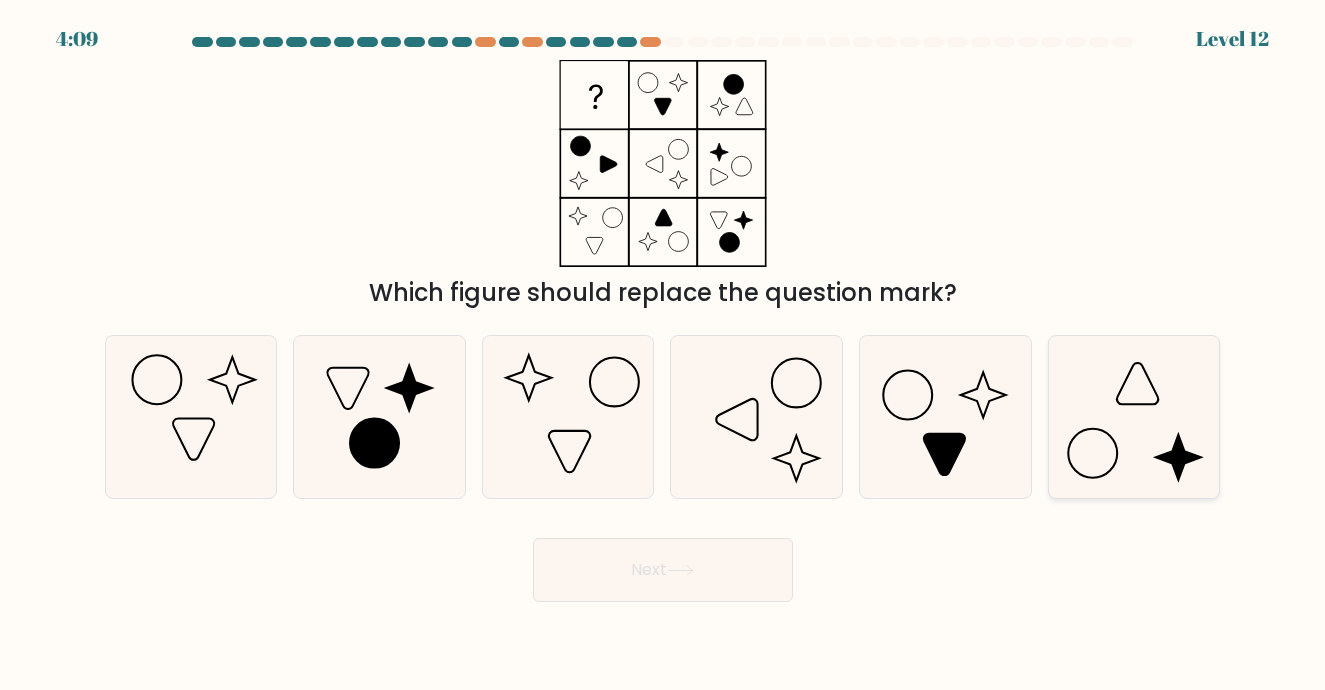 click 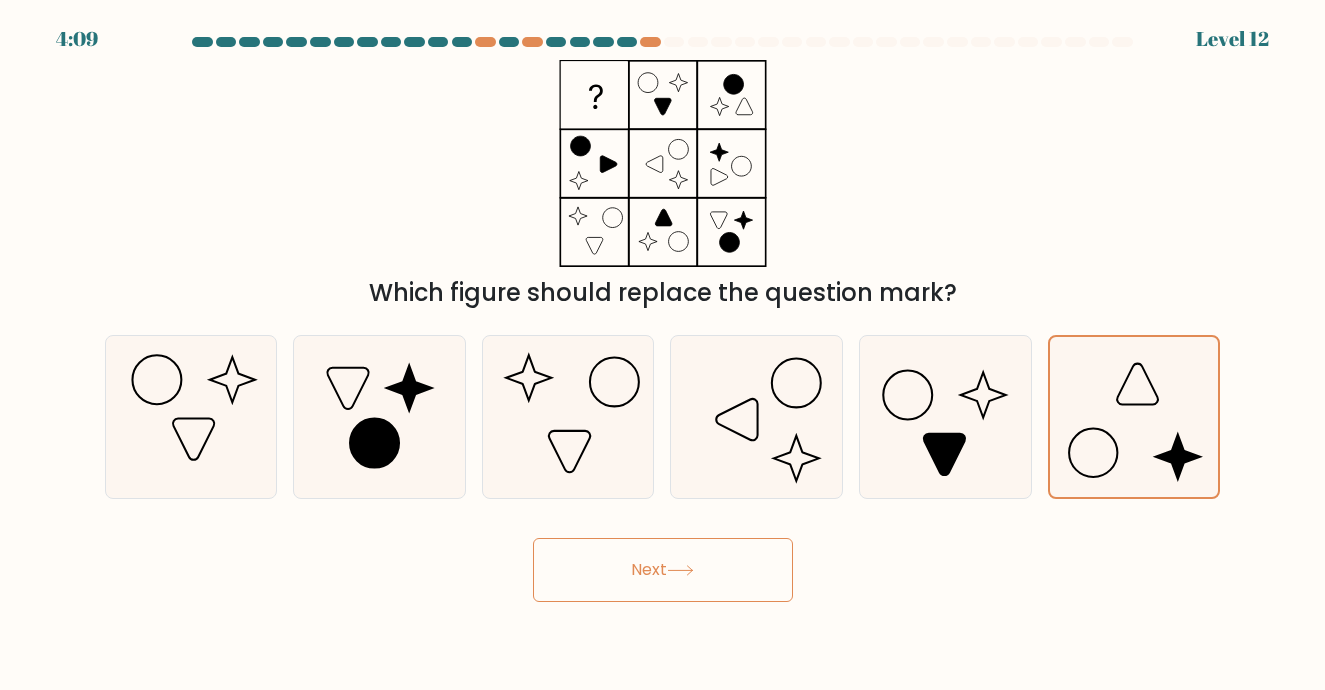 click on "Next" at bounding box center (663, 570) 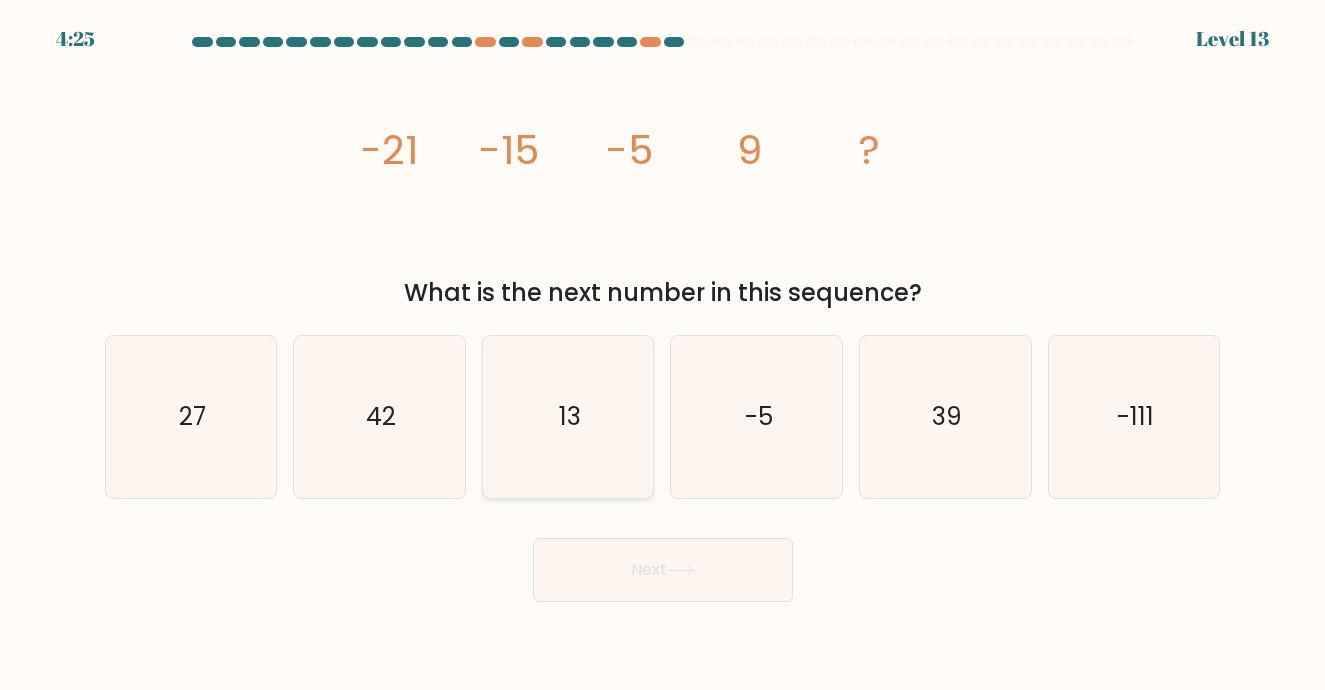 click on "13" 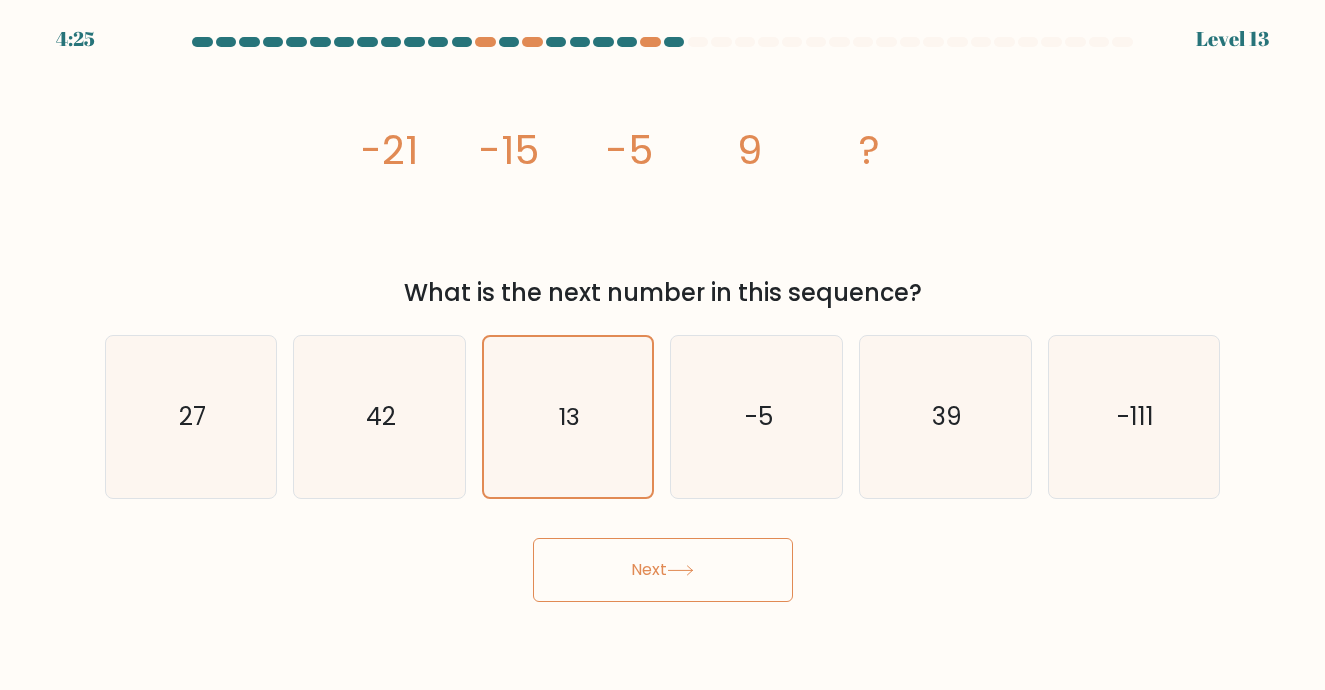 click on "Next" at bounding box center [663, 570] 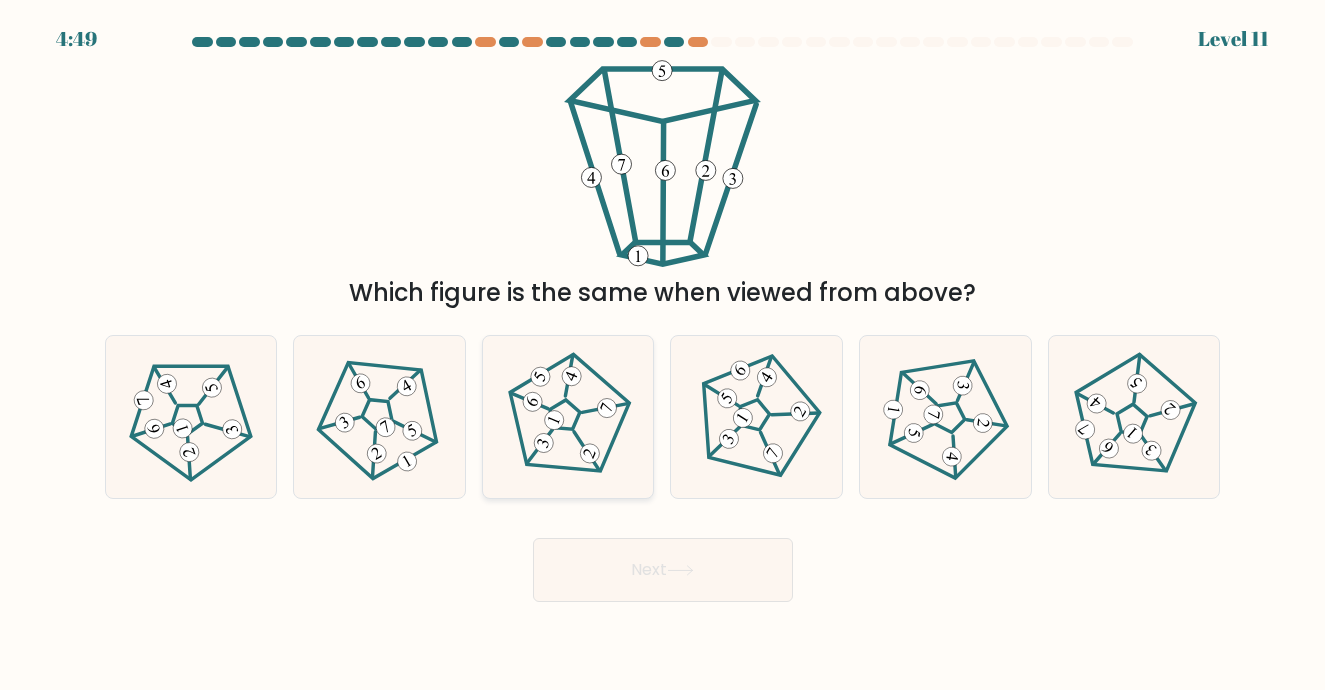 click 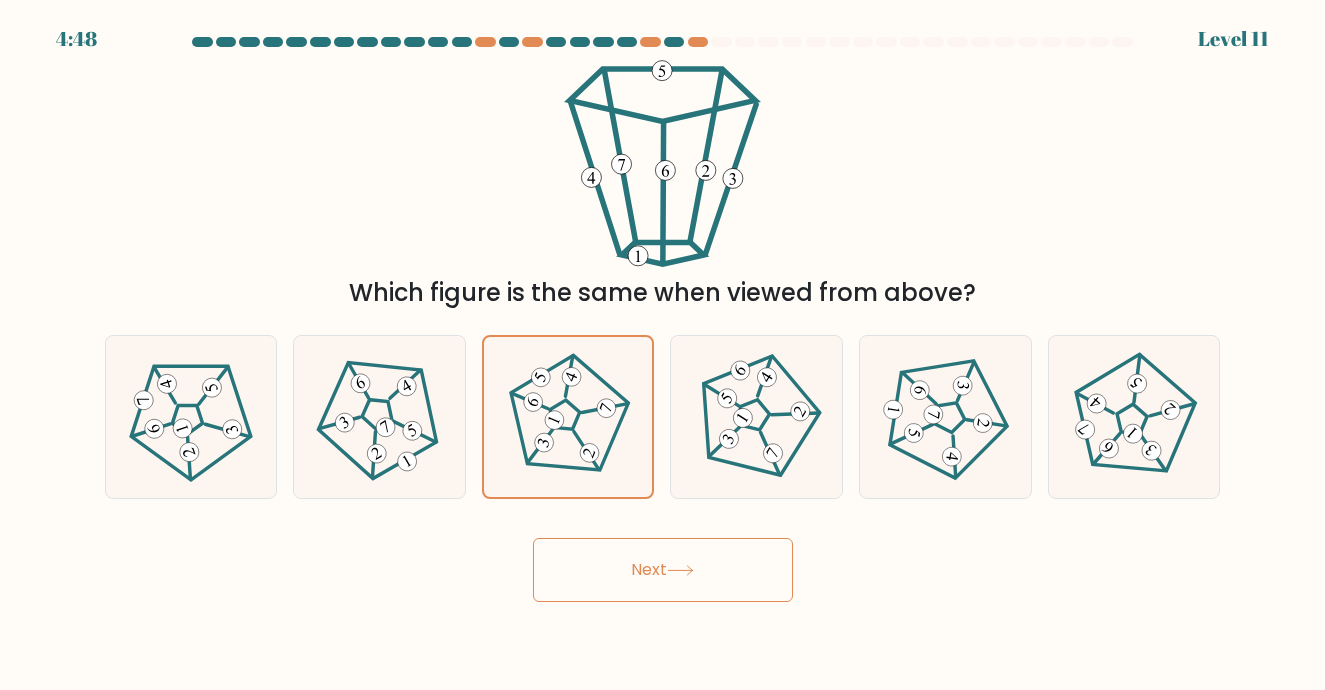 click on "Next" at bounding box center (663, 570) 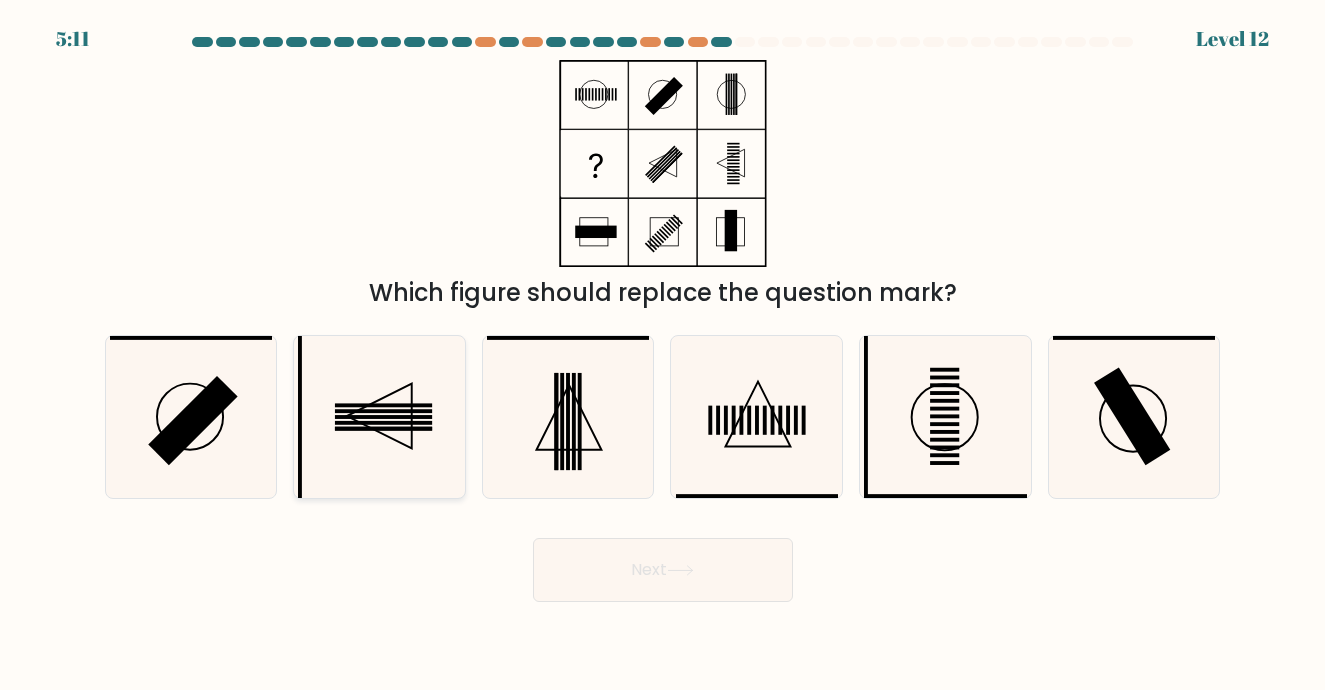 click 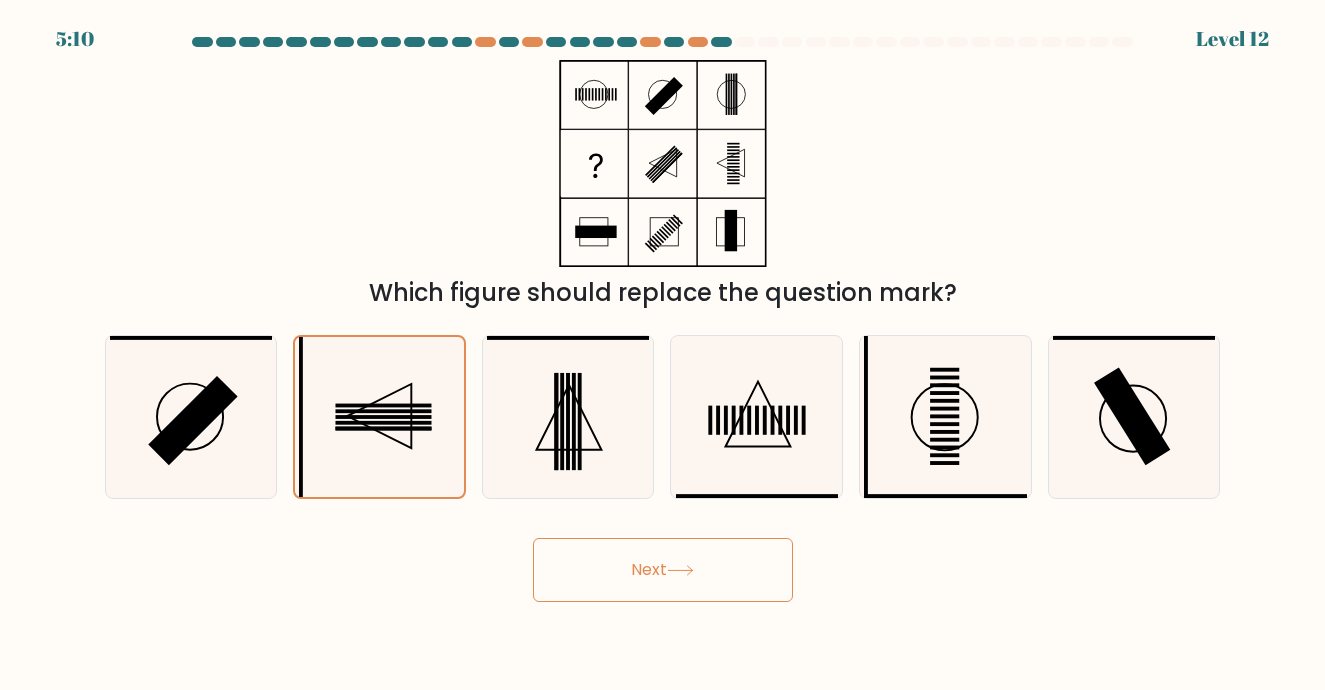 click on "Next" at bounding box center (663, 570) 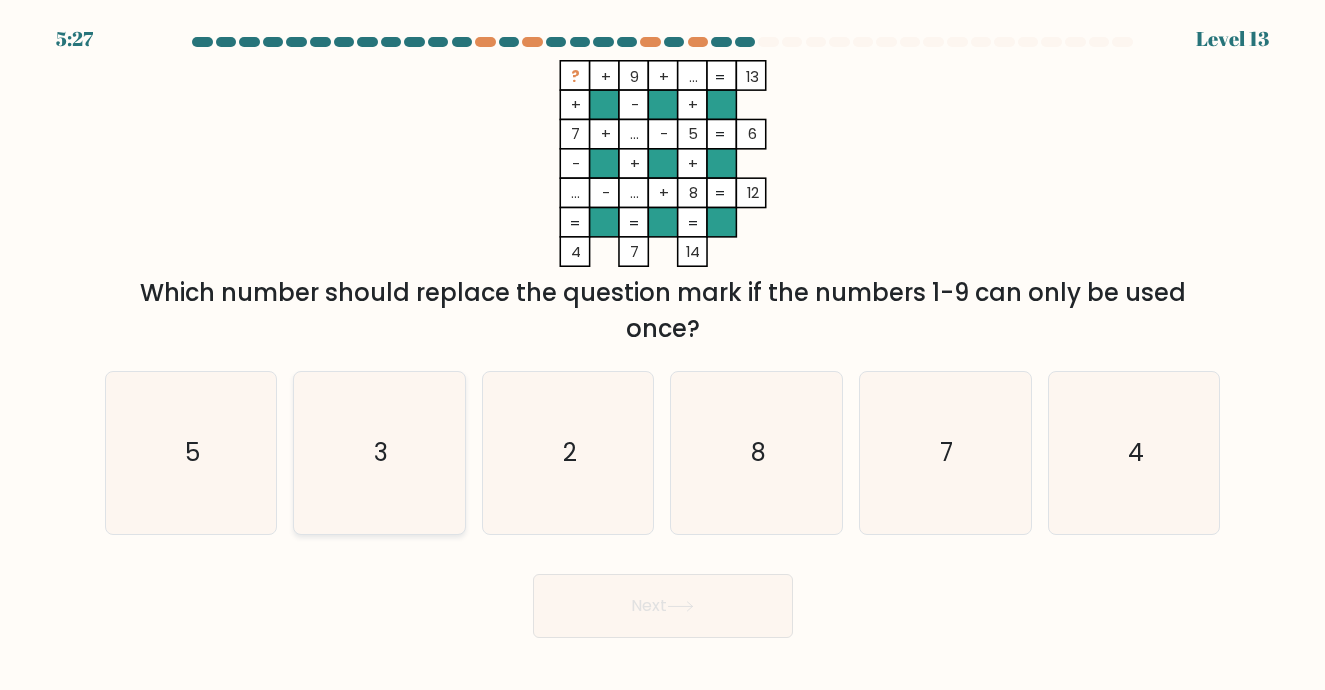 click on "3" 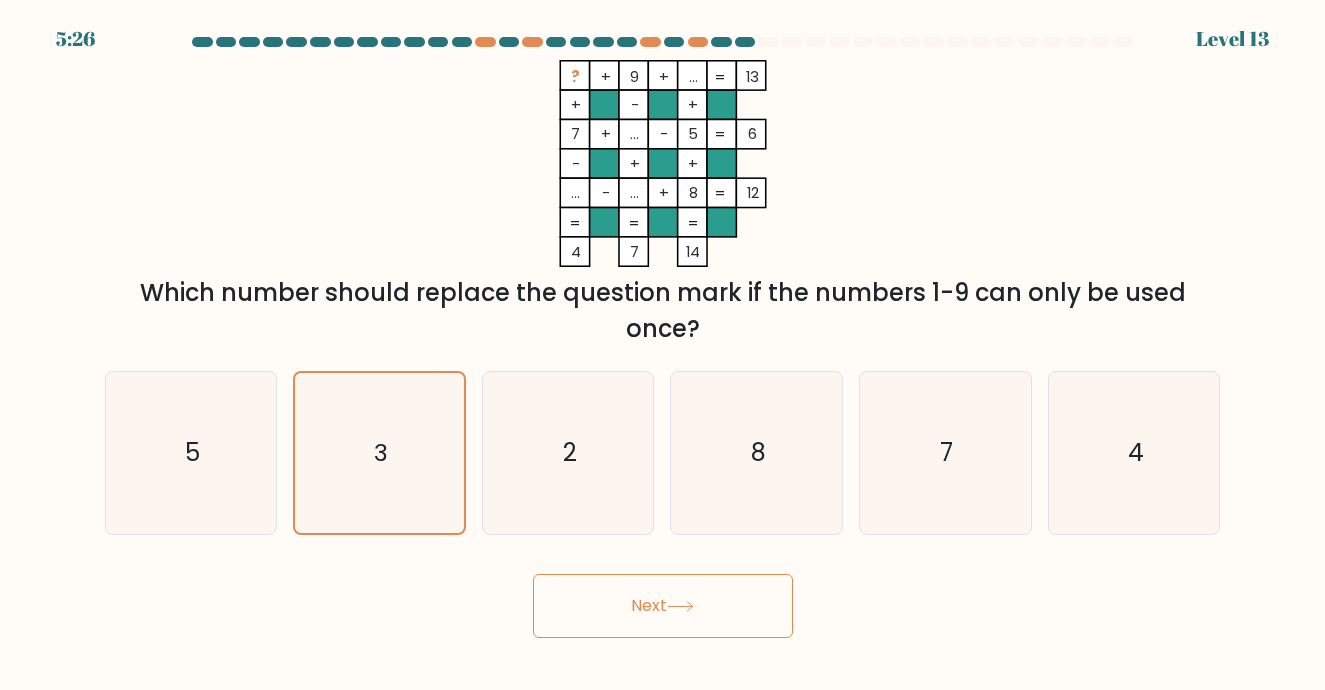 click on "Next" at bounding box center (663, 606) 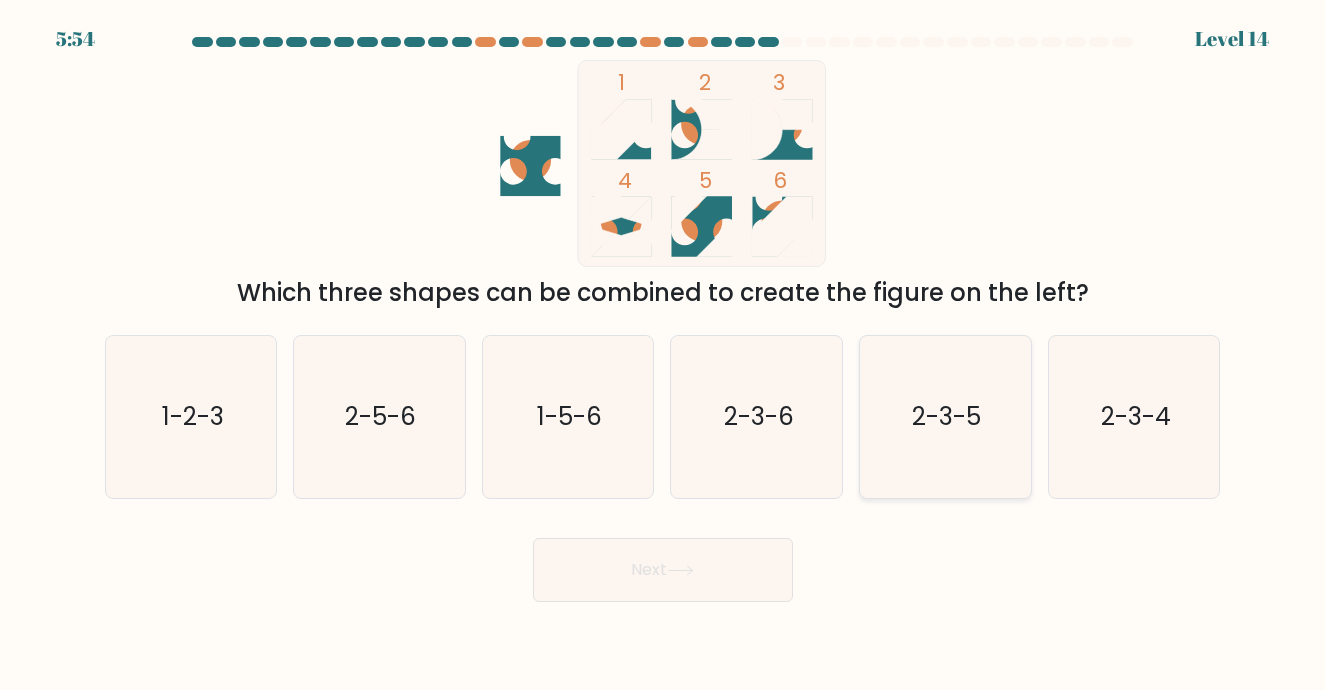 click on "2-3-5" 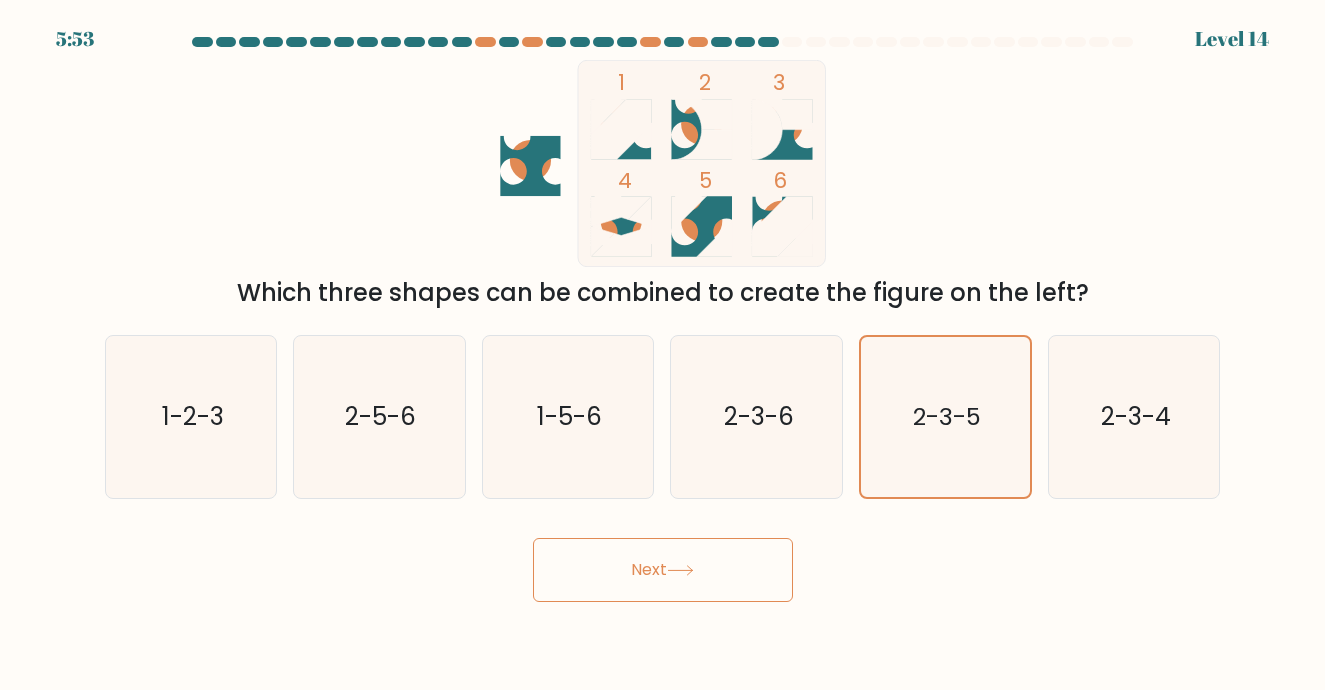 click on "Next" at bounding box center (663, 570) 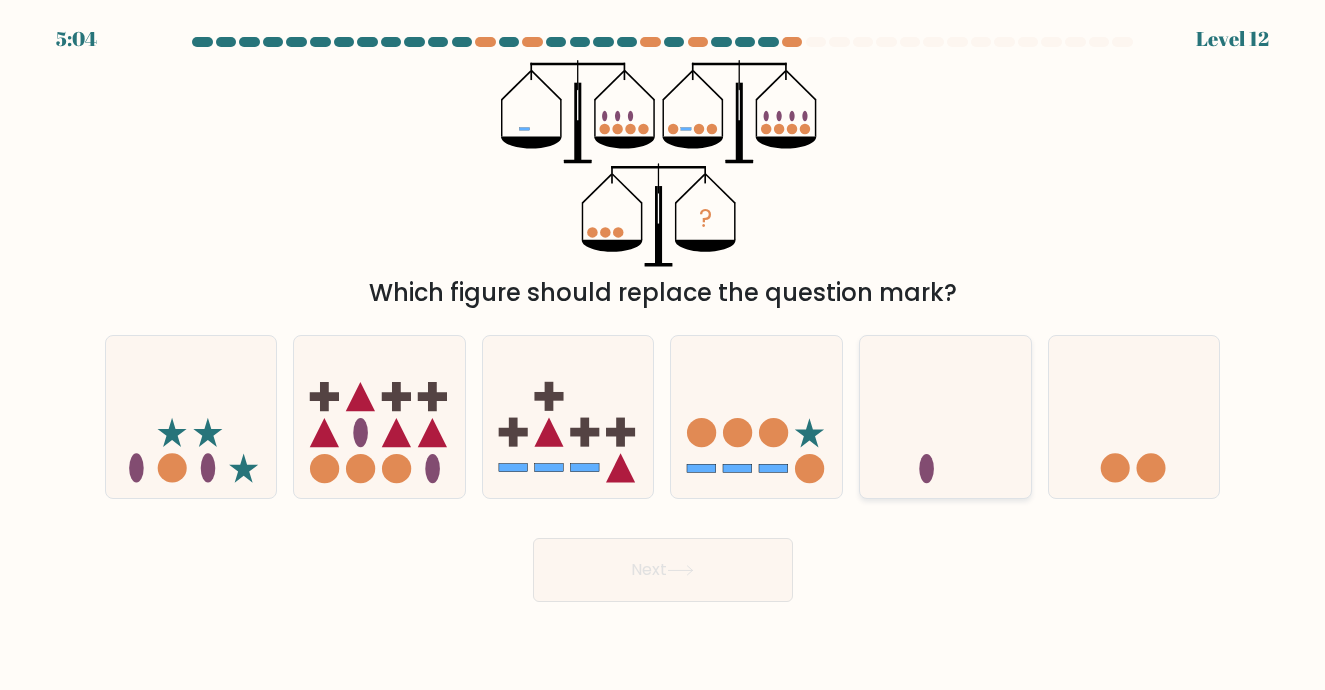 click 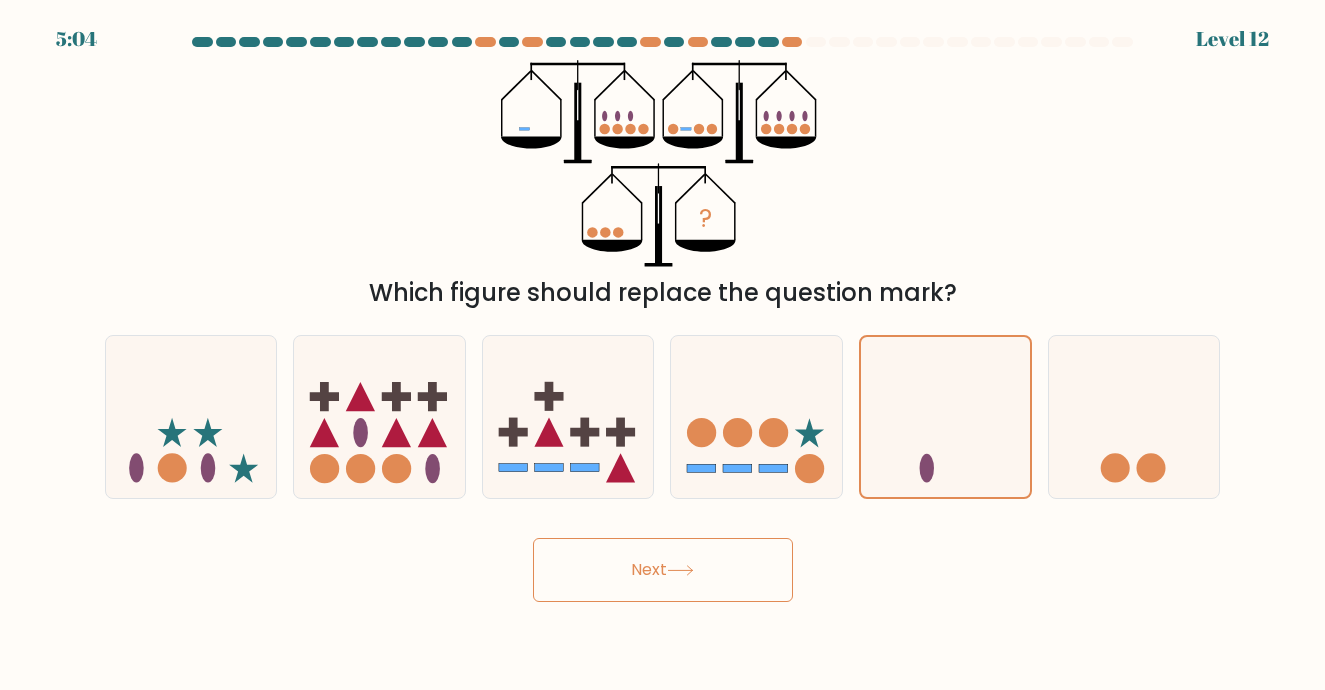click on "Next" at bounding box center (663, 570) 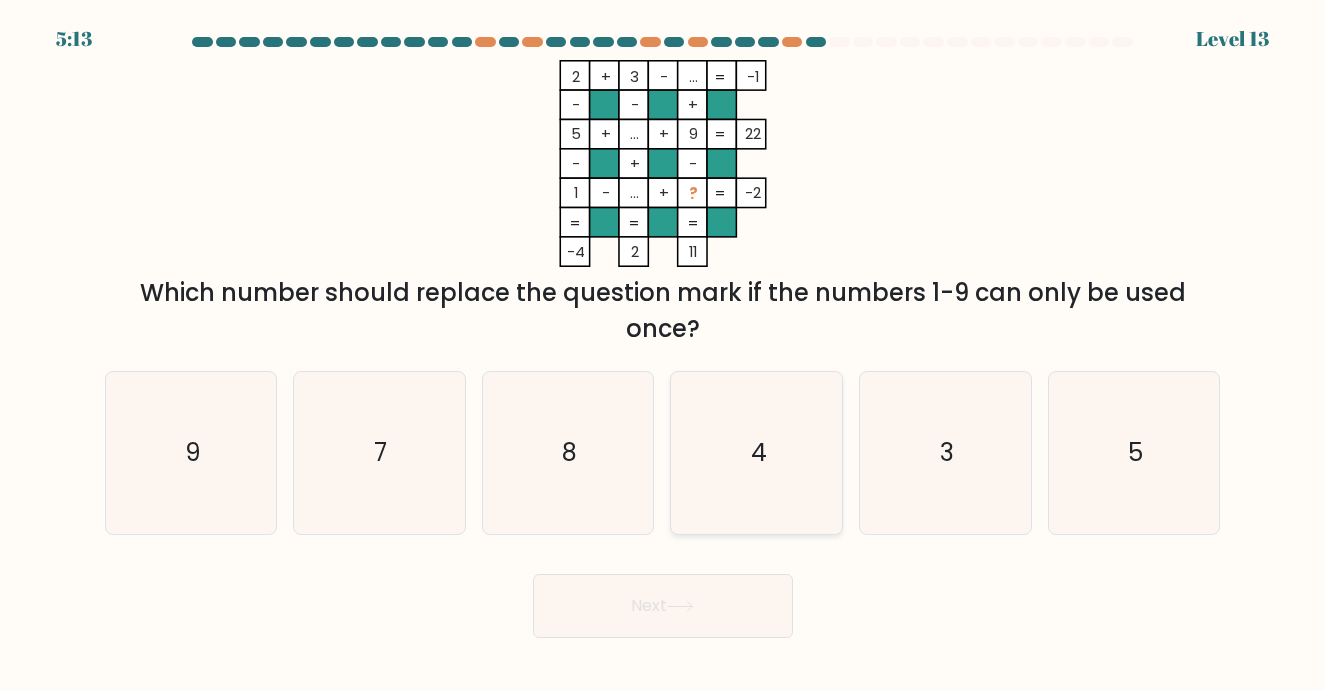 click on "4" 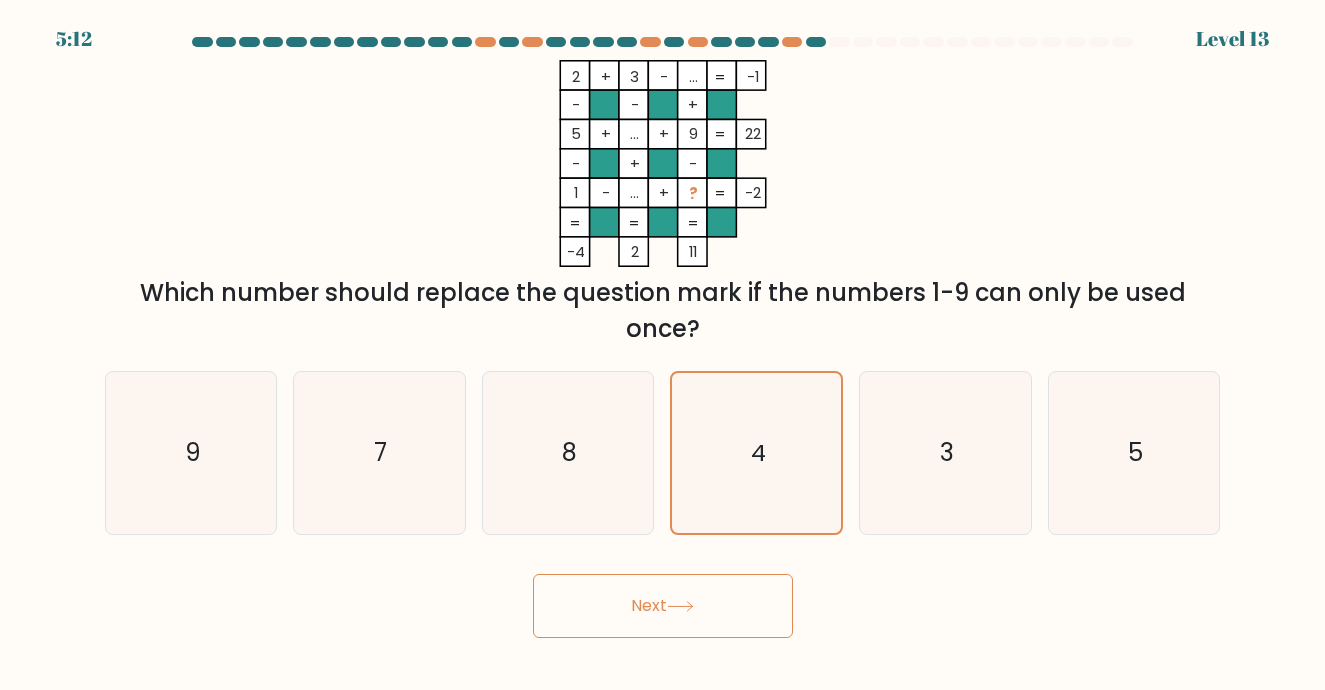 click on "Next" at bounding box center [663, 606] 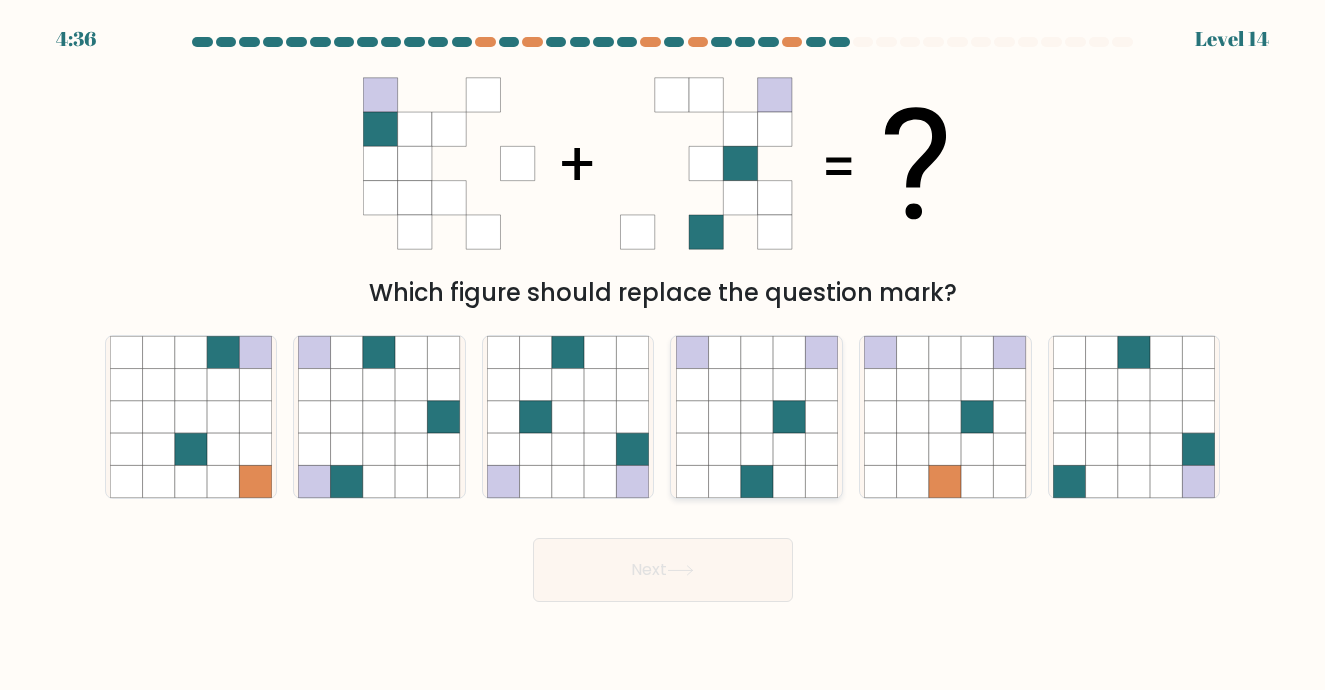 click 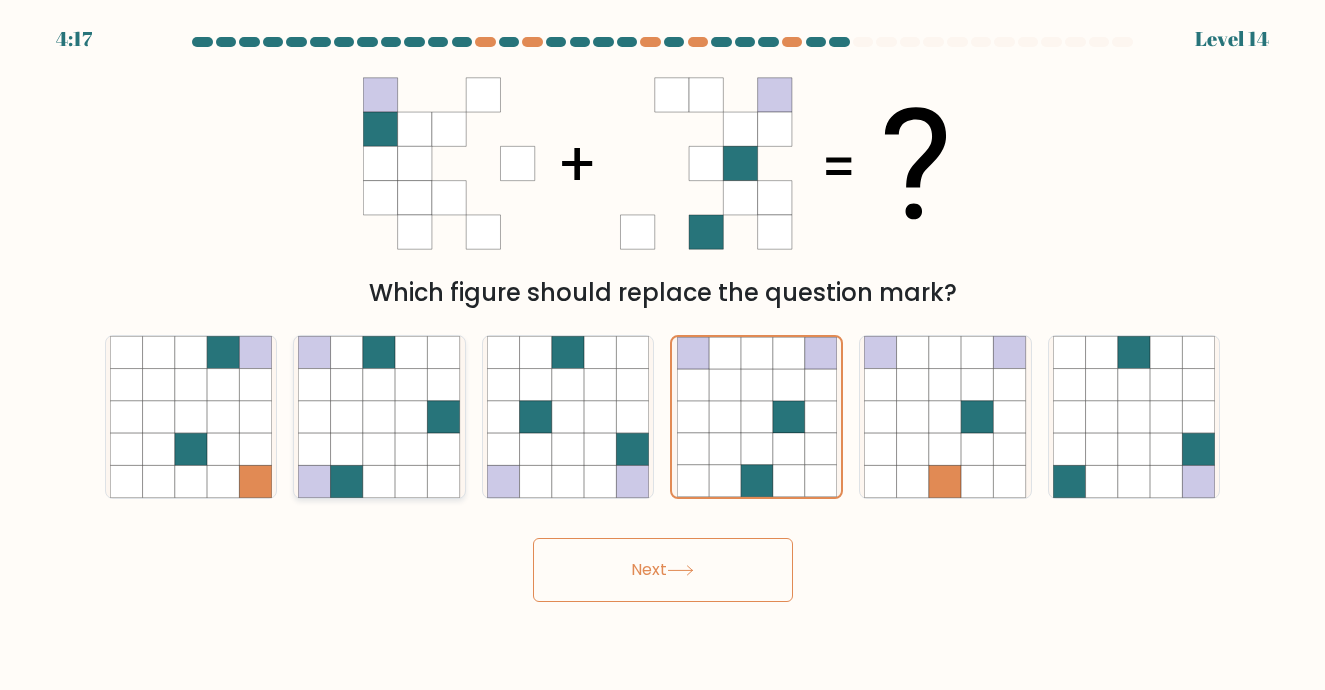 click 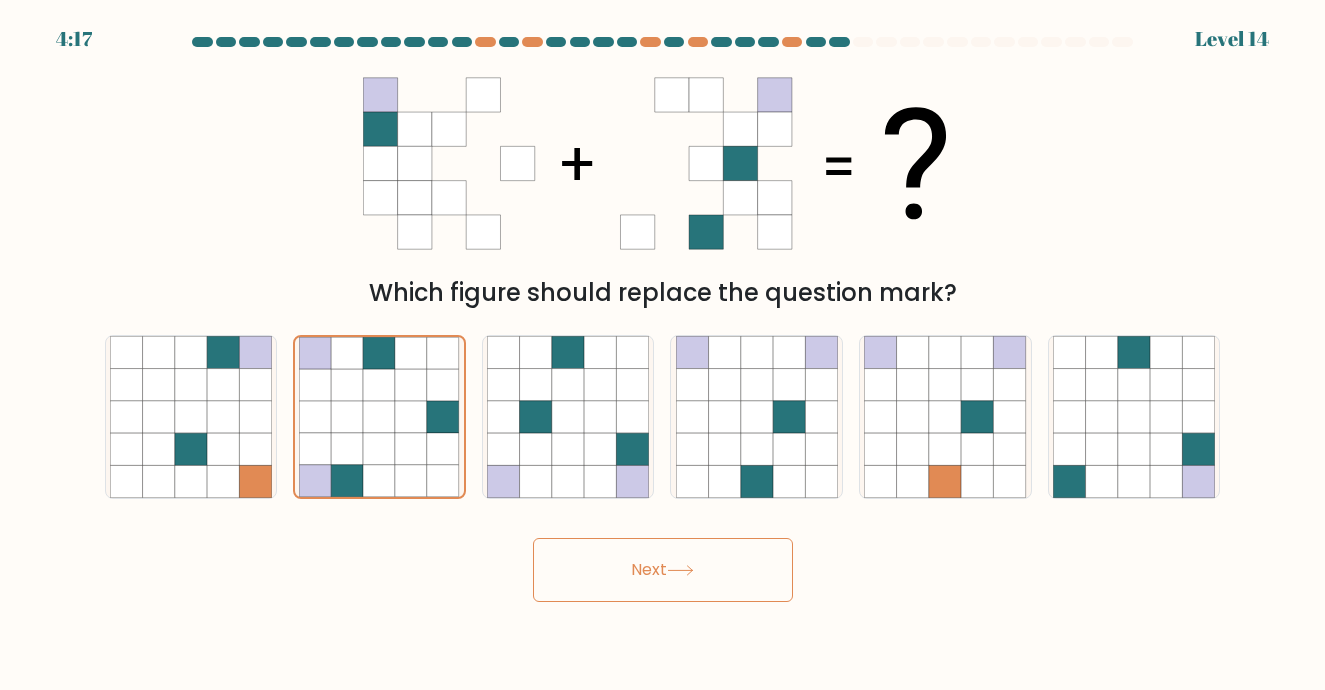 click on "Next" at bounding box center [663, 570] 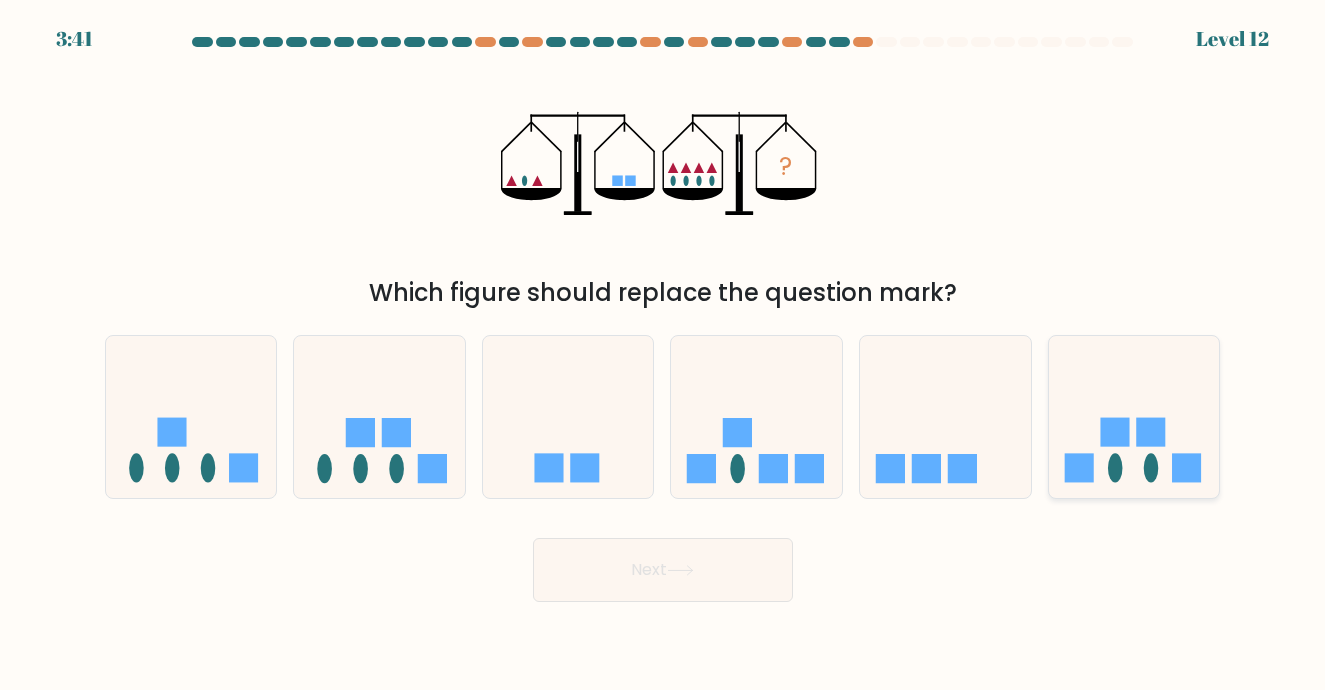click 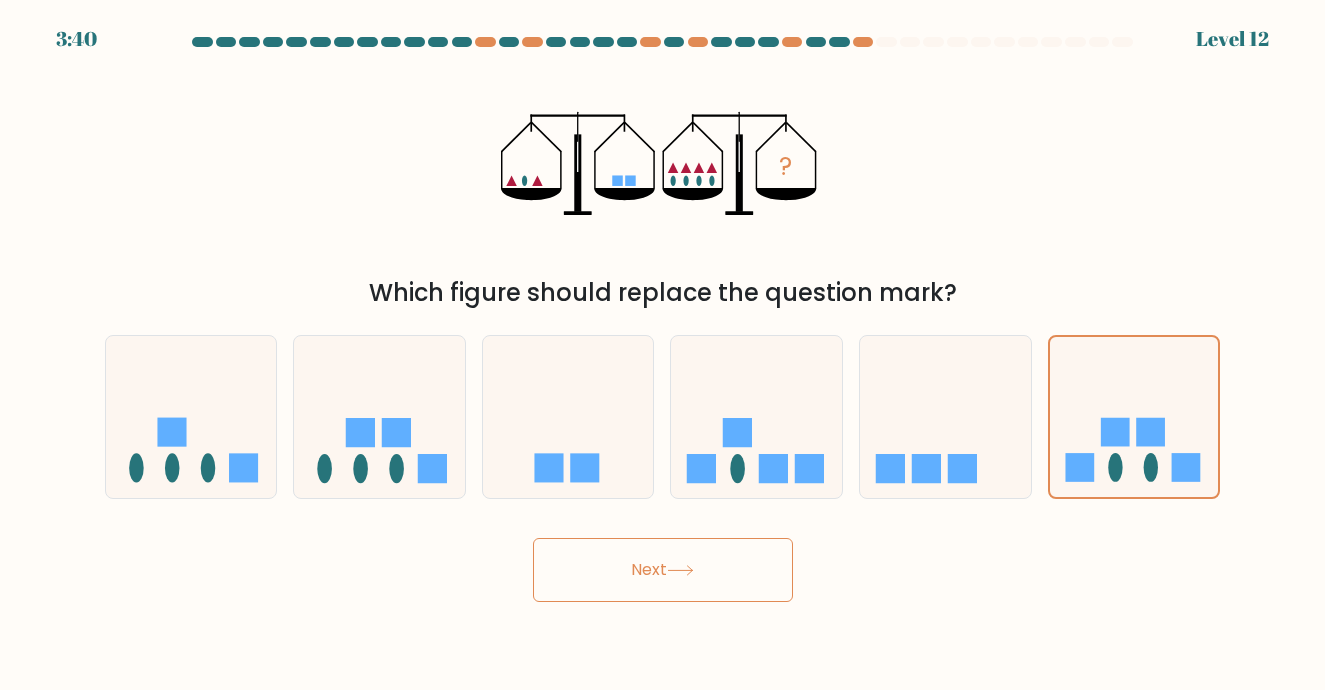 click on "Next" at bounding box center (663, 570) 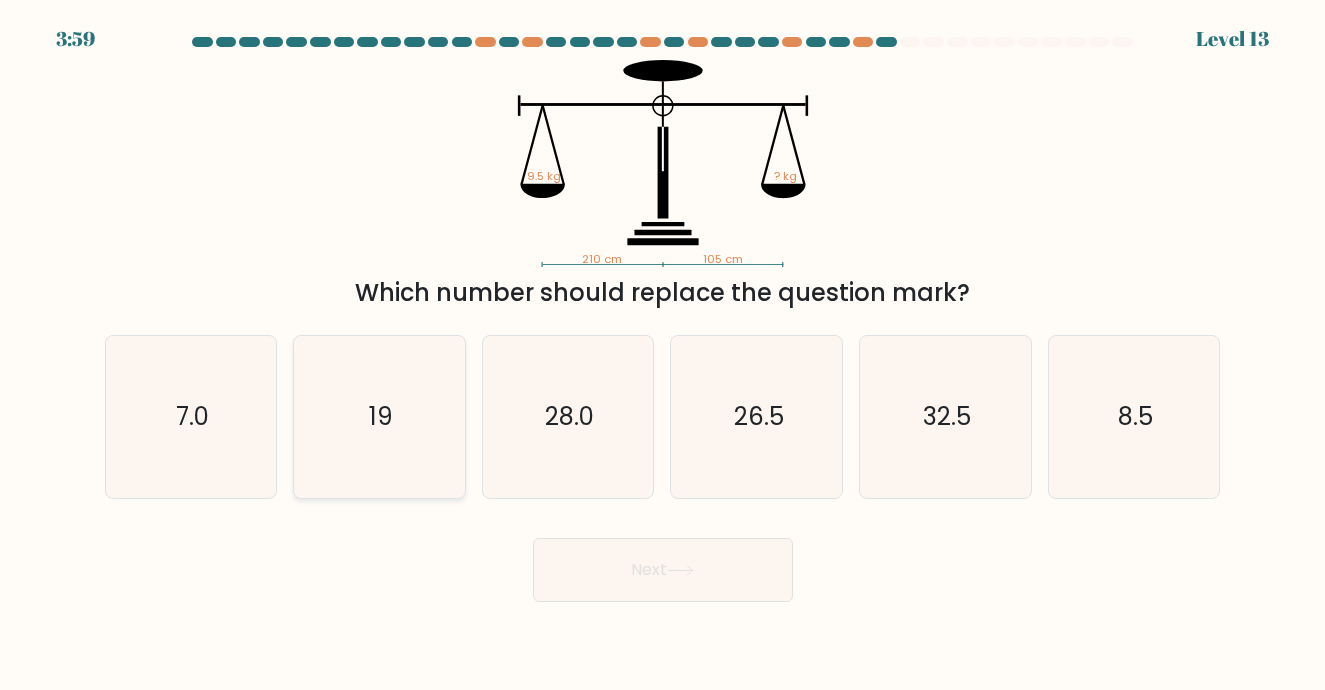 click on "19" 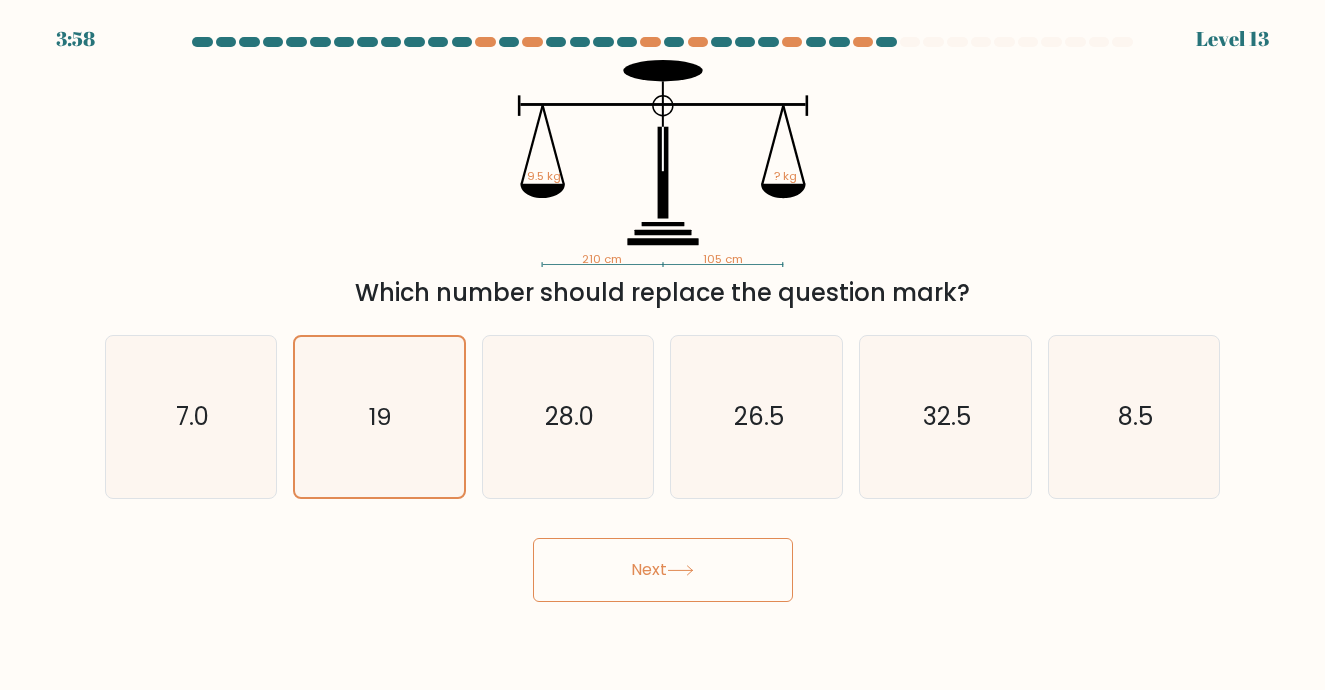 click on "Next" at bounding box center [663, 570] 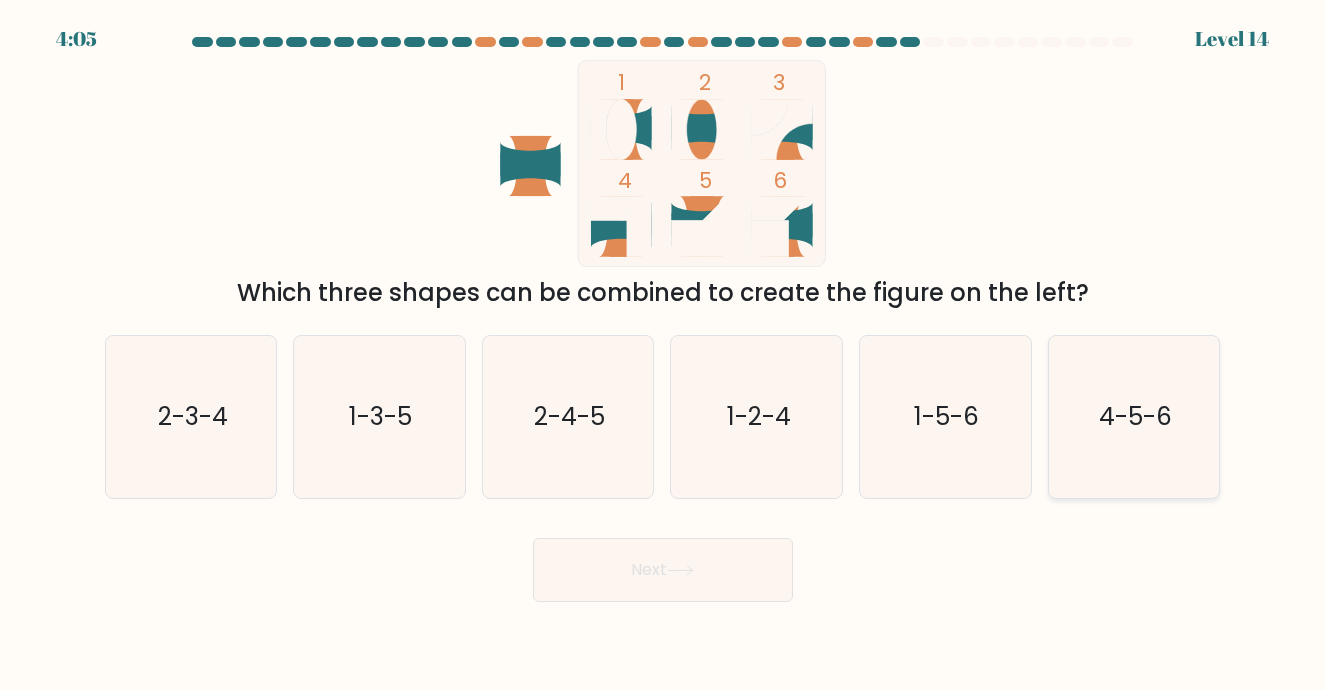 click on "4-5-6" 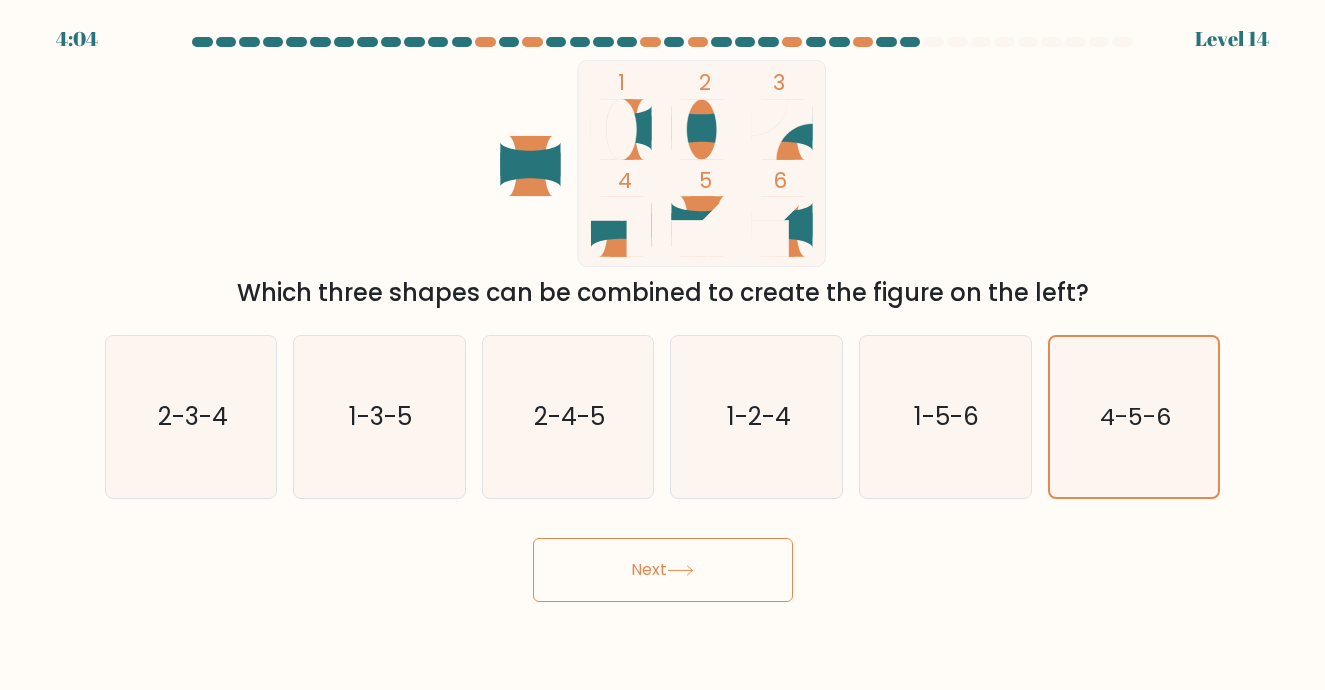 click on "Next" at bounding box center [663, 570] 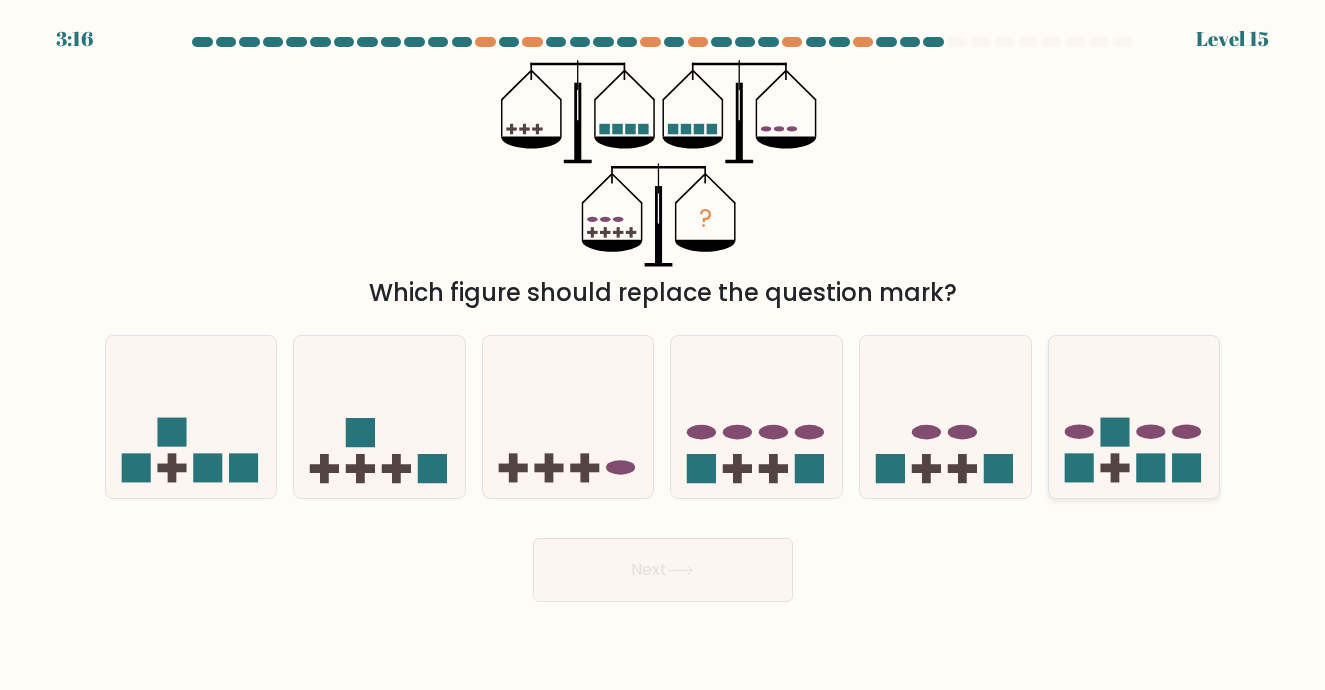 click 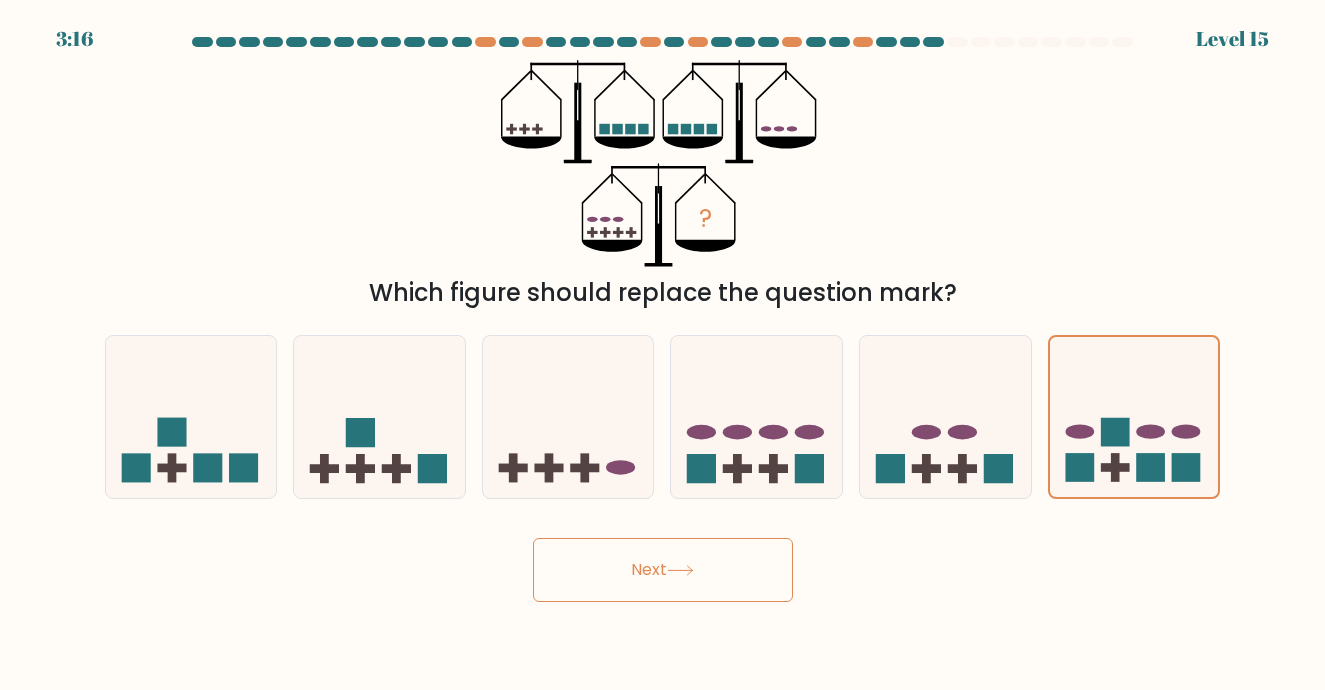 click on "Next" at bounding box center [663, 570] 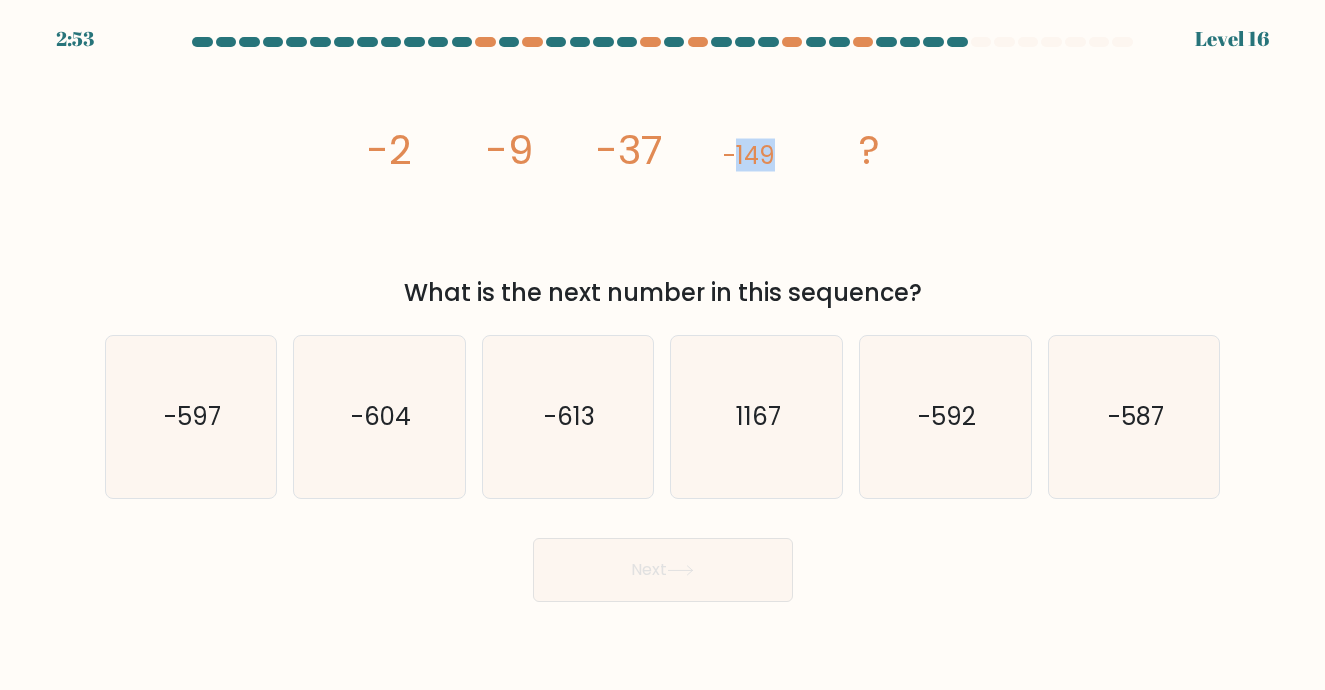 drag, startPoint x: 753, startPoint y: 159, endPoint x: 738, endPoint y: 156, distance: 15.297058 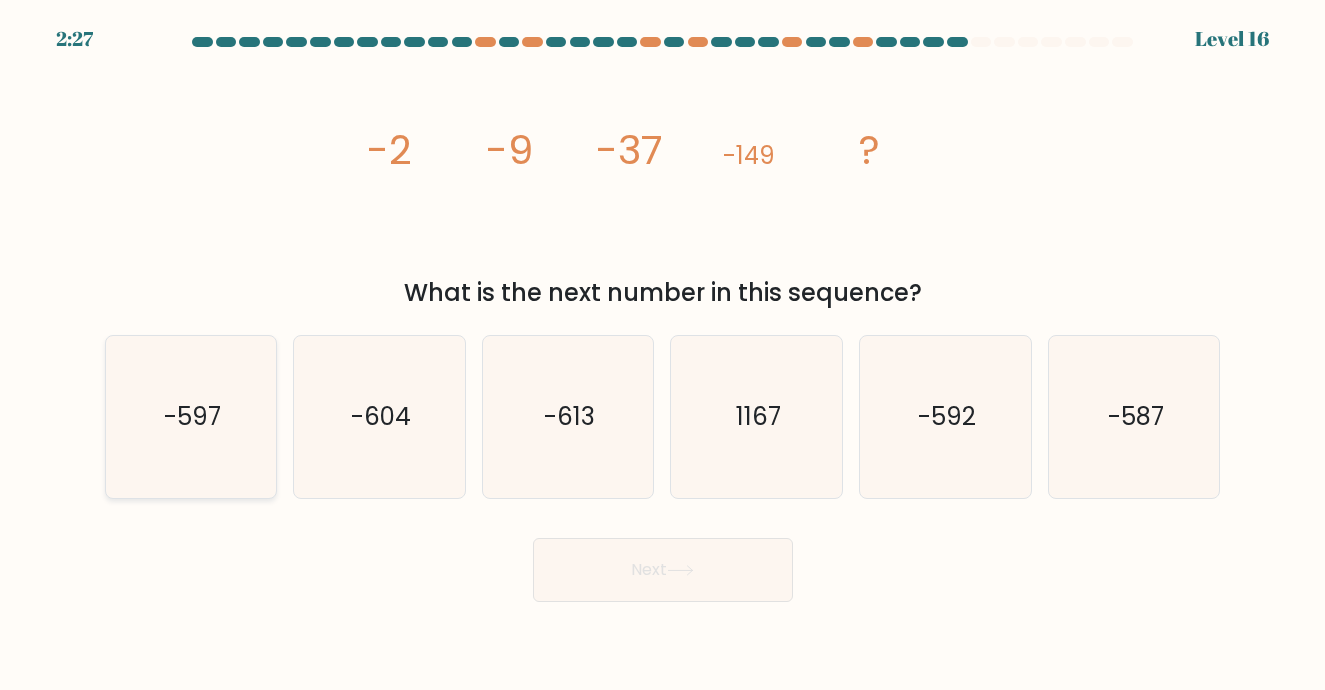 click on "-597" 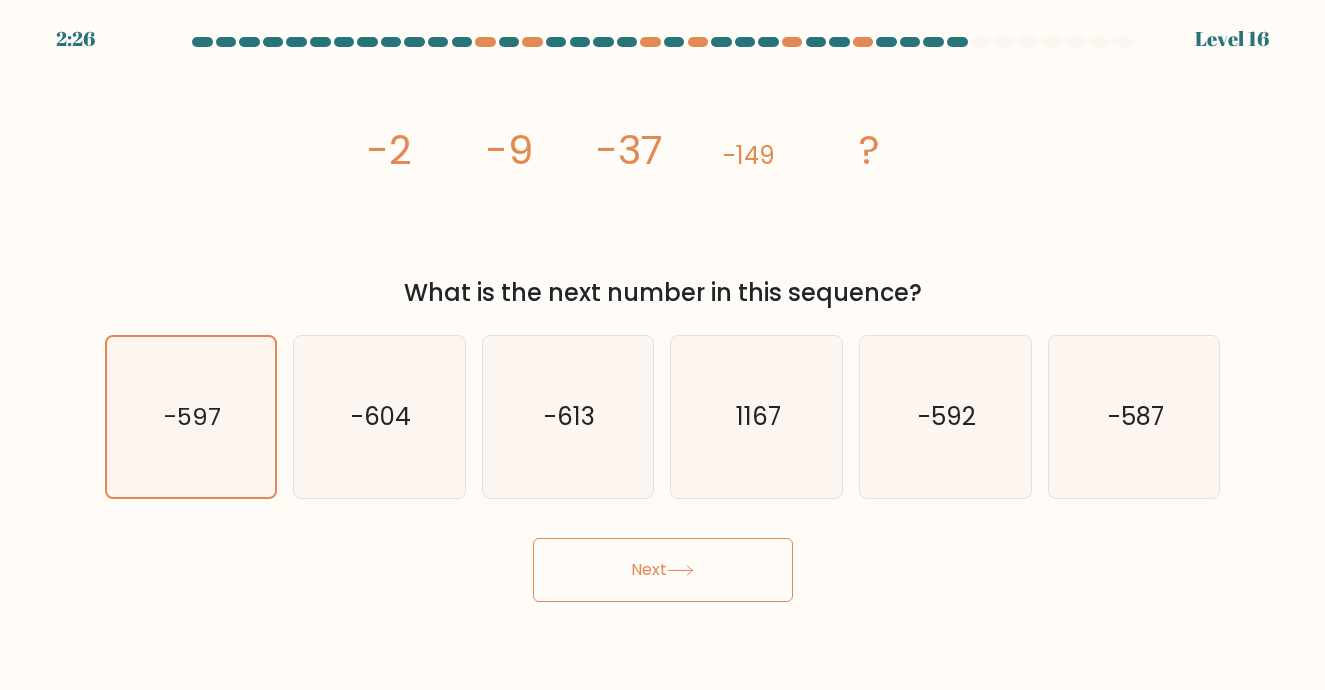 click on "Next" at bounding box center (663, 570) 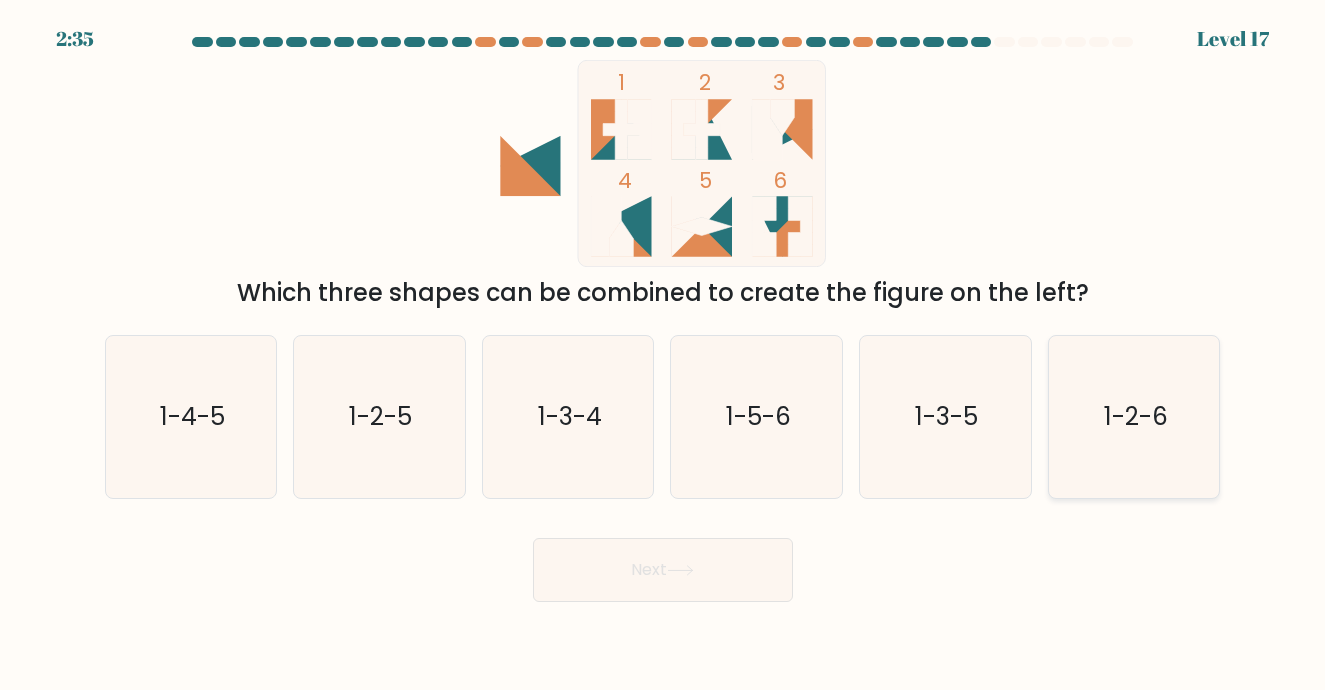 click on "1-2-6" 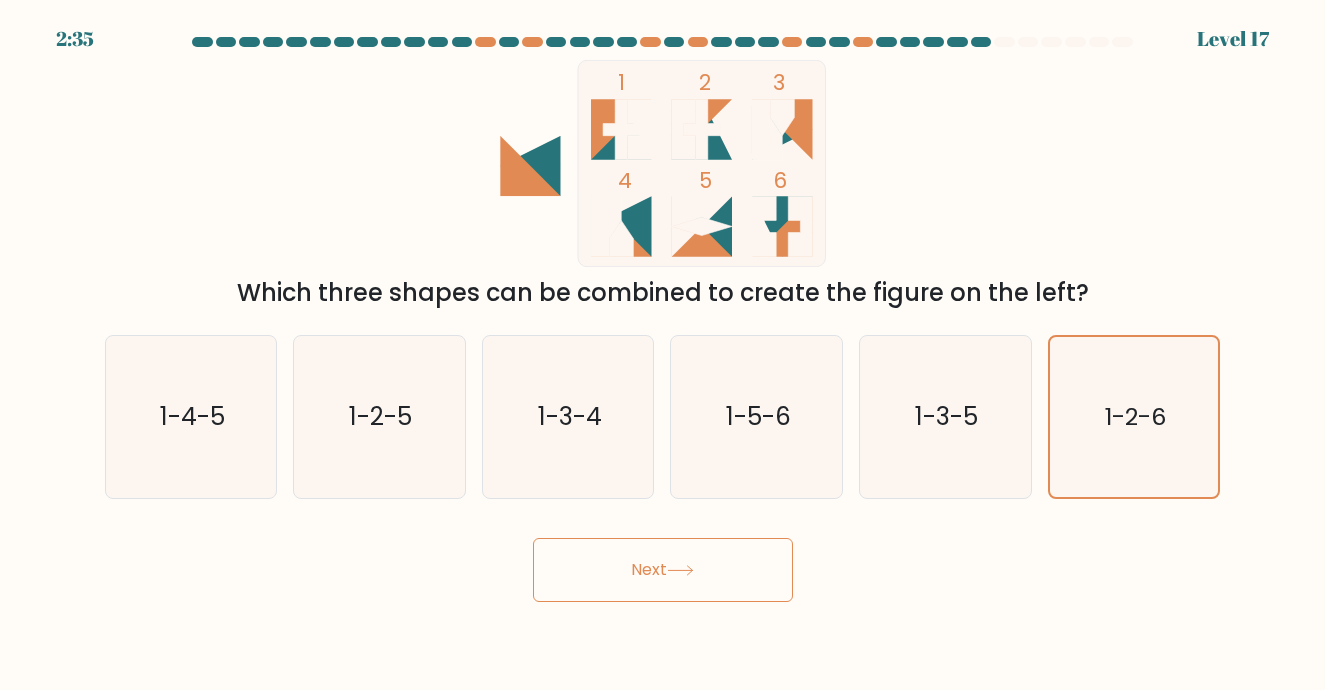 click on "Next" at bounding box center [663, 570] 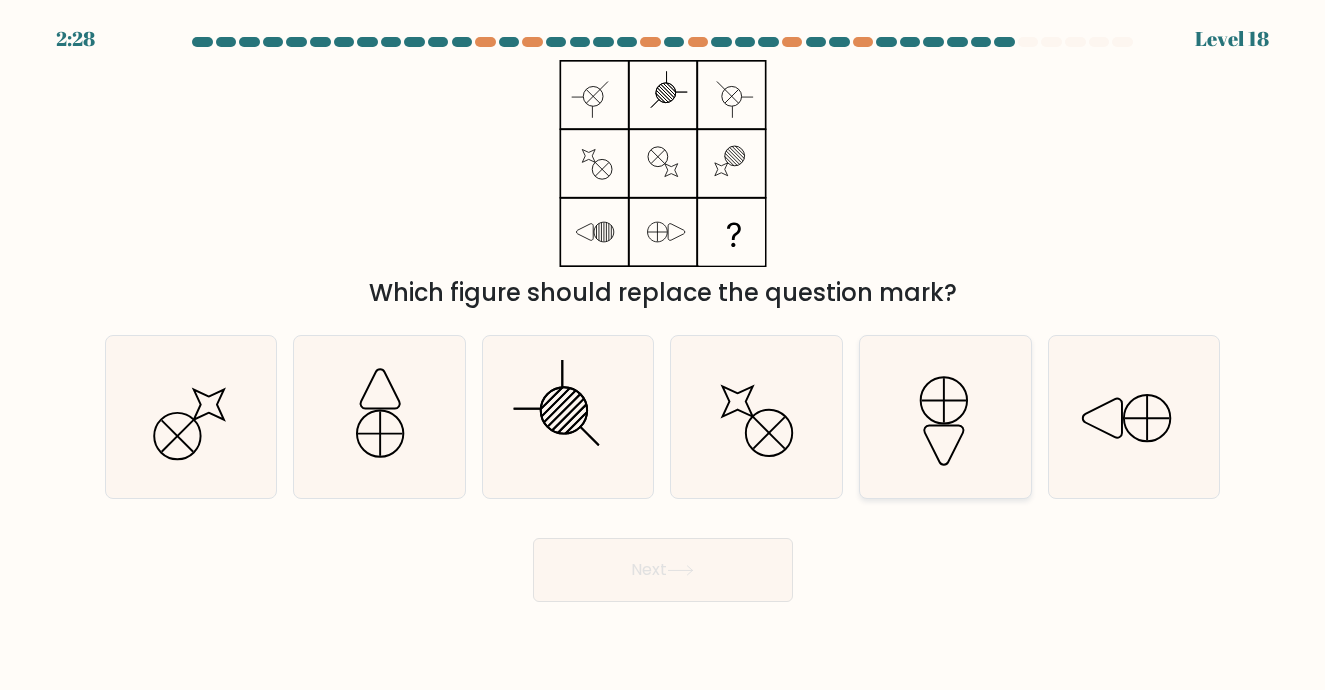 click 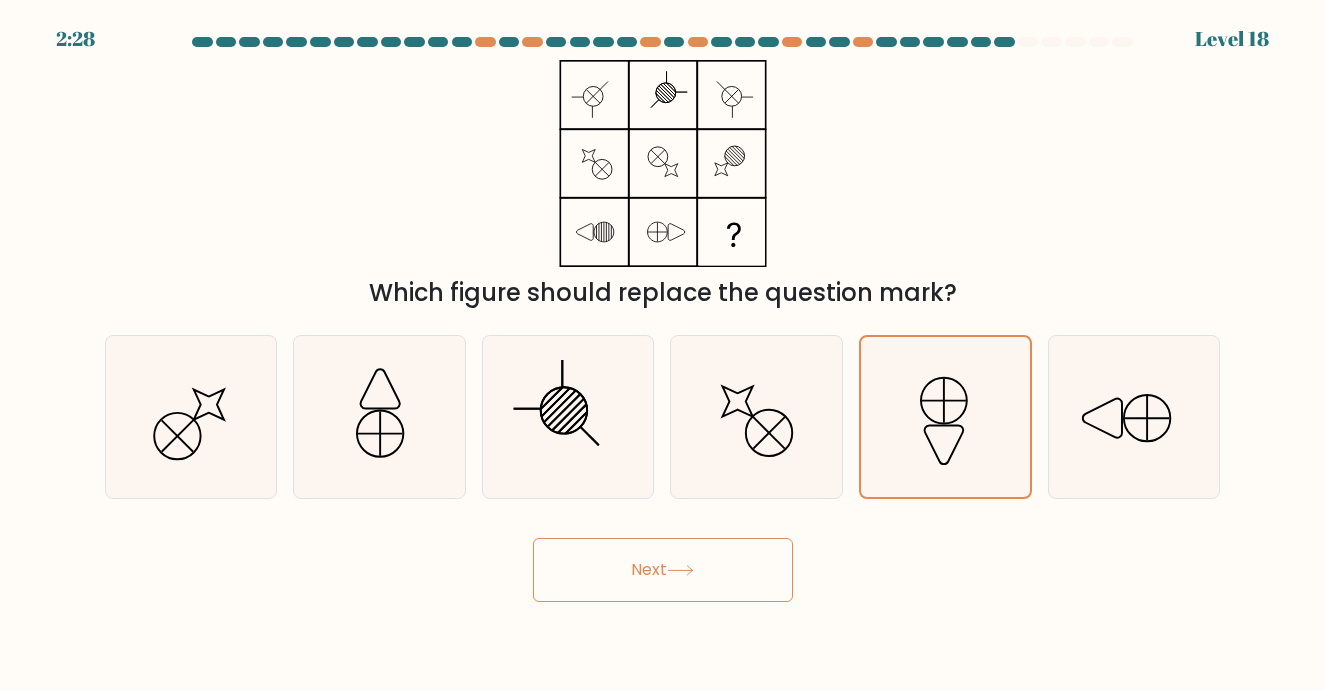 click on "Next" at bounding box center [663, 570] 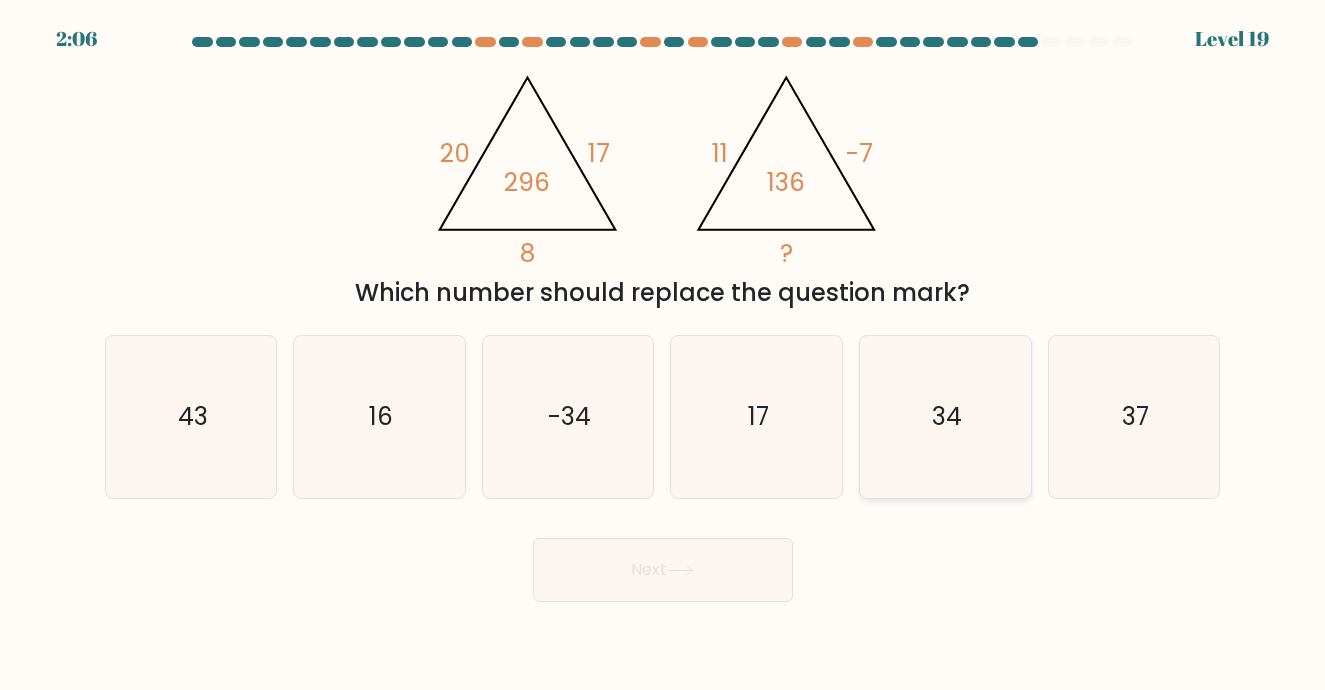click on "34" 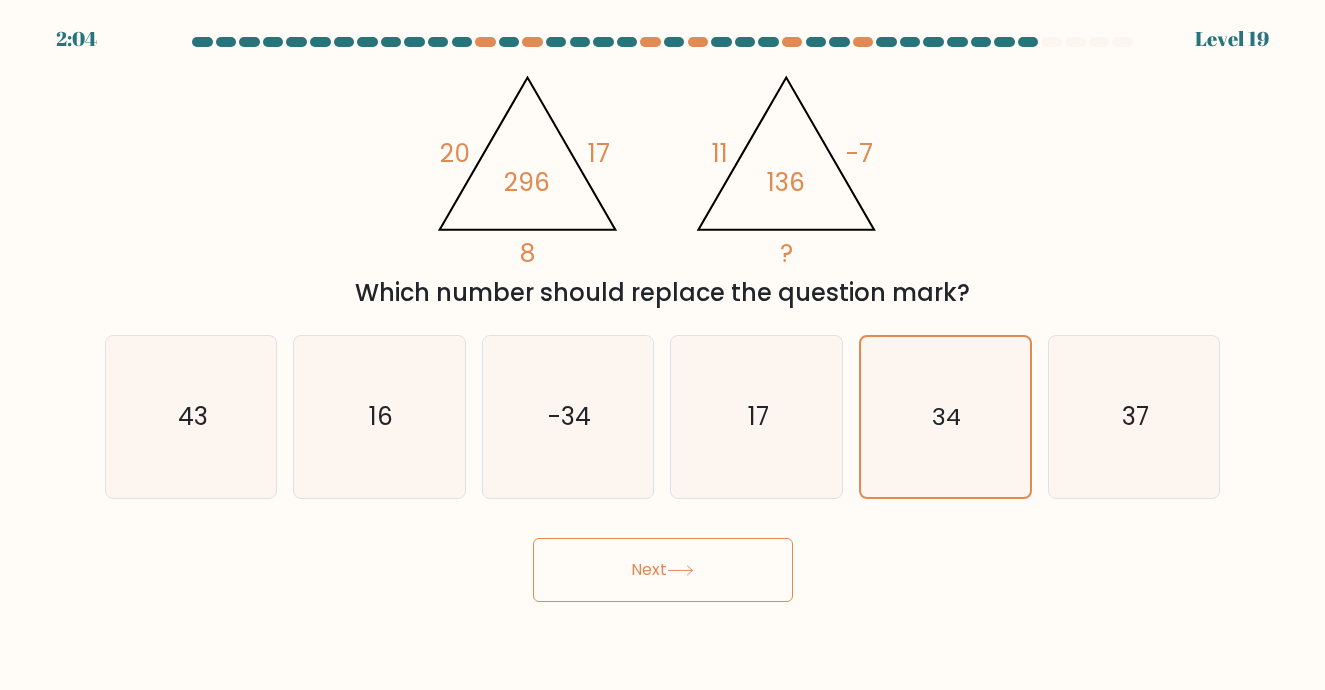 click on "Next" at bounding box center [663, 570] 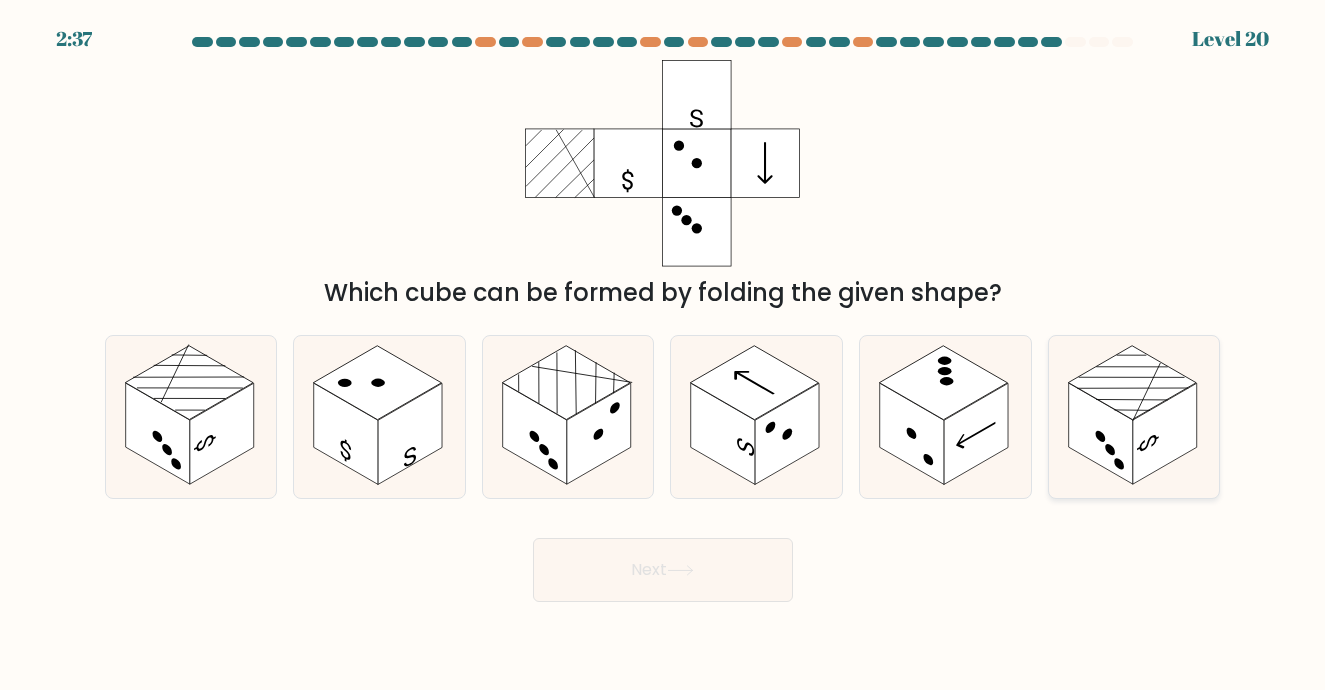 click 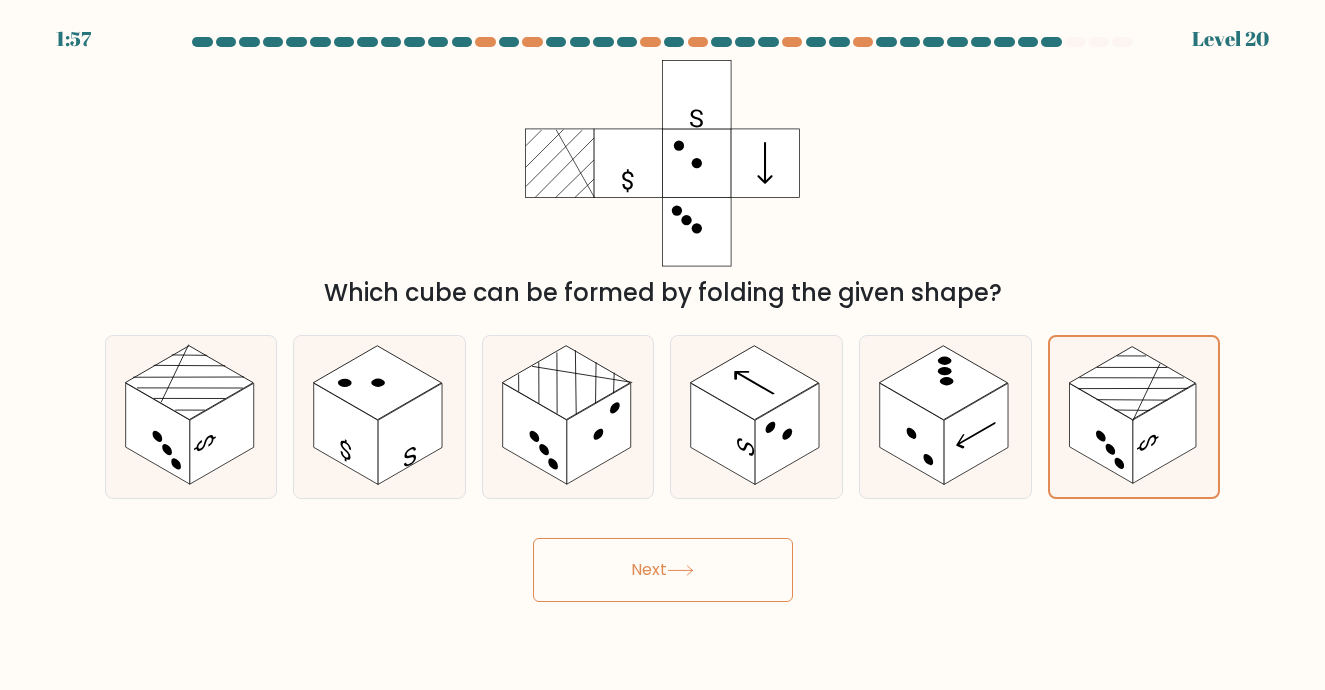 click on "Next" at bounding box center (663, 570) 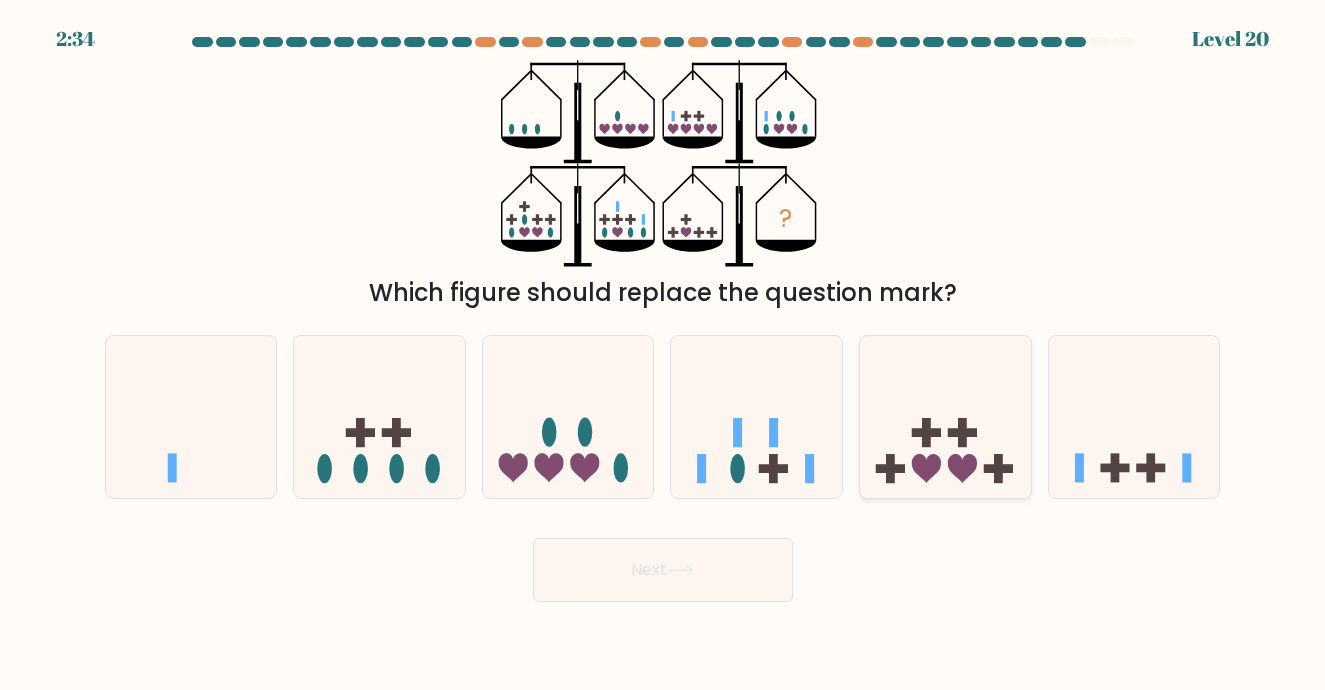 click 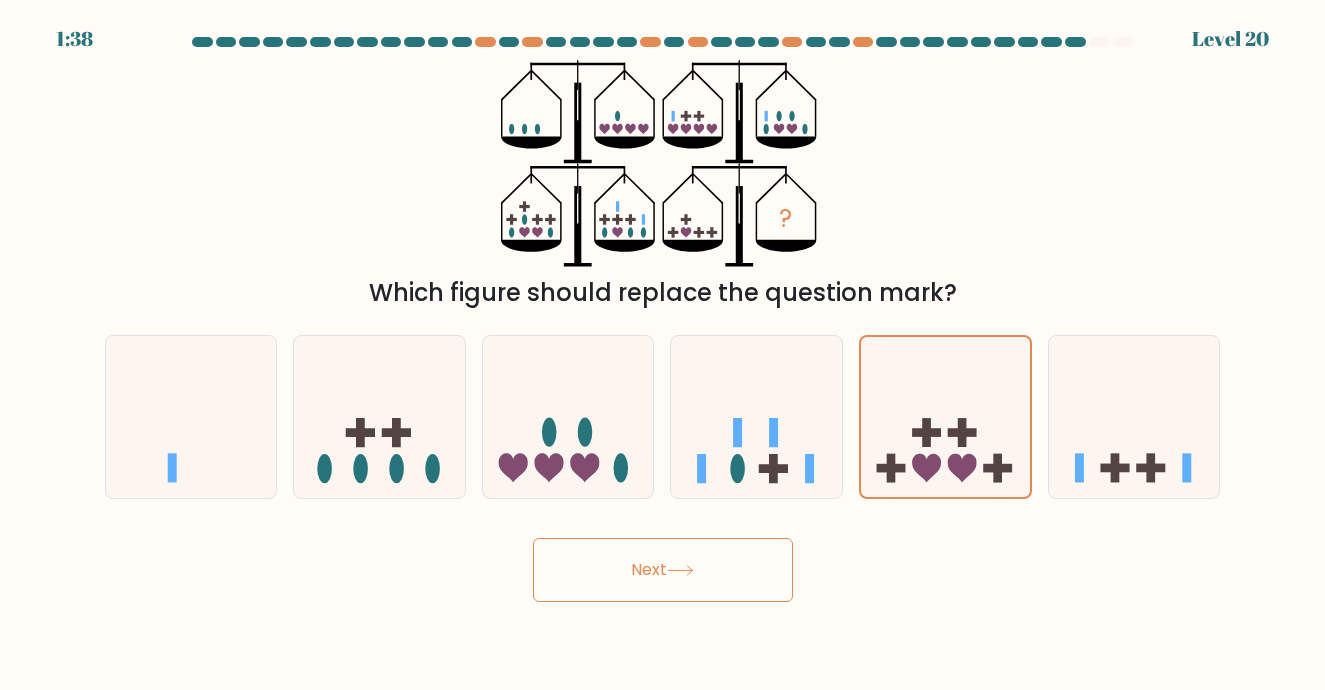 click on "Next" at bounding box center (663, 570) 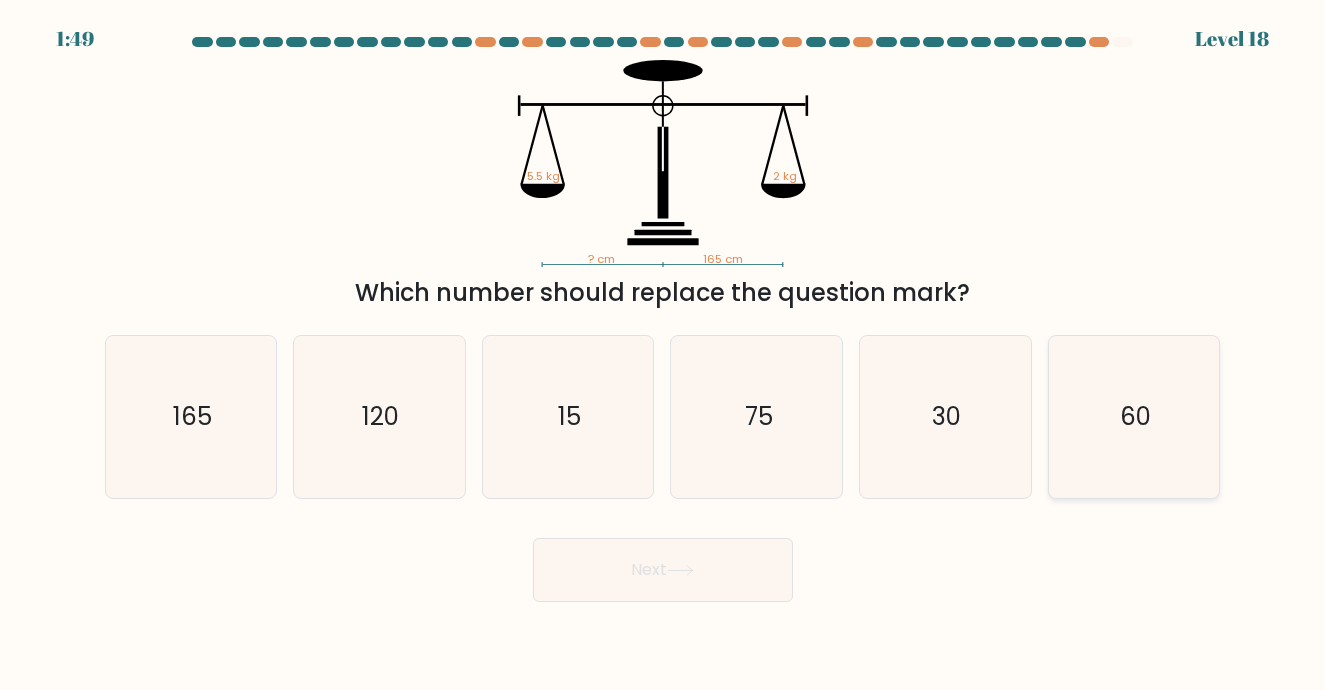click on "60" 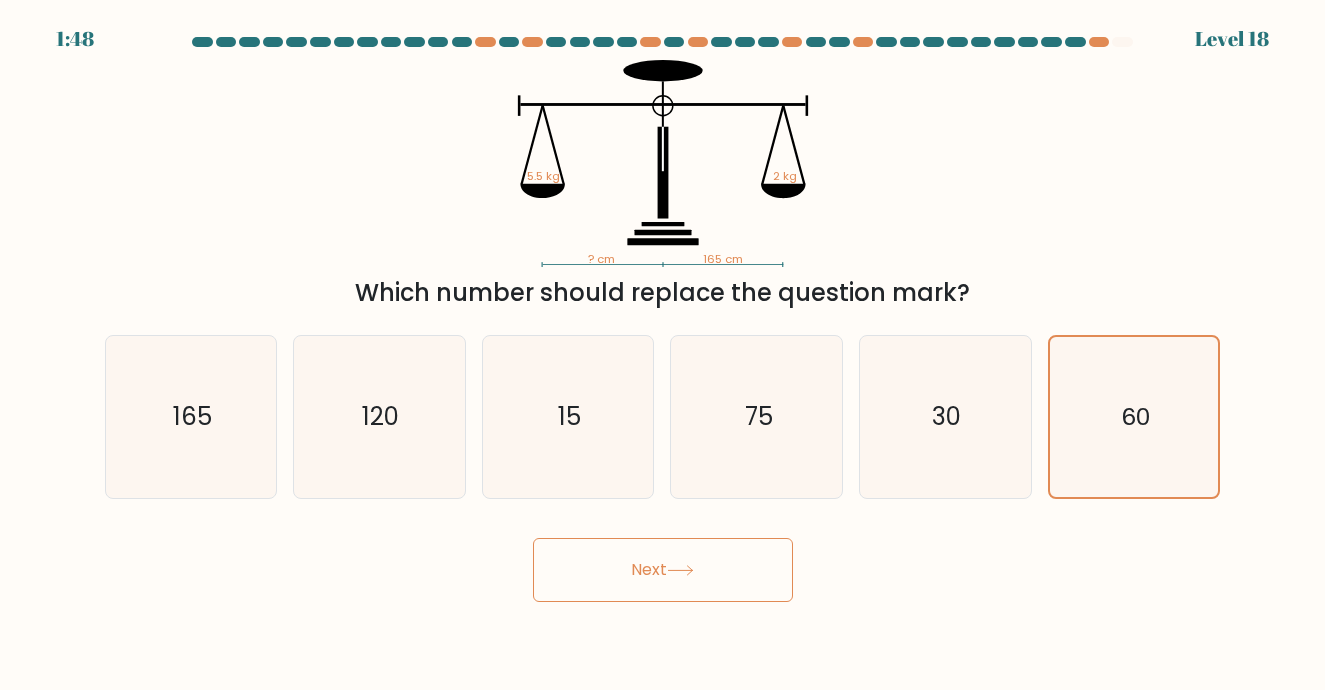 click on "Next" at bounding box center [663, 570] 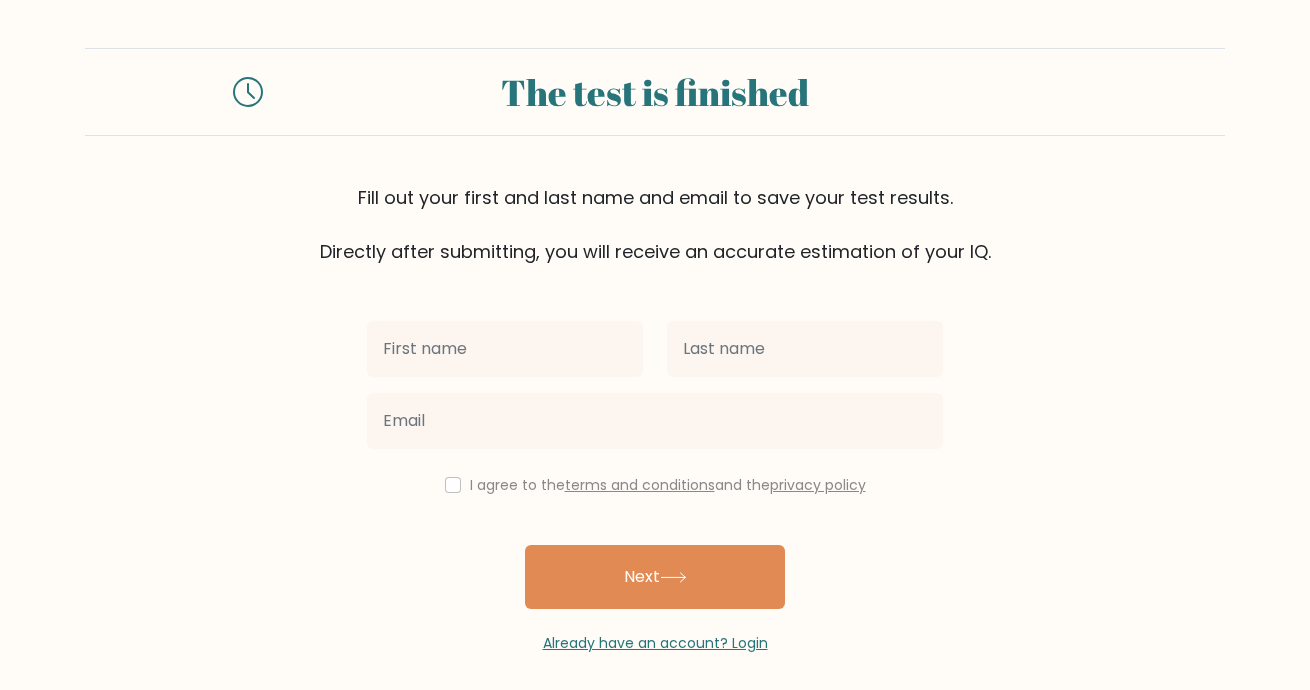 scroll, scrollTop: 0, scrollLeft: 0, axis: both 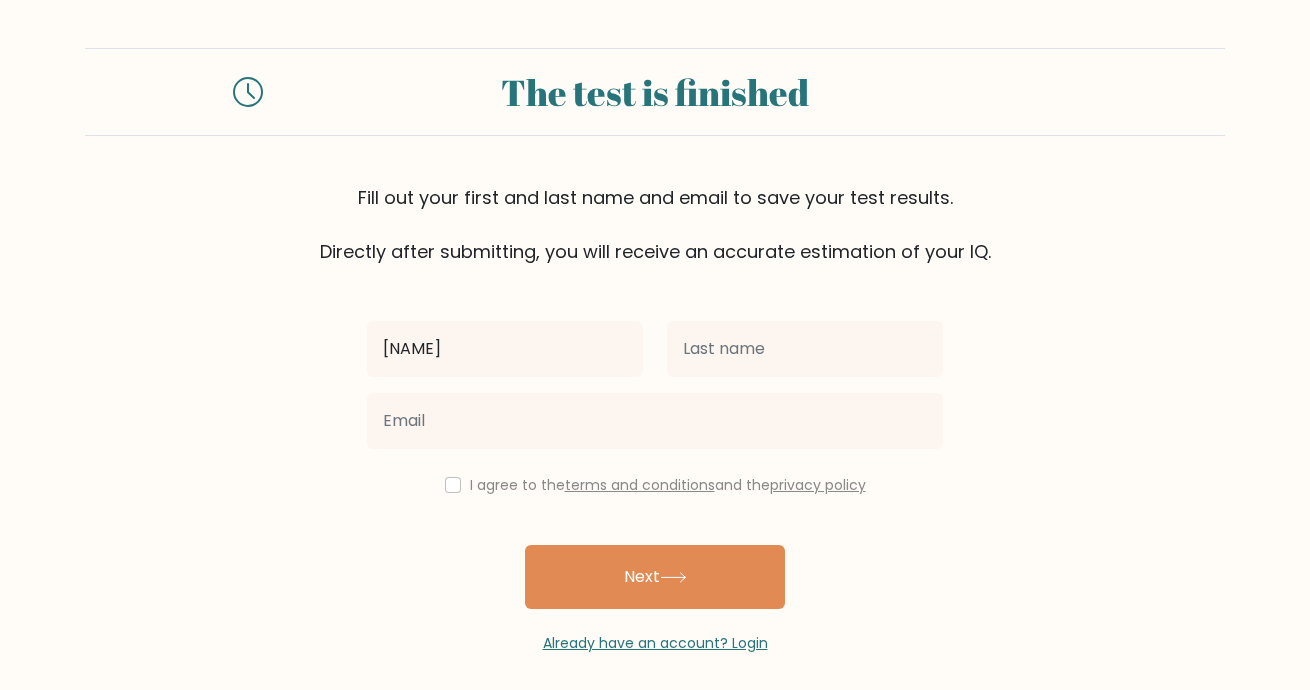 type on "[NAME]" 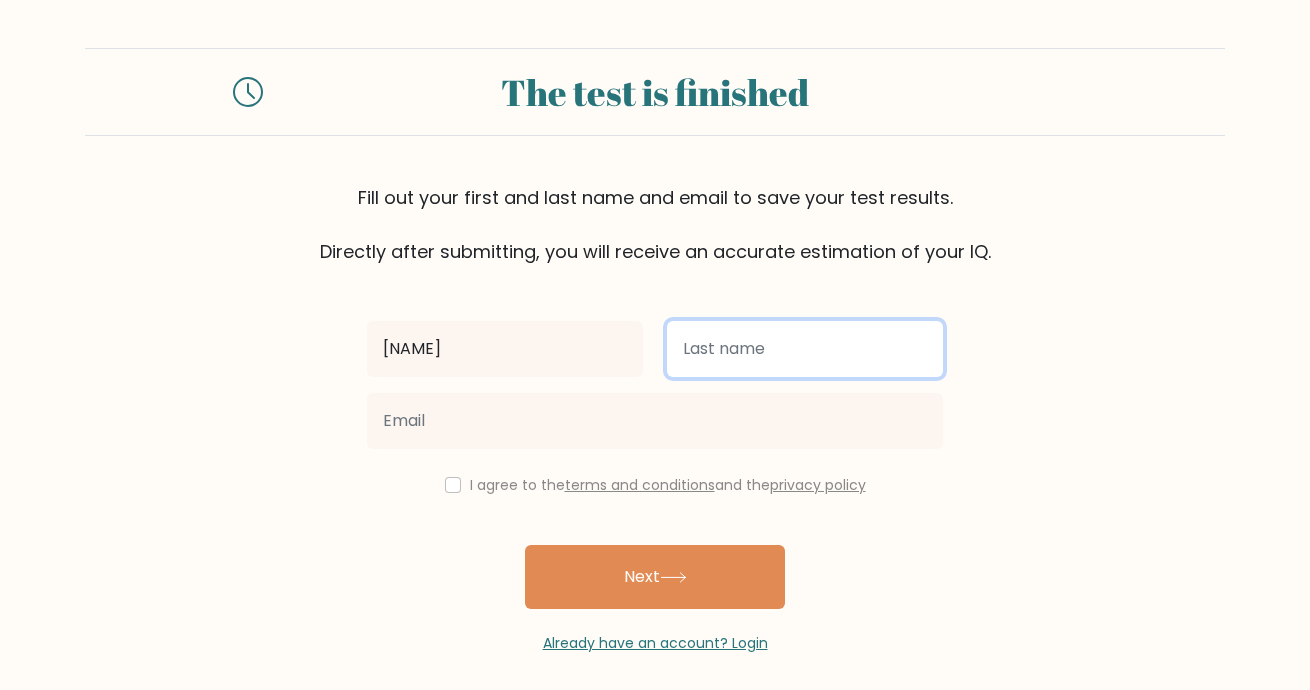 click at bounding box center (805, 349) 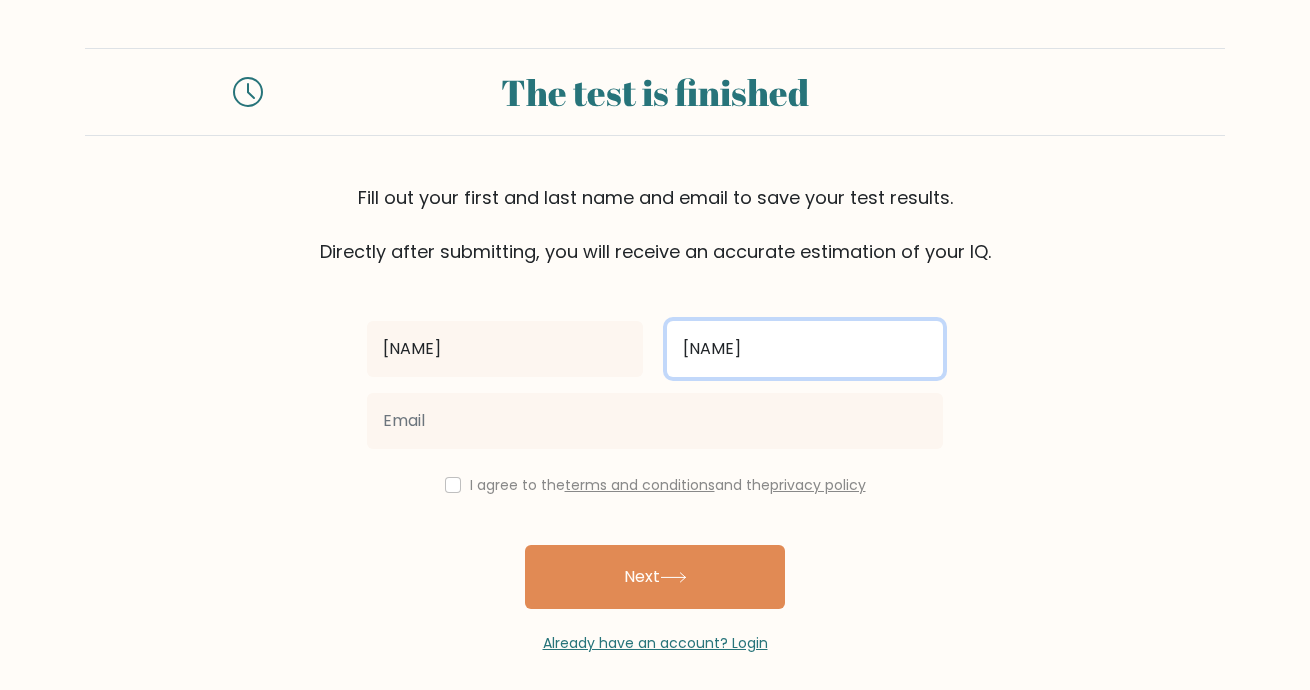 type on "diaz" 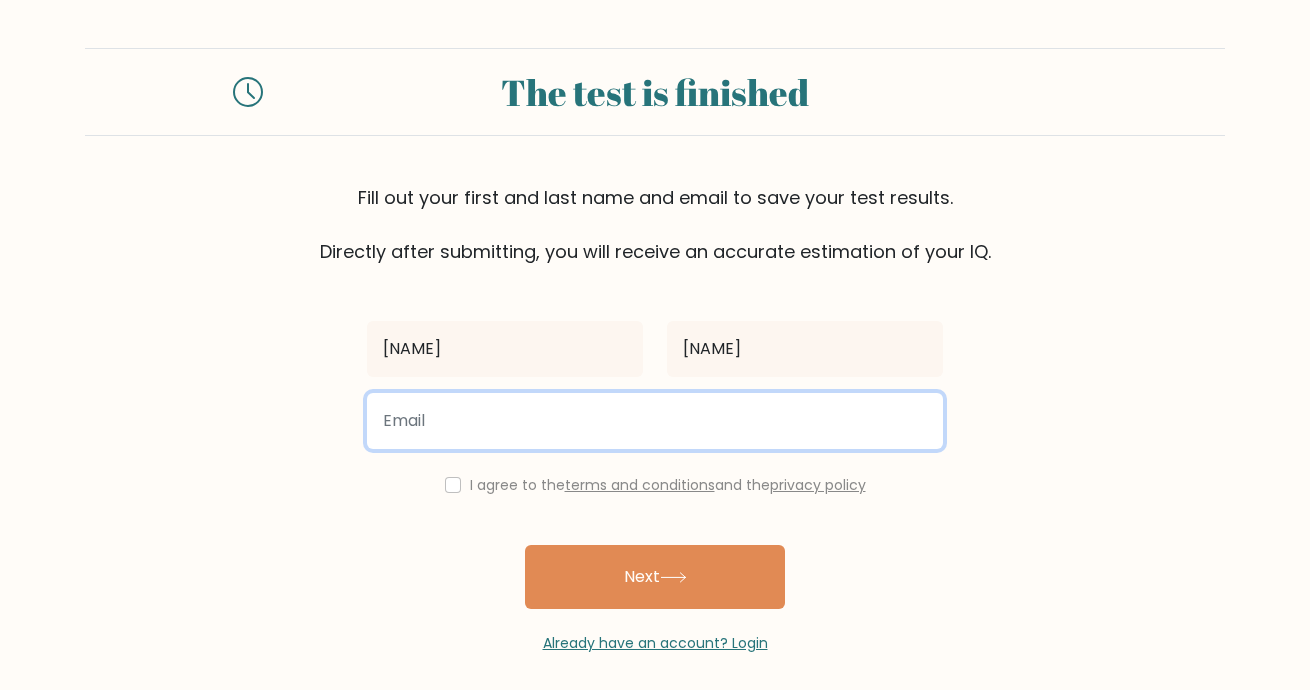 click at bounding box center [655, 421] 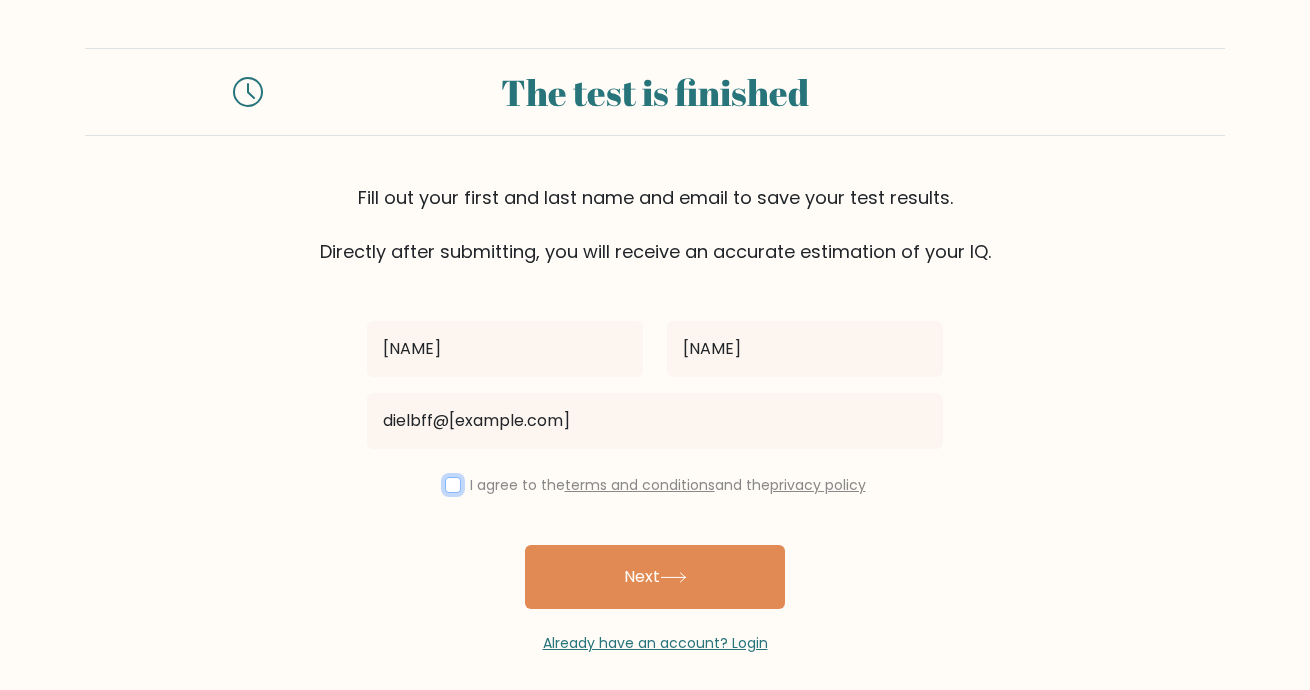 click at bounding box center (453, 485) 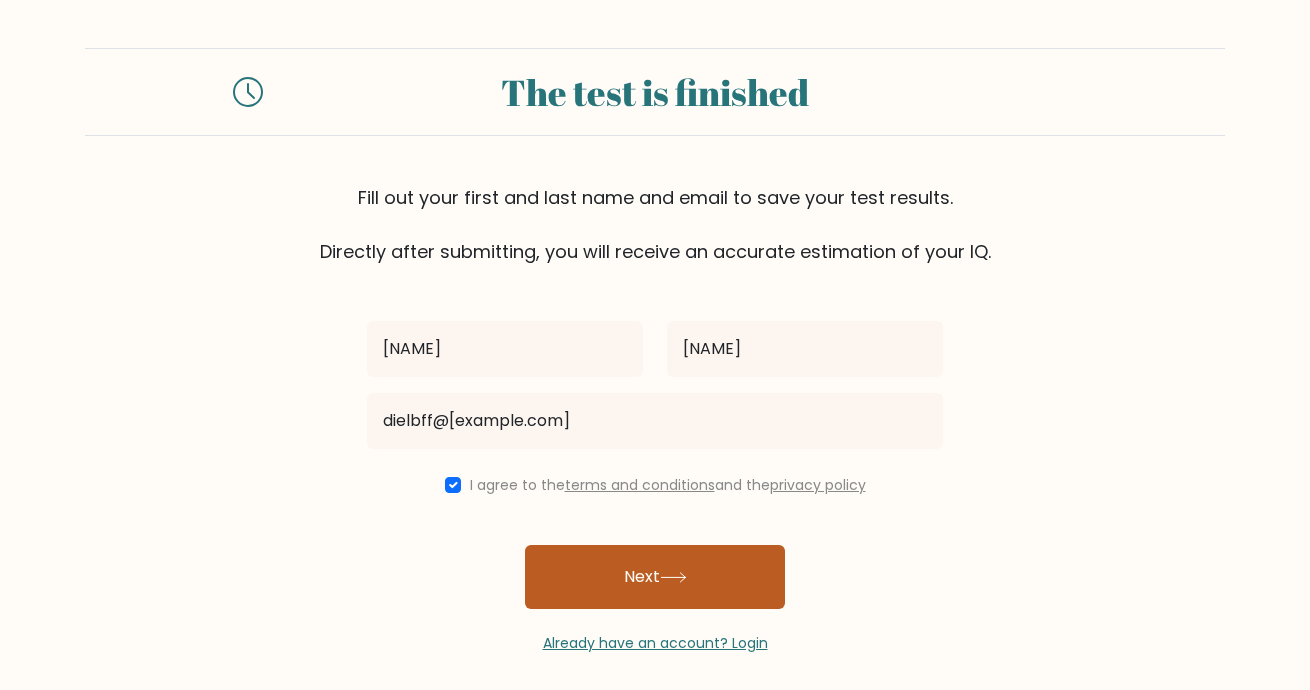 click on "Next" at bounding box center [655, 577] 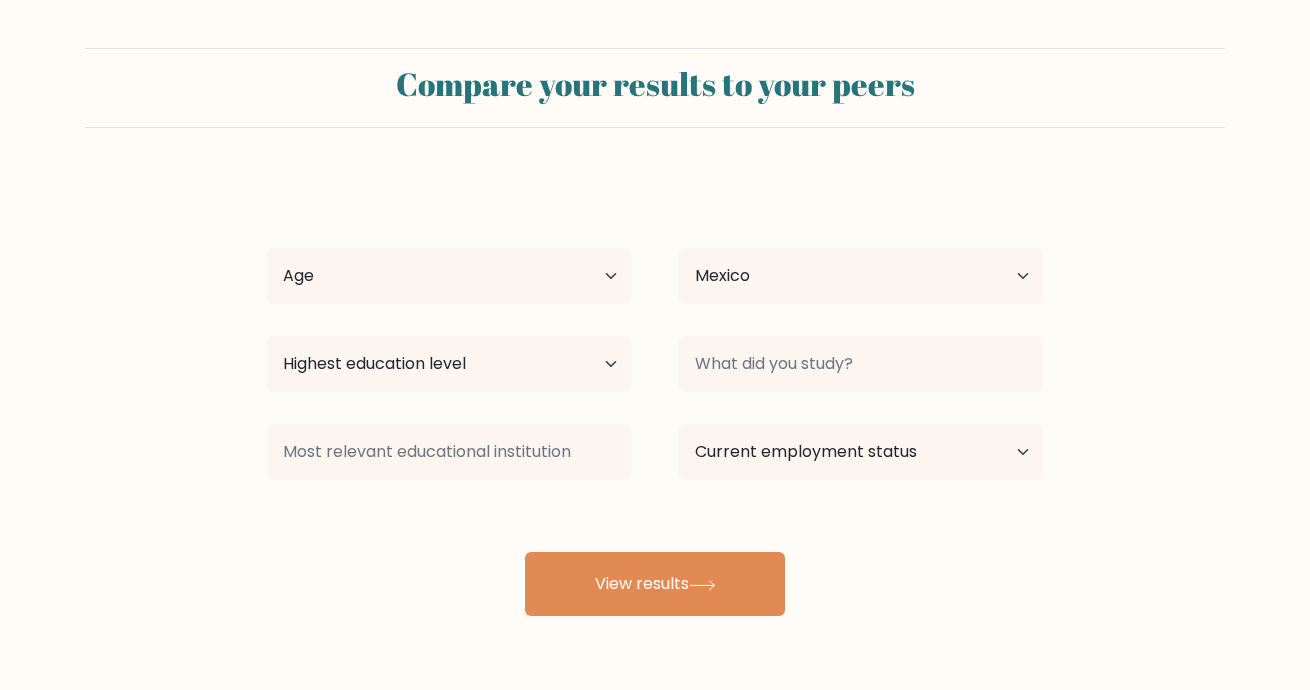 select on "MX" 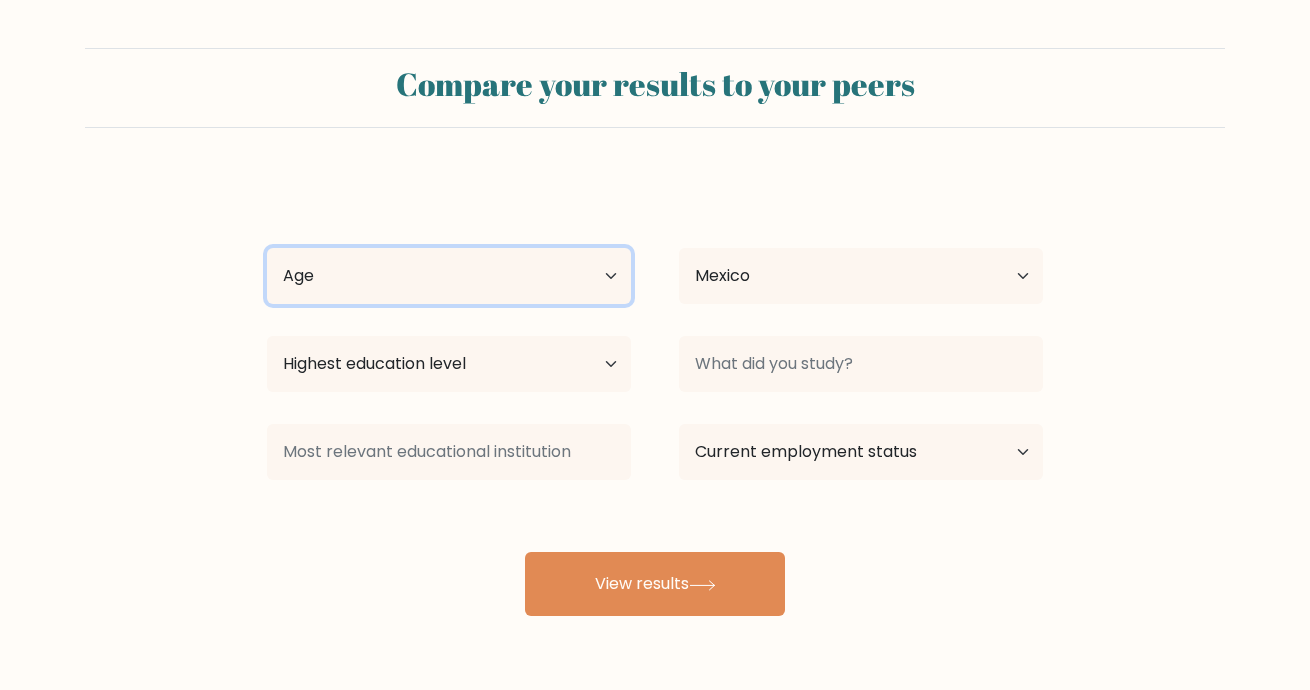 click on "Age
Under 18 years old
18-24 years old
25-34 years old
35-44 years old
45-54 years old
55-64 years old
65 years old and above" at bounding box center (449, 276) 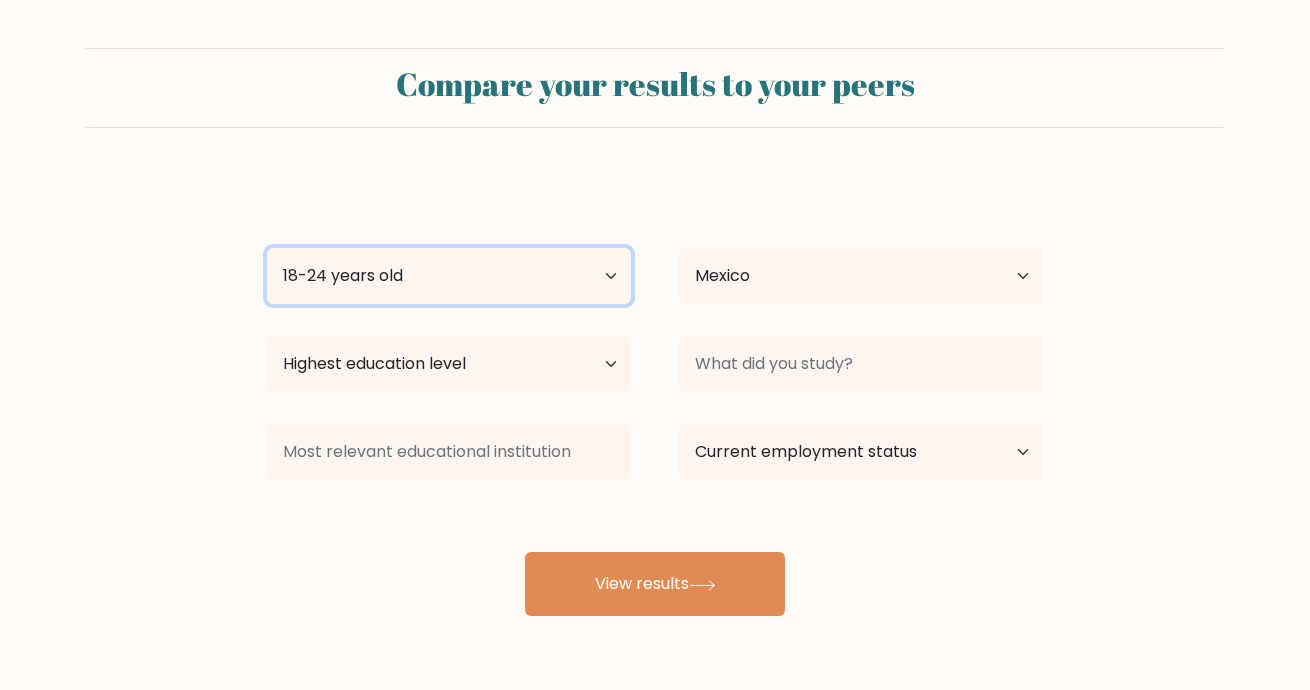 click on "Age
Under 18 years old
18-24 years old
25-34 years old
35-44 years old
45-54 years old
55-64 years old
65 years old and above" at bounding box center [449, 276] 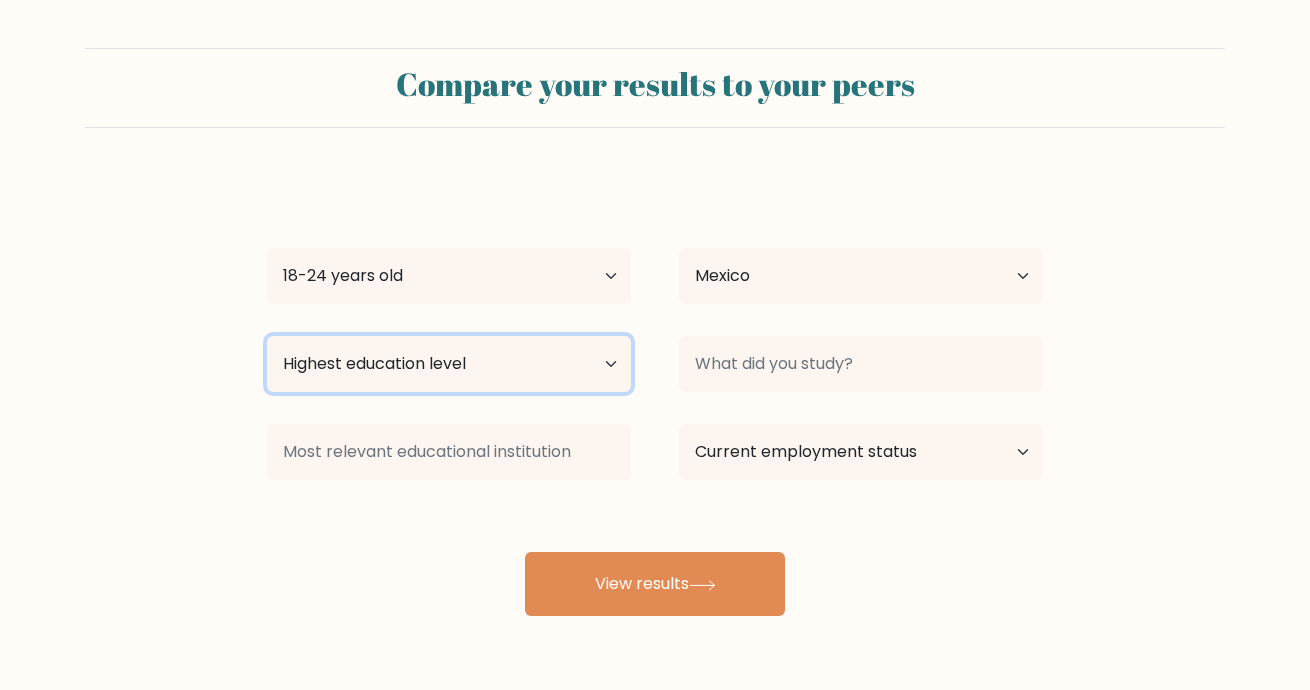 click on "Highest education level
No schooling
Primary
Lower Secondary
Upper Secondary
Occupation Specific
Bachelor's degree
Master's degree
Doctoral degree" at bounding box center (449, 364) 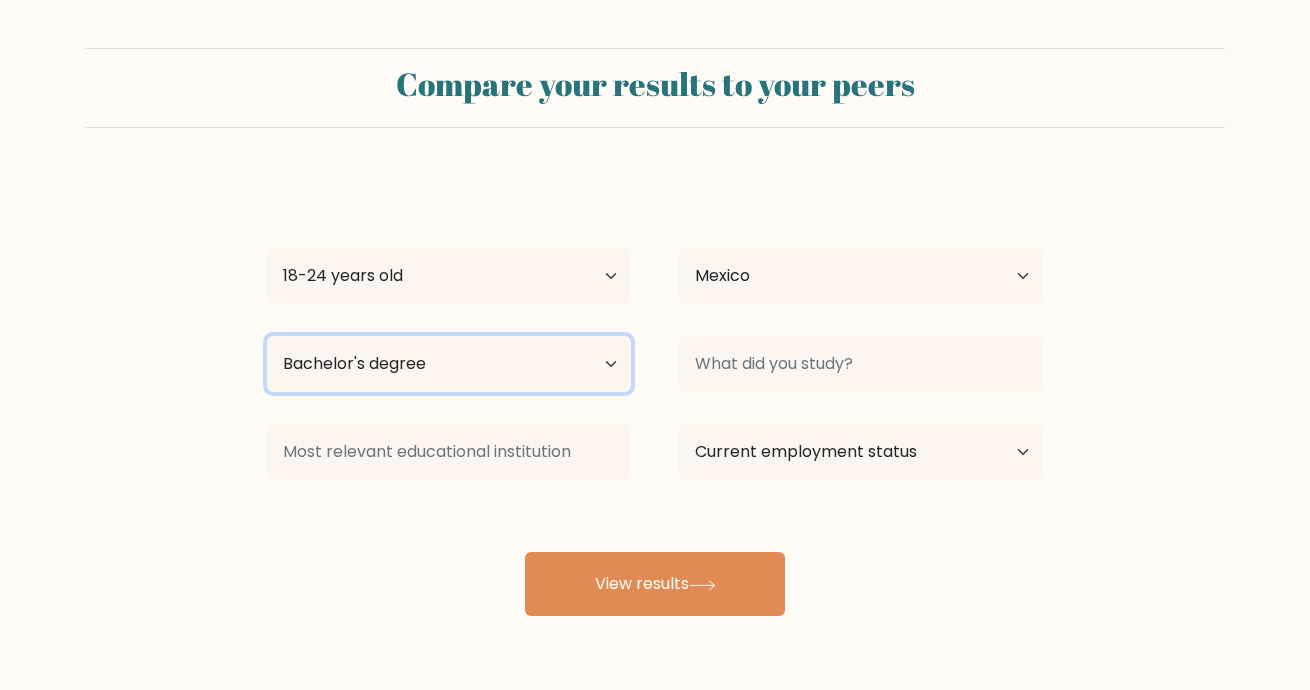 click on "Highest education level
No schooling
Primary
Lower Secondary
Upper Secondary
Occupation Specific
Bachelor's degree
Master's degree
Doctoral degree" at bounding box center [449, 364] 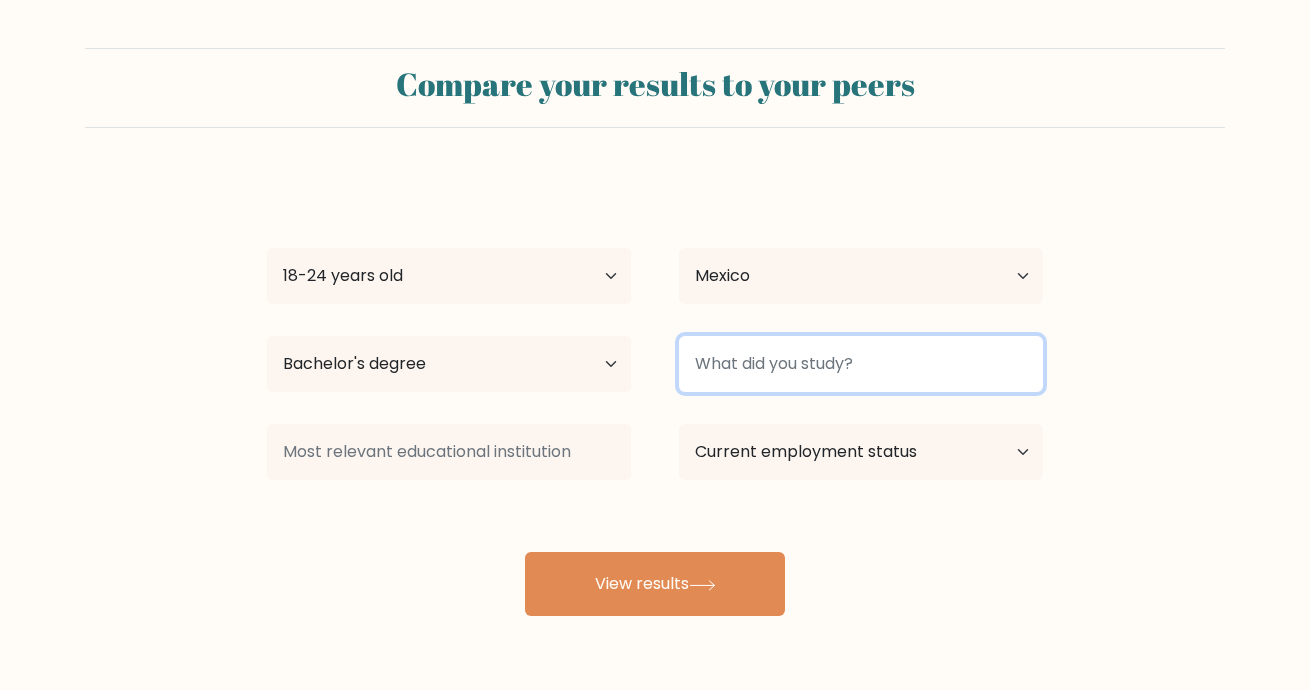 click at bounding box center (861, 364) 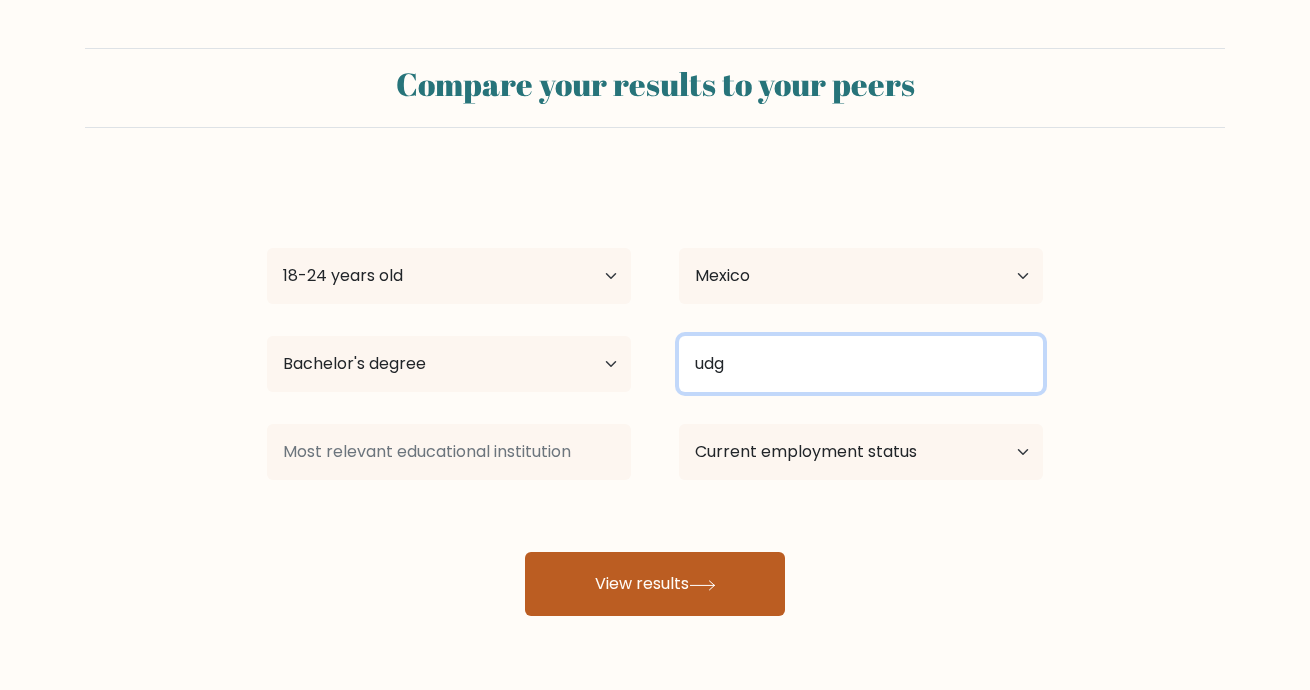 type on "udg" 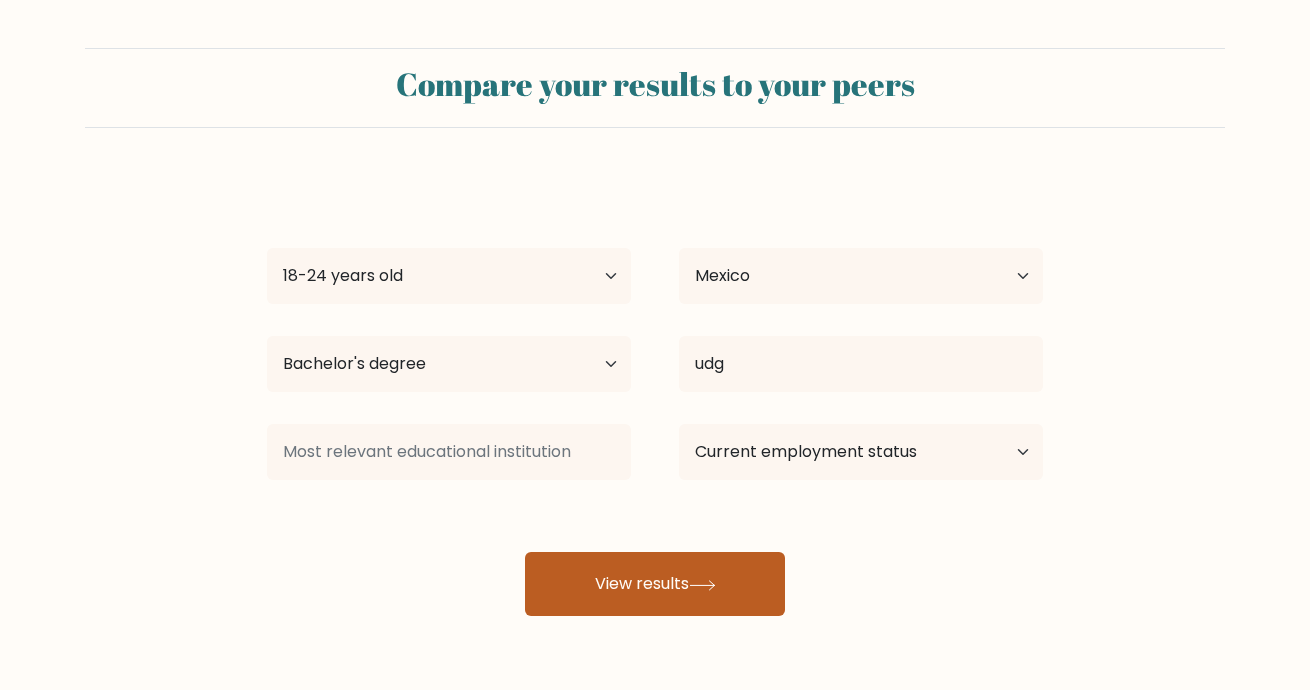 click 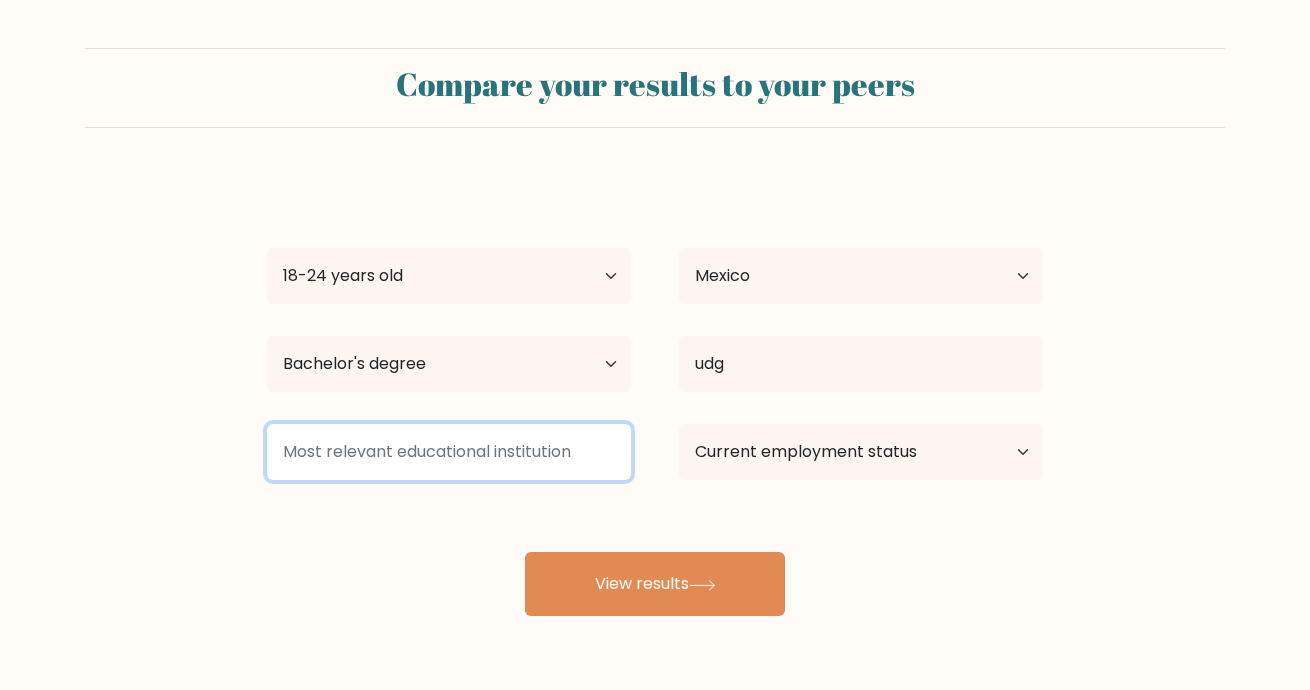 click at bounding box center [449, 452] 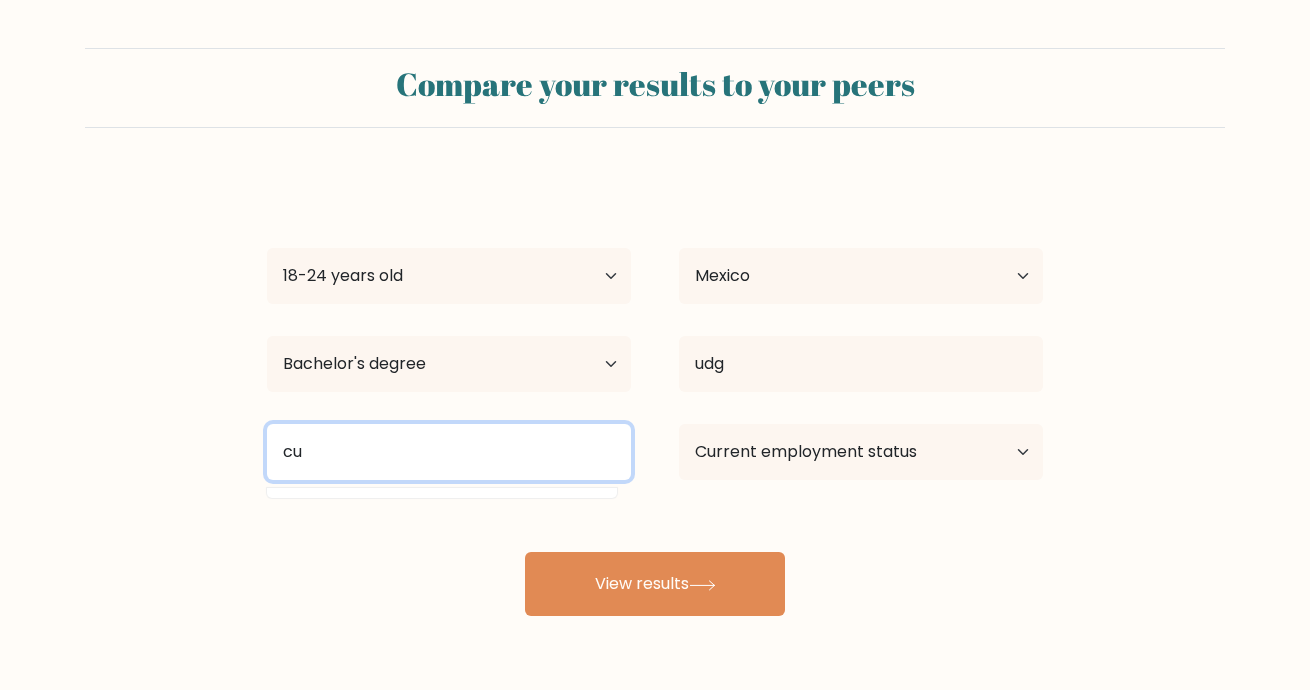 type on "c" 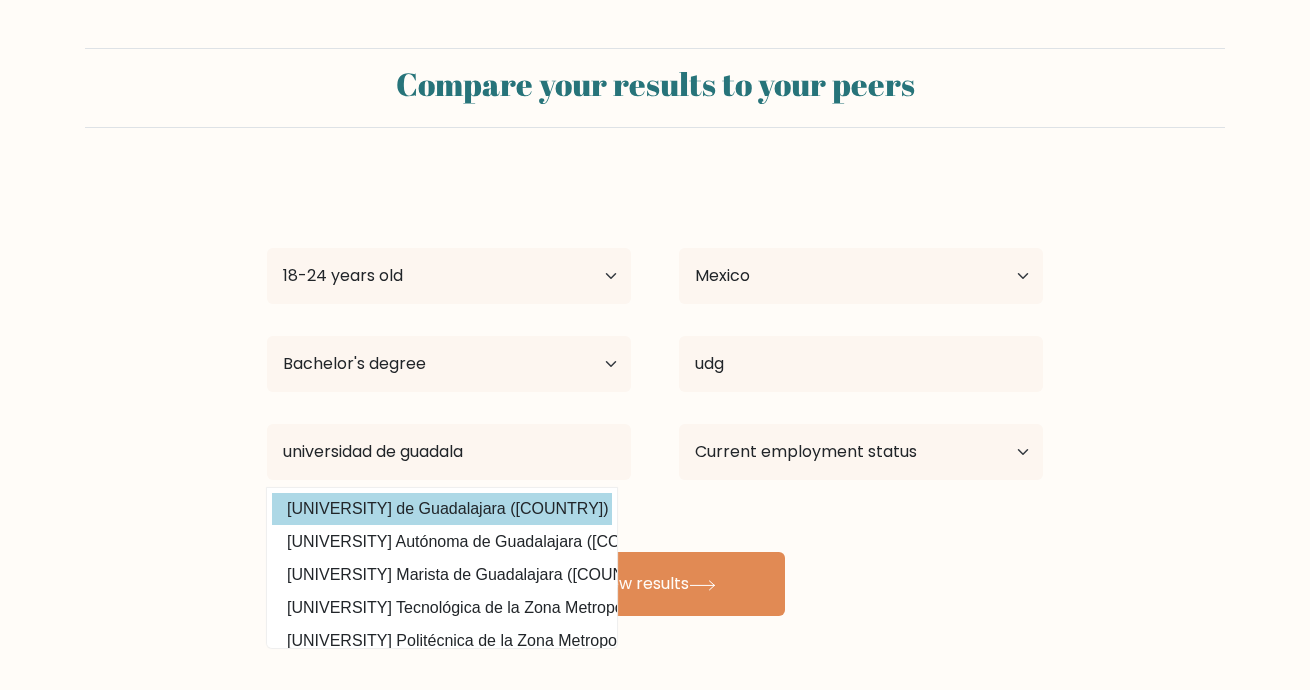 click on "Universidad de Guadalajara (Mexico)" at bounding box center [442, 509] 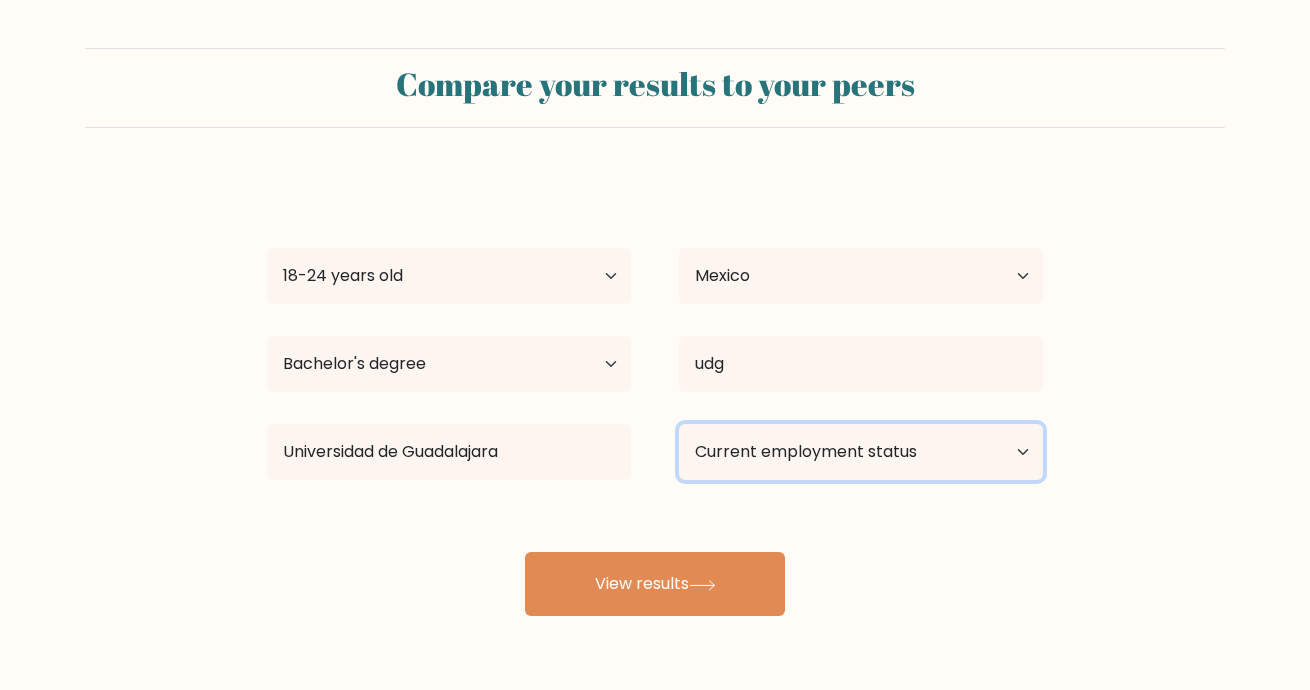 click on "Current employment status
Employed
Student
Retired
Other / prefer not to answer" at bounding box center [861, 452] 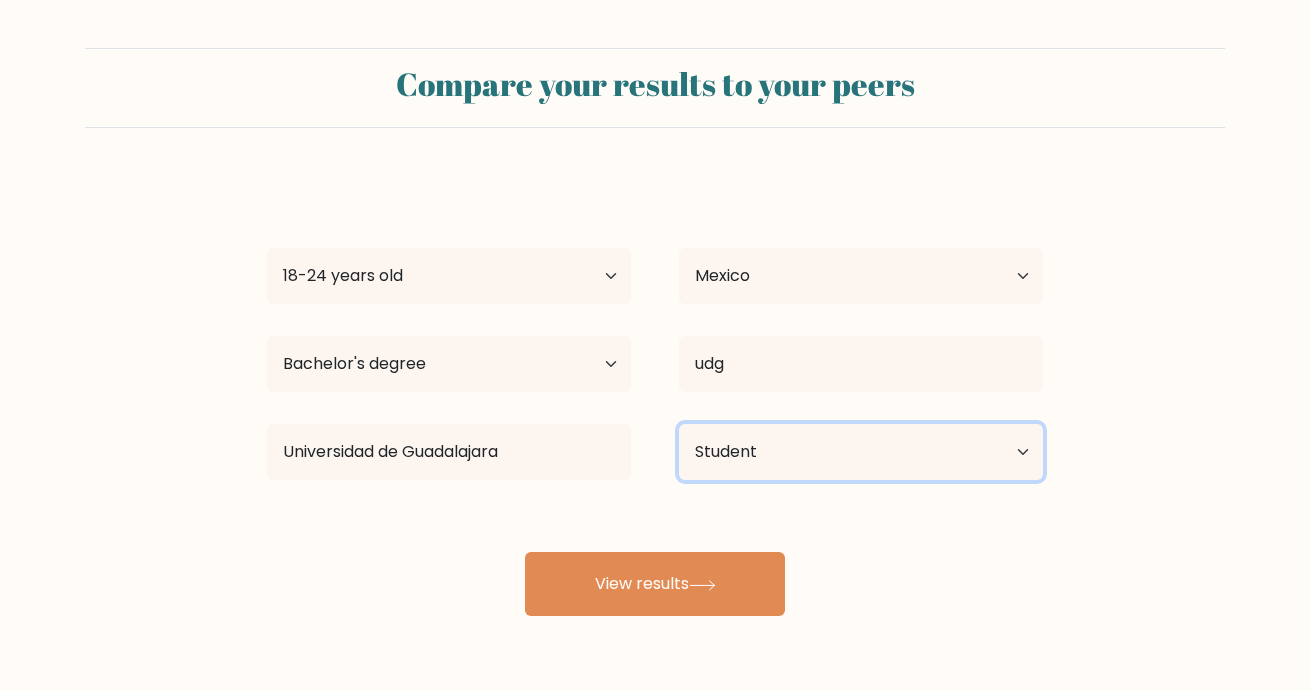 click on "Current employment status
Employed
Student
Retired
Other / prefer not to answer" at bounding box center (861, 452) 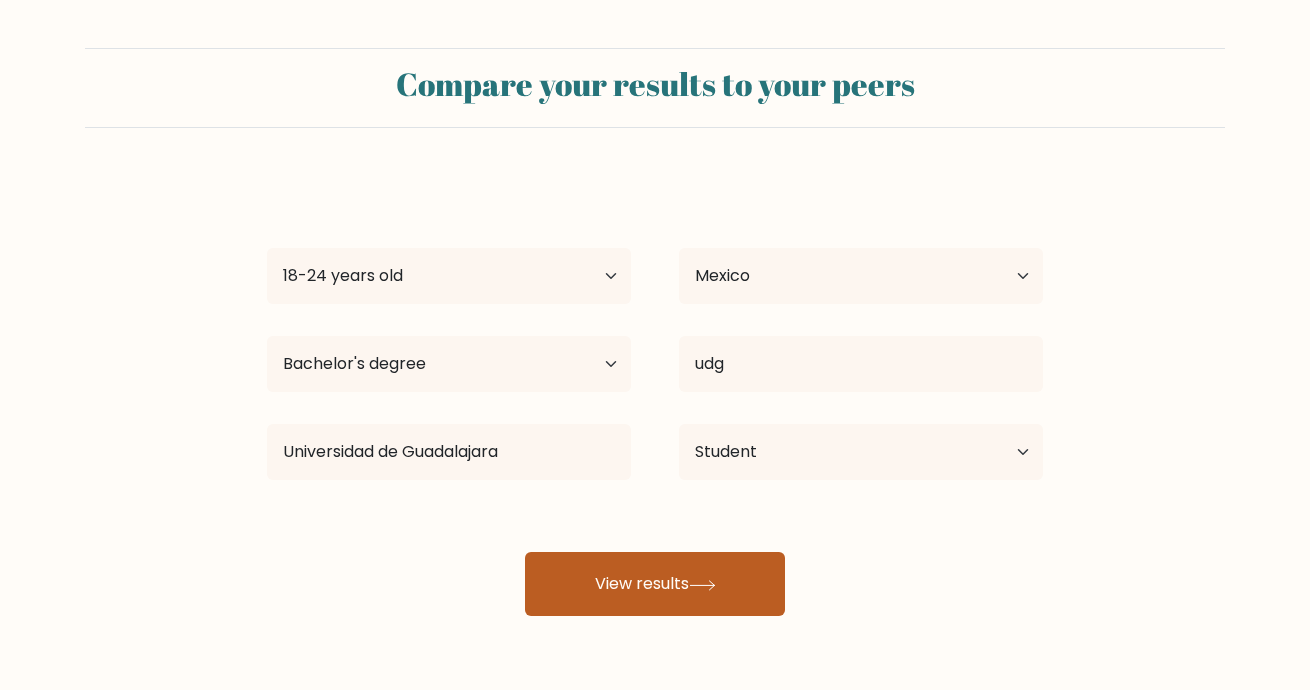 click on "View results" at bounding box center [655, 584] 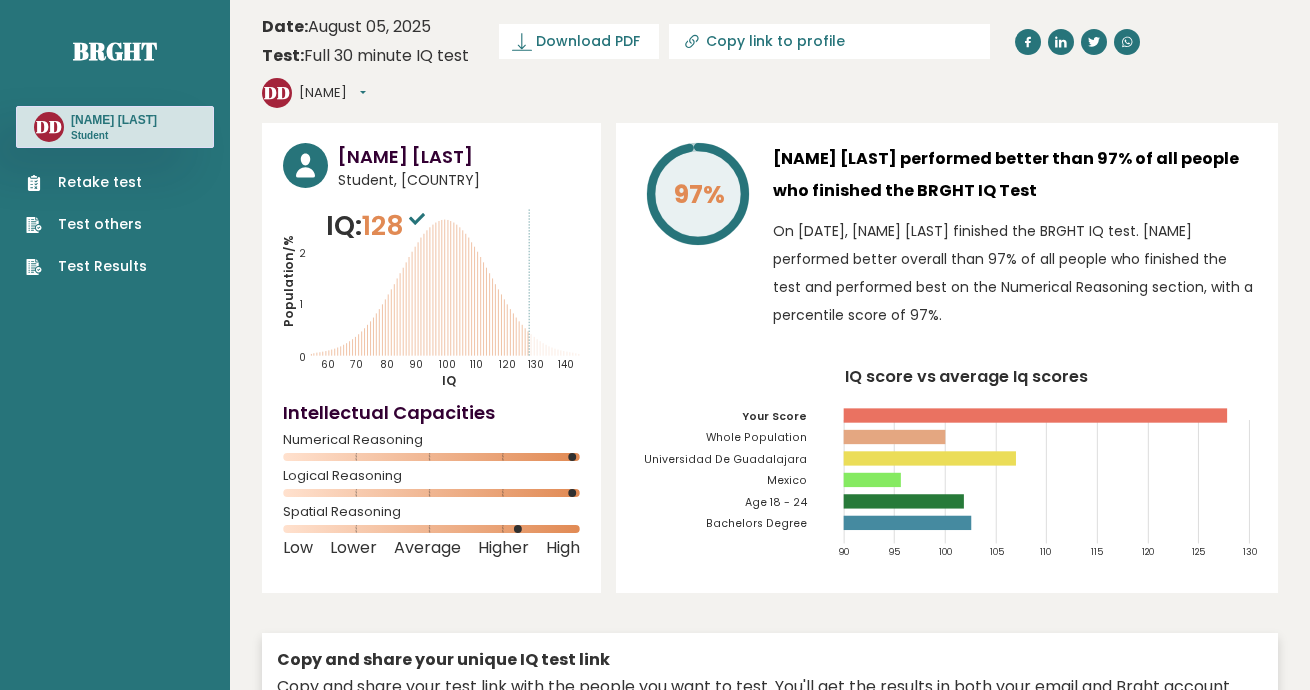 scroll, scrollTop: 0, scrollLeft: 0, axis: both 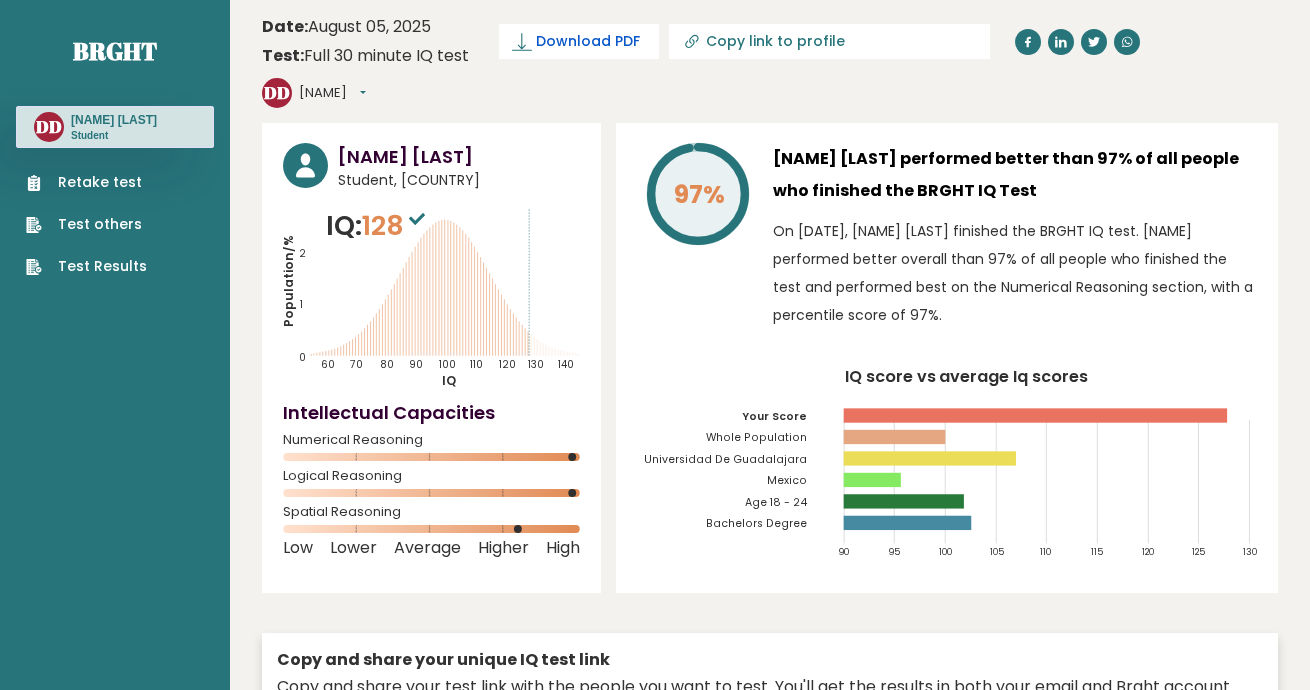 click on "Download PDF" at bounding box center [588, 41] 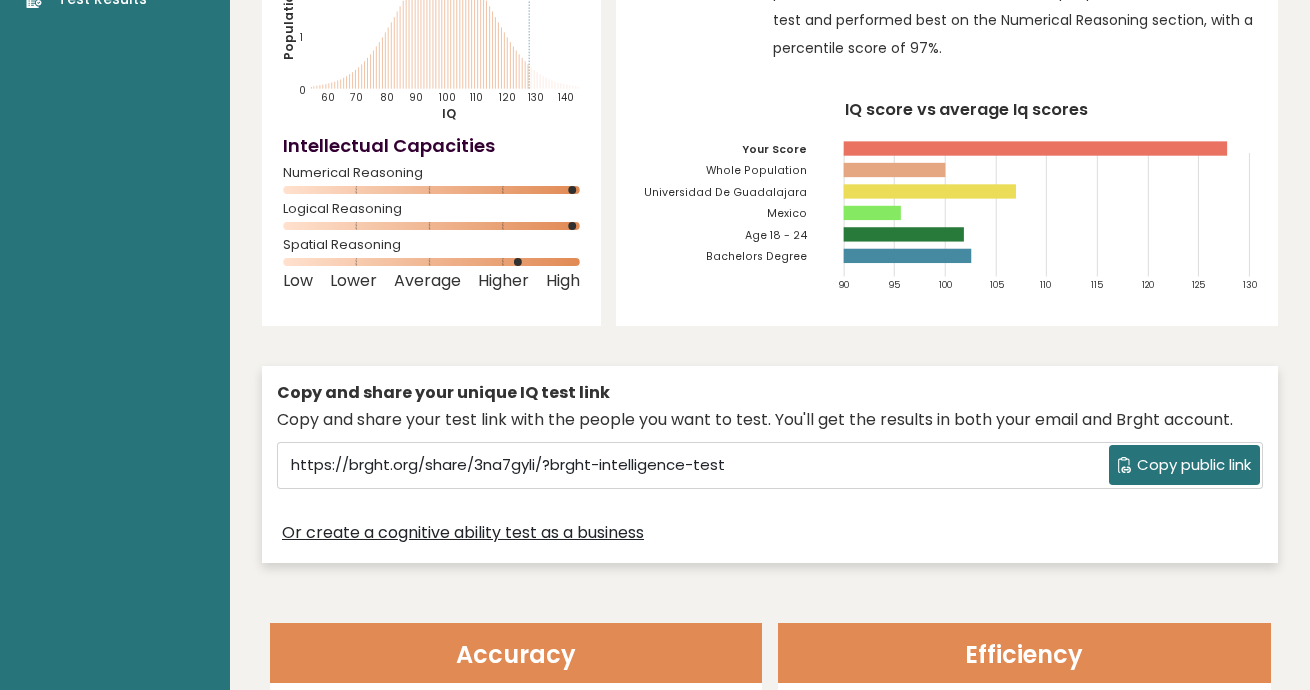 scroll, scrollTop: 0, scrollLeft: 0, axis: both 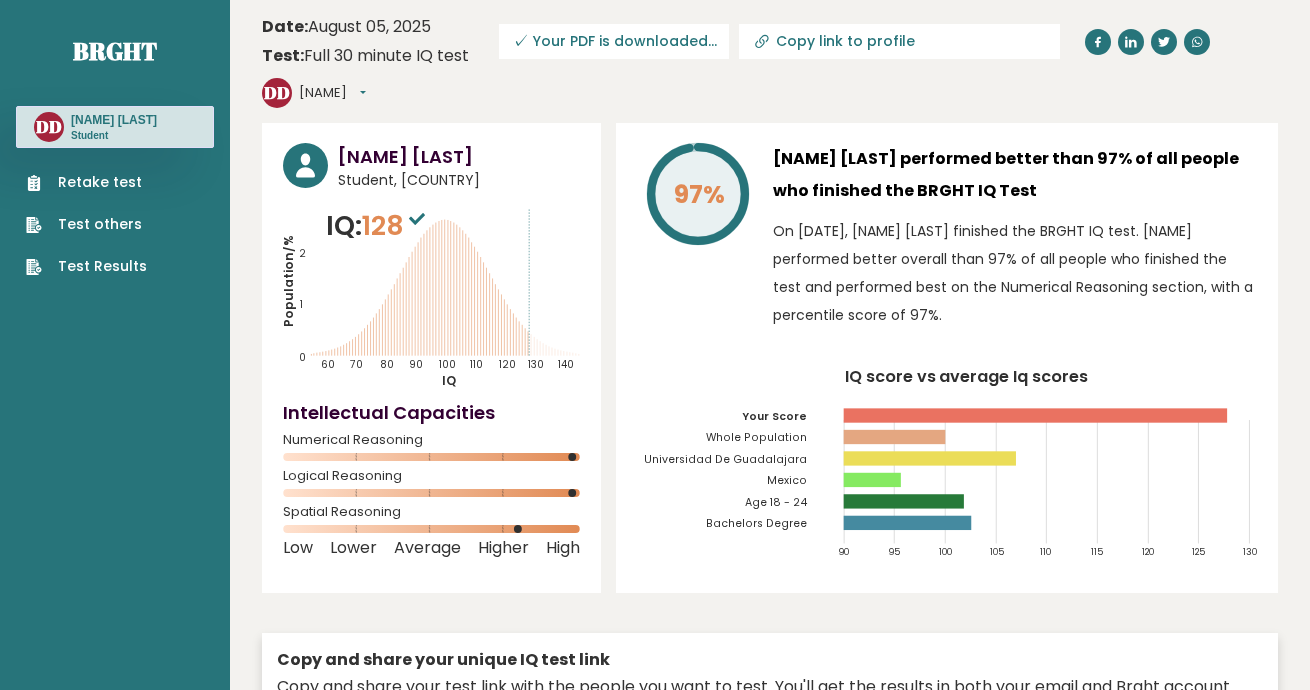 click on "97%
Diego Diaz performed better than
97% of all
people who finished the BRGHT IQ Test
On August 05, 2025, Diego
Diaz finished the BRGHT IQ test. Diego performed better overall than
97% of all people who finished the test and
performed best on the
Numerical Reasoning section, with
a percentile score of 97%.
IQ score vs average Iq scores
90
95
100
105
110
115
120
125
130
Your Score
Whole Population" at bounding box center (947, 358) 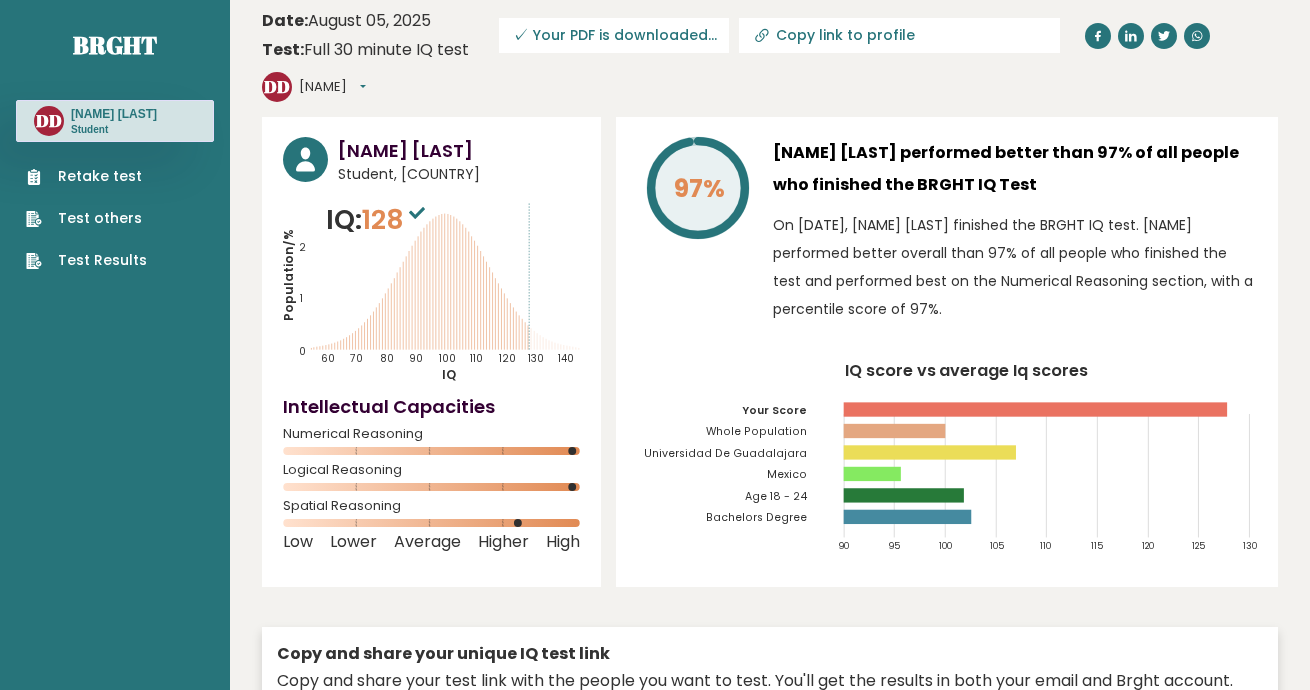 scroll, scrollTop: 0, scrollLeft: 0, axis: both 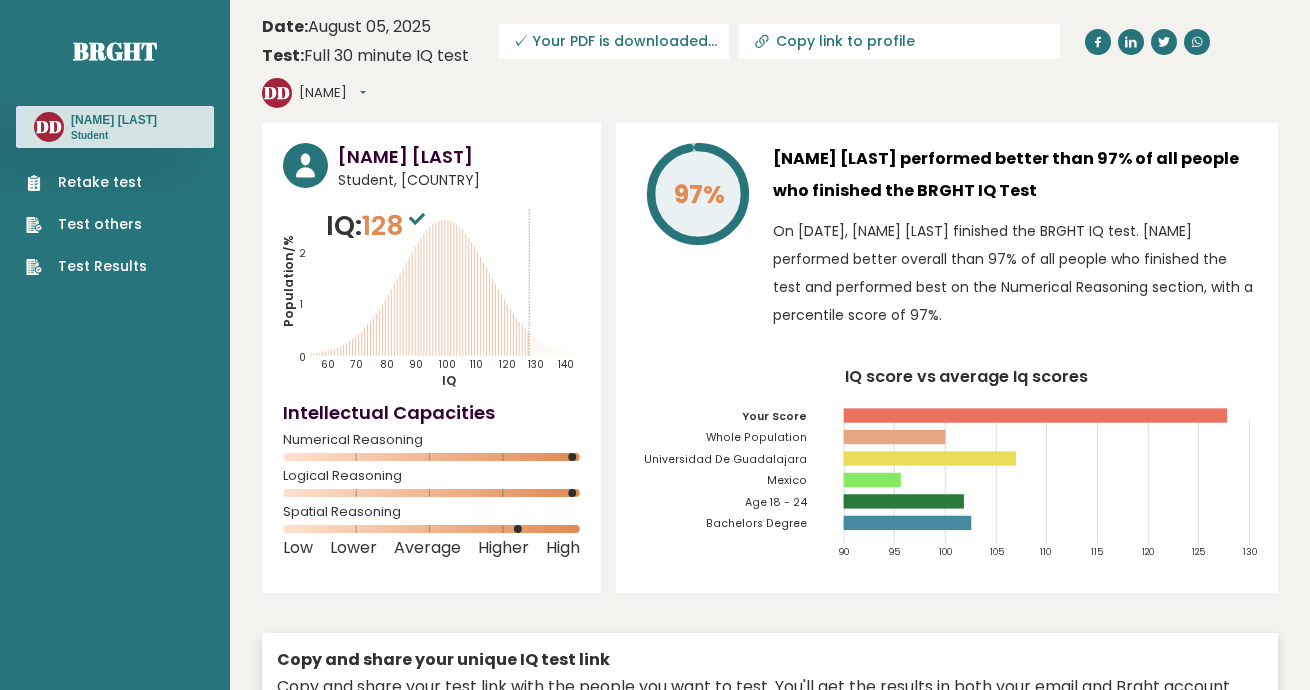 click 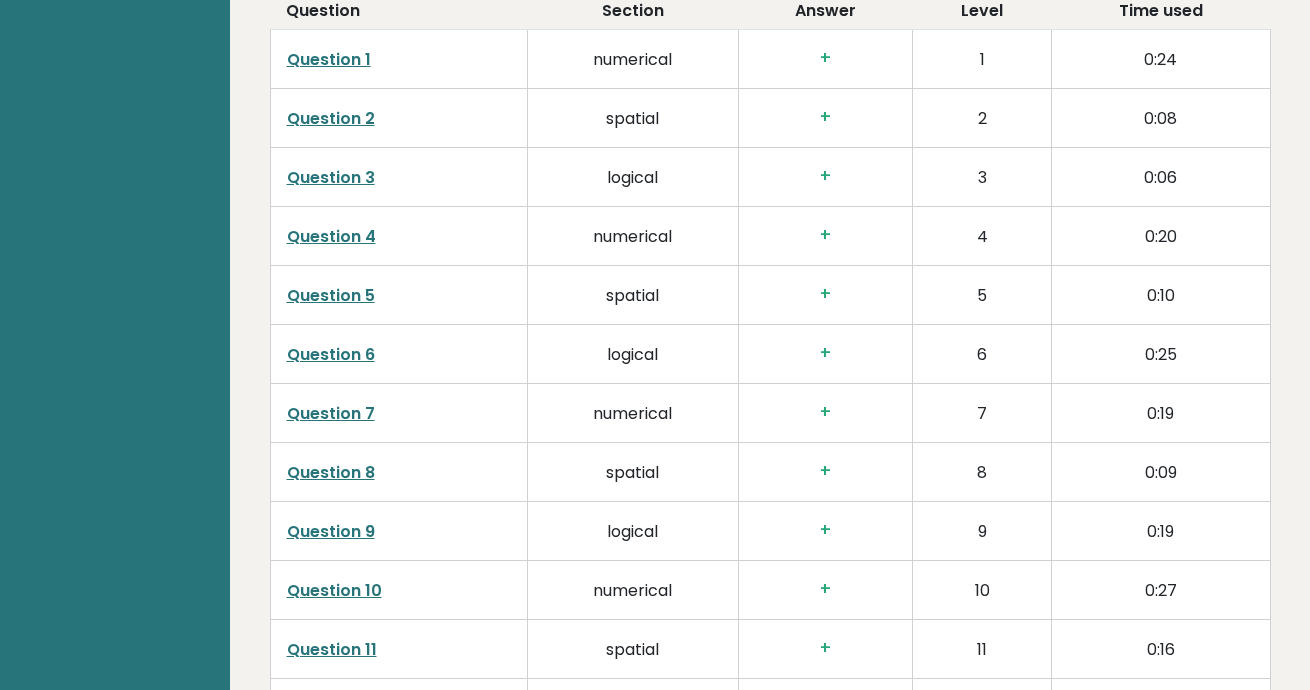 scroll, scrollTop: 3067, scrollLeft: 0, axis: vertical 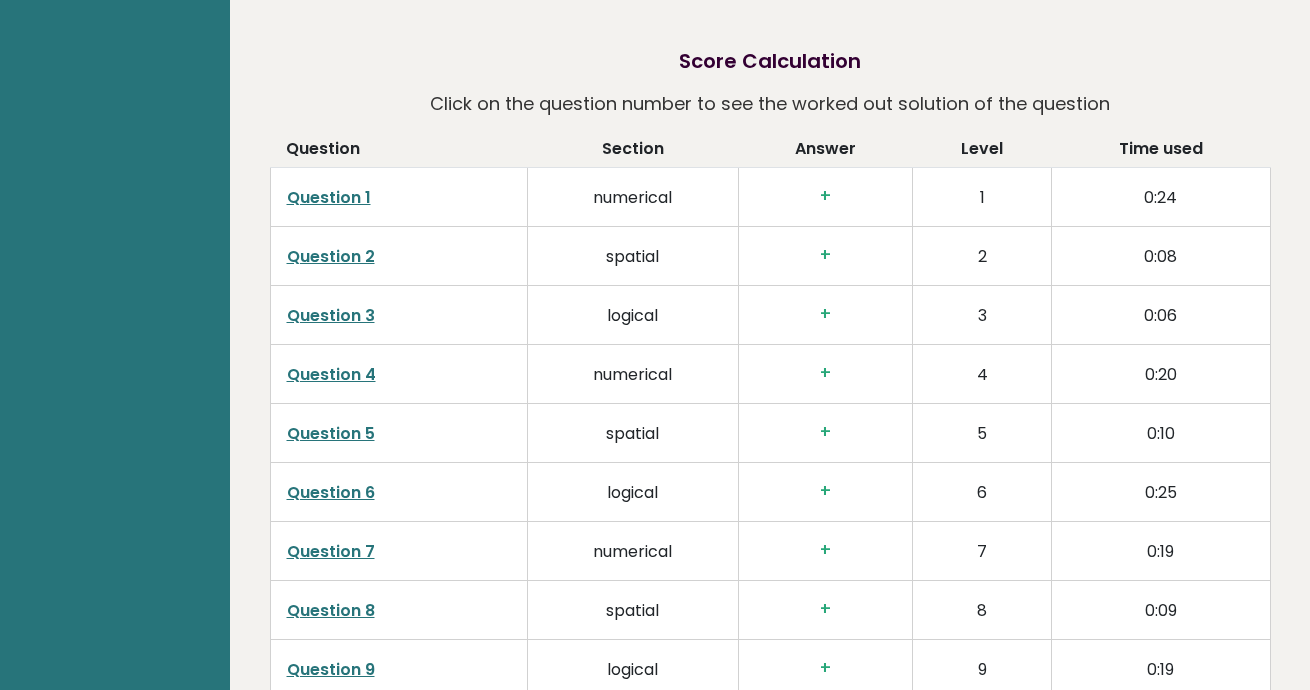 click on "Question
5" at bounding box center (331, 433) 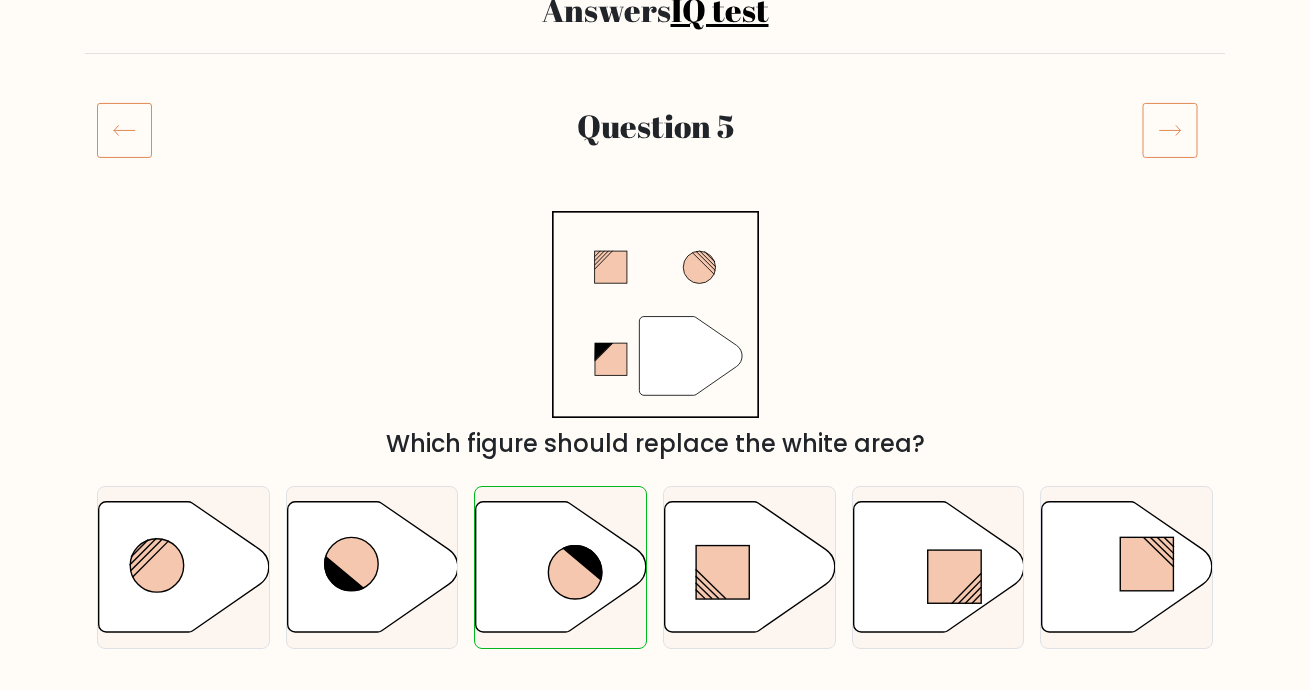 scroll, scrollTop: 0, scrollLeft: 0, axis: both 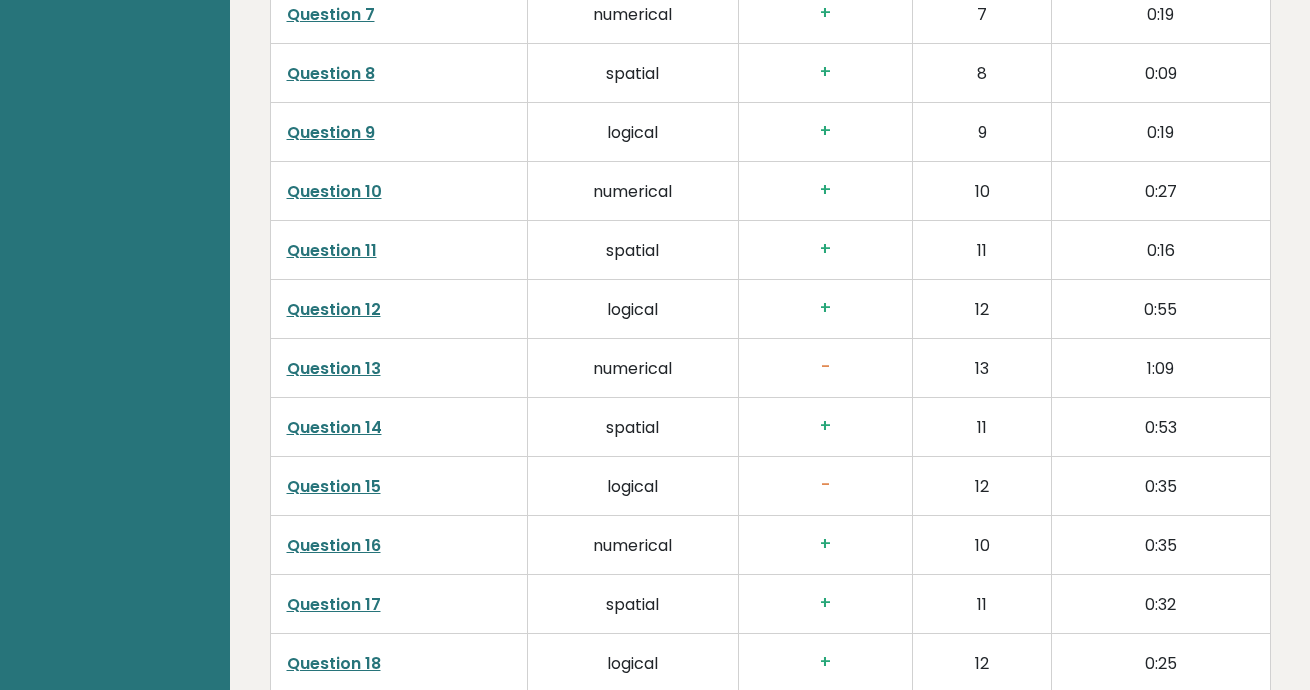 click on "Question
13" at bounding box center (334, 368) 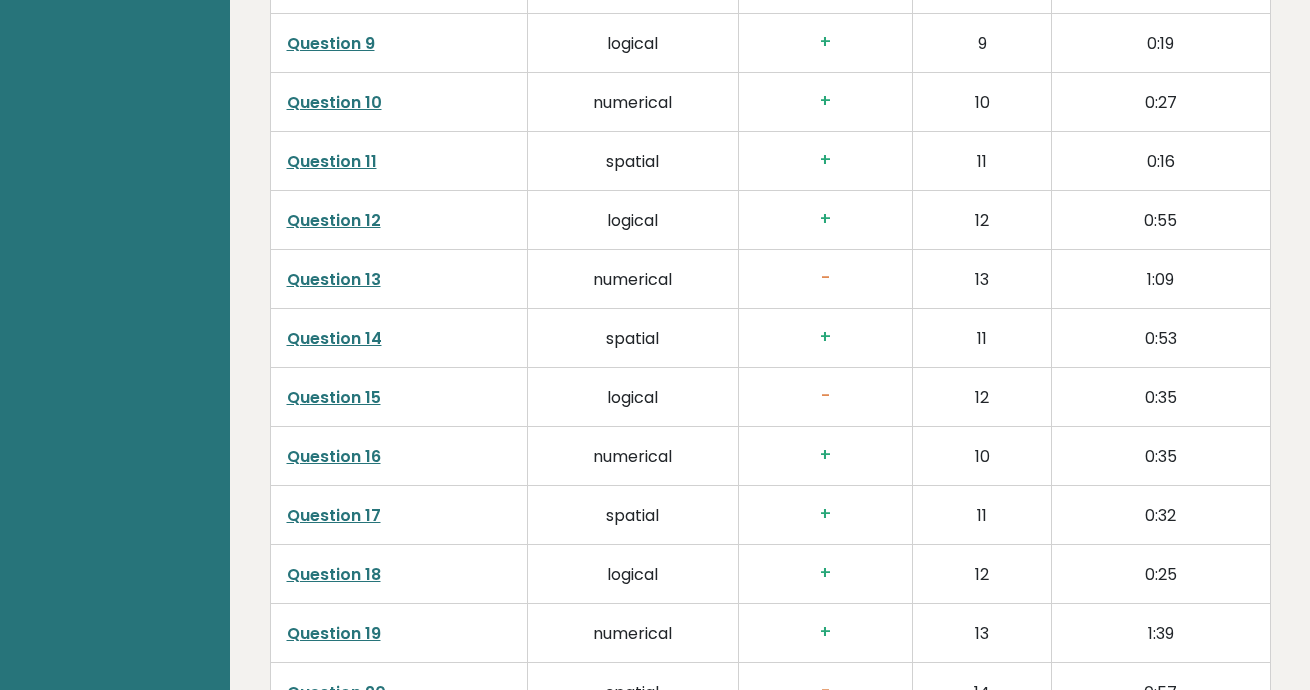 scroll, scrollTop: 3737, scrollLeft: 0, axis: vertical 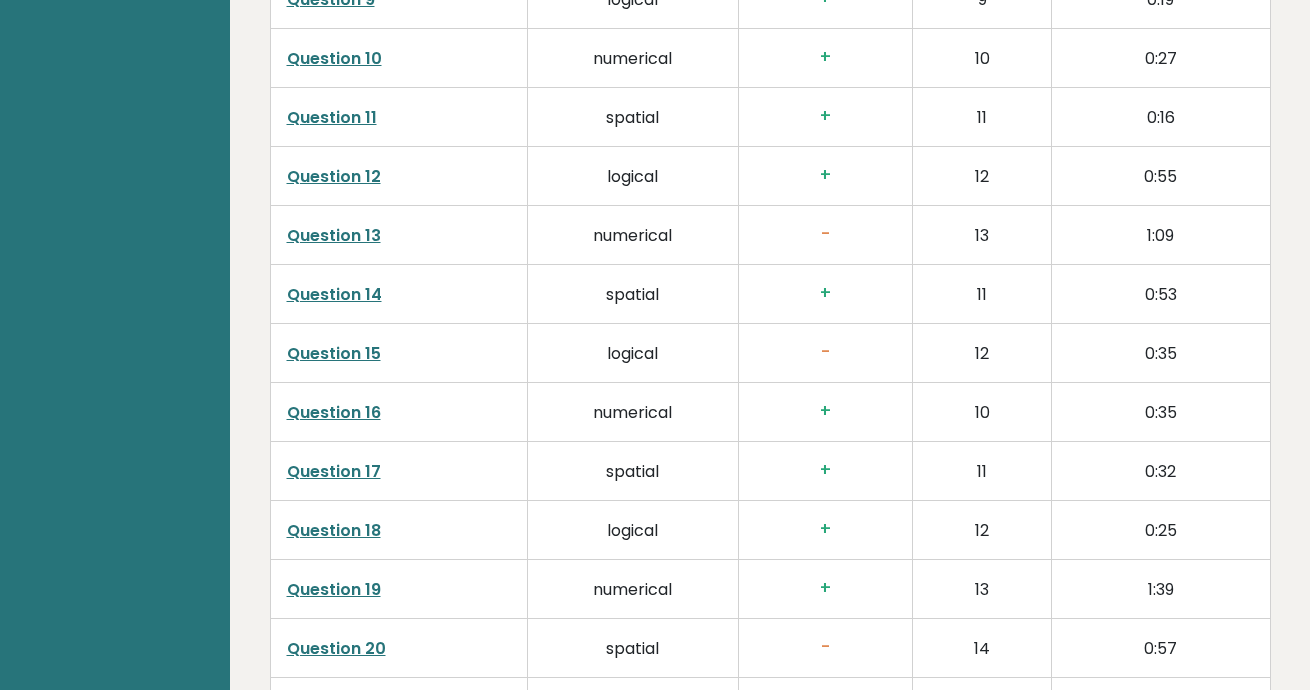 click on "Question
15" at bounding box center [334, 353] 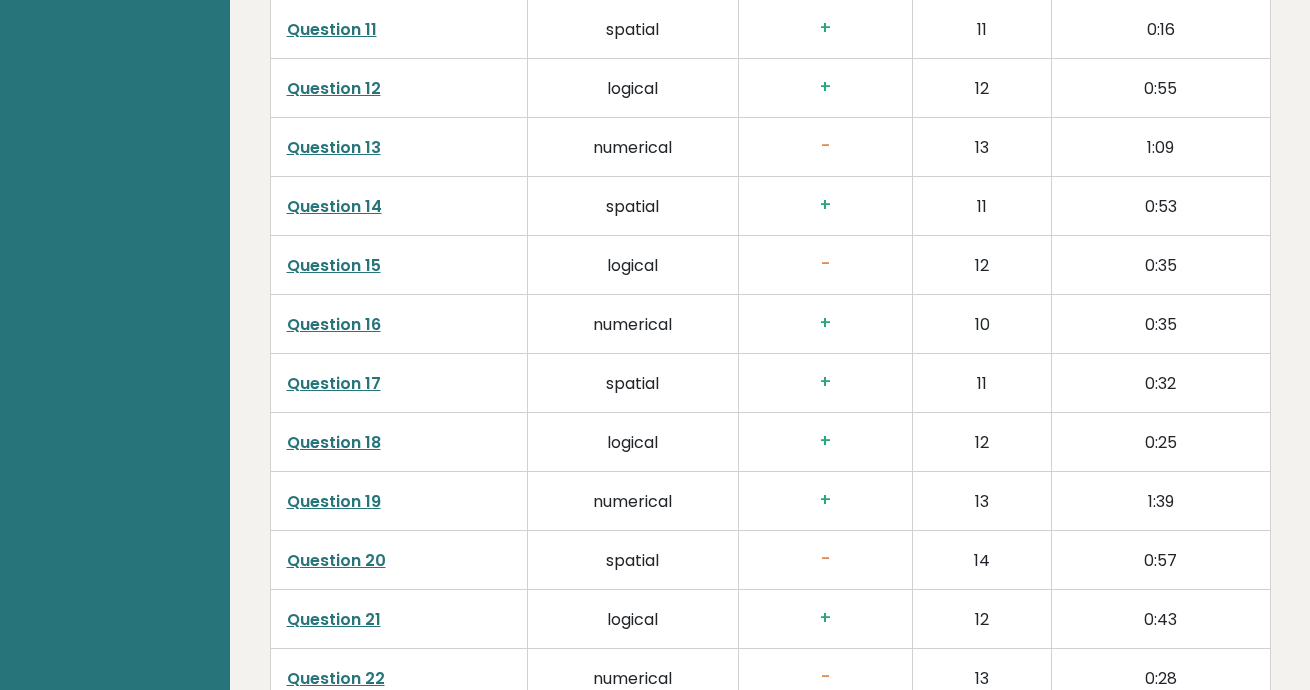 scroll, scrollTop: 3870, scrollLeft: 0, axis: vertical 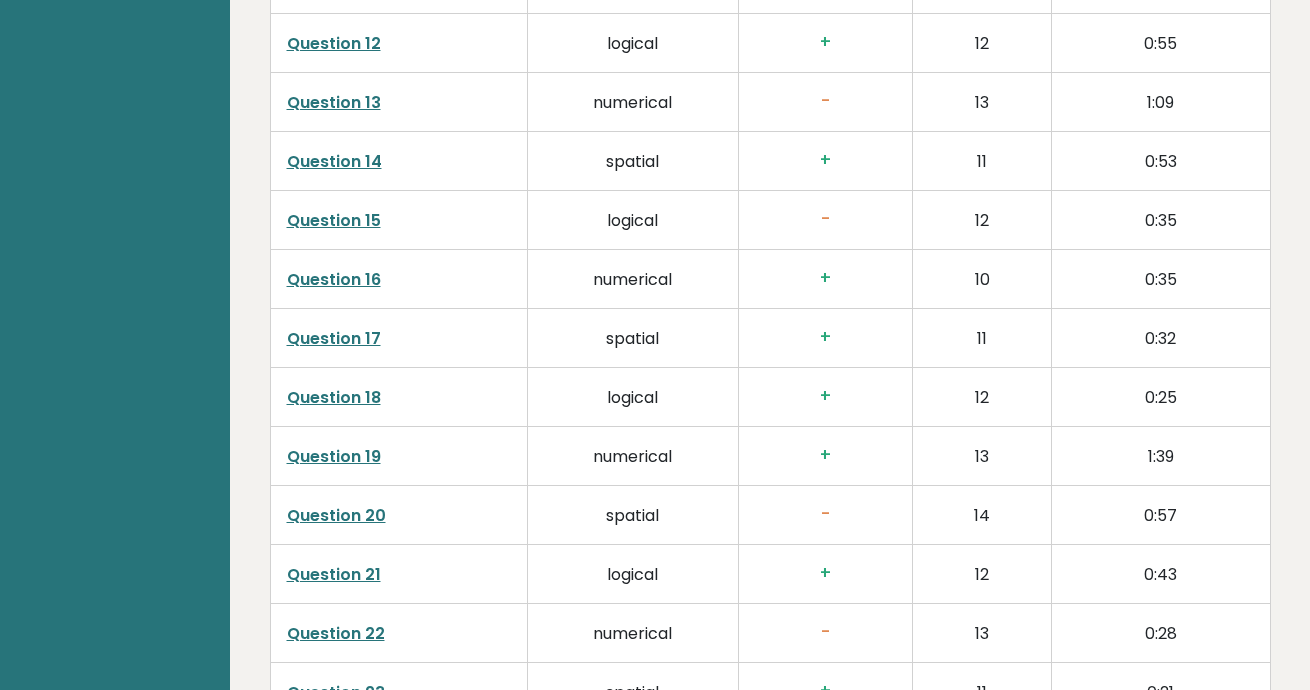 click on "Question
20" at bounding box center (336, 515) 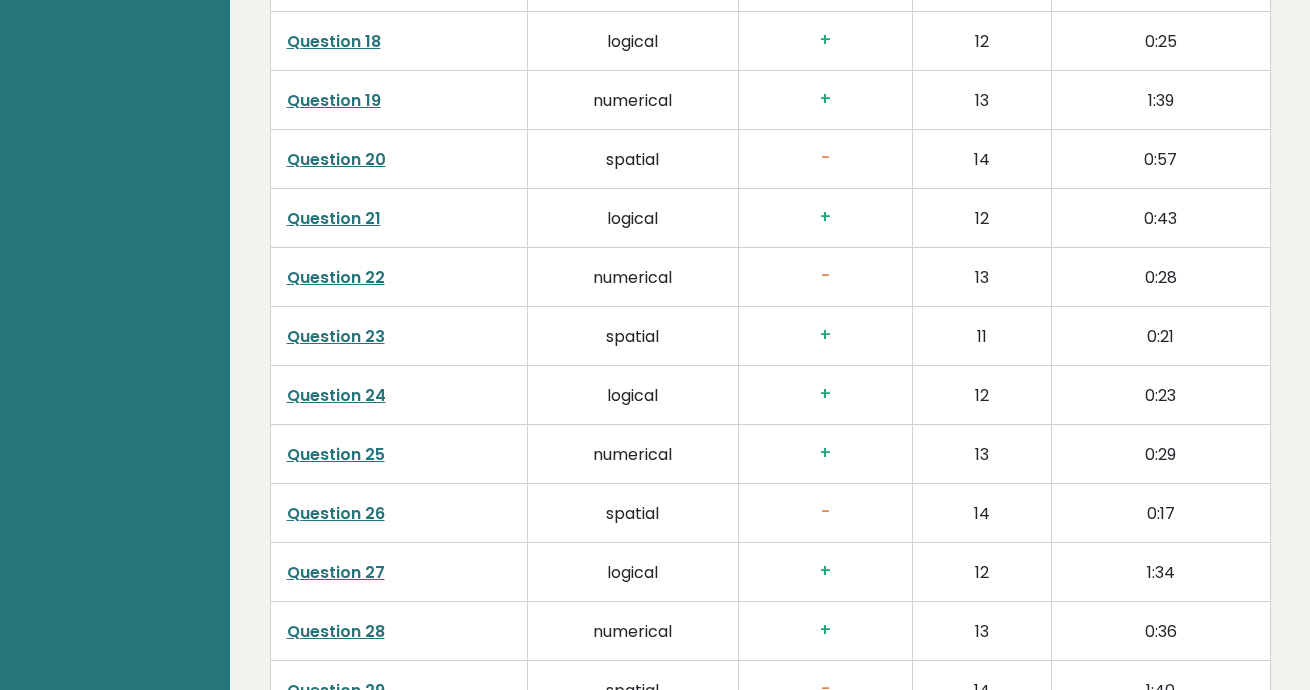 scroll, scrollTop: 4270, scrollLeft: 0, axis: vertical 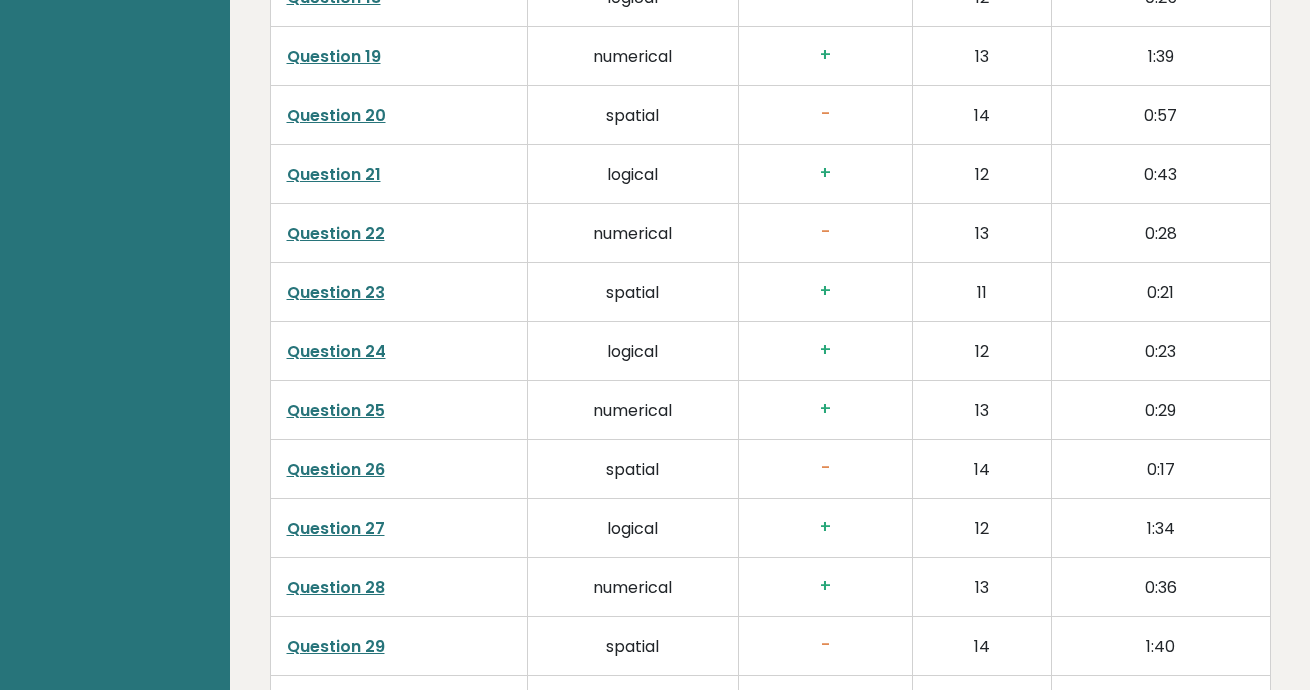 click on "Question
26" at bounding box center [336, 469] 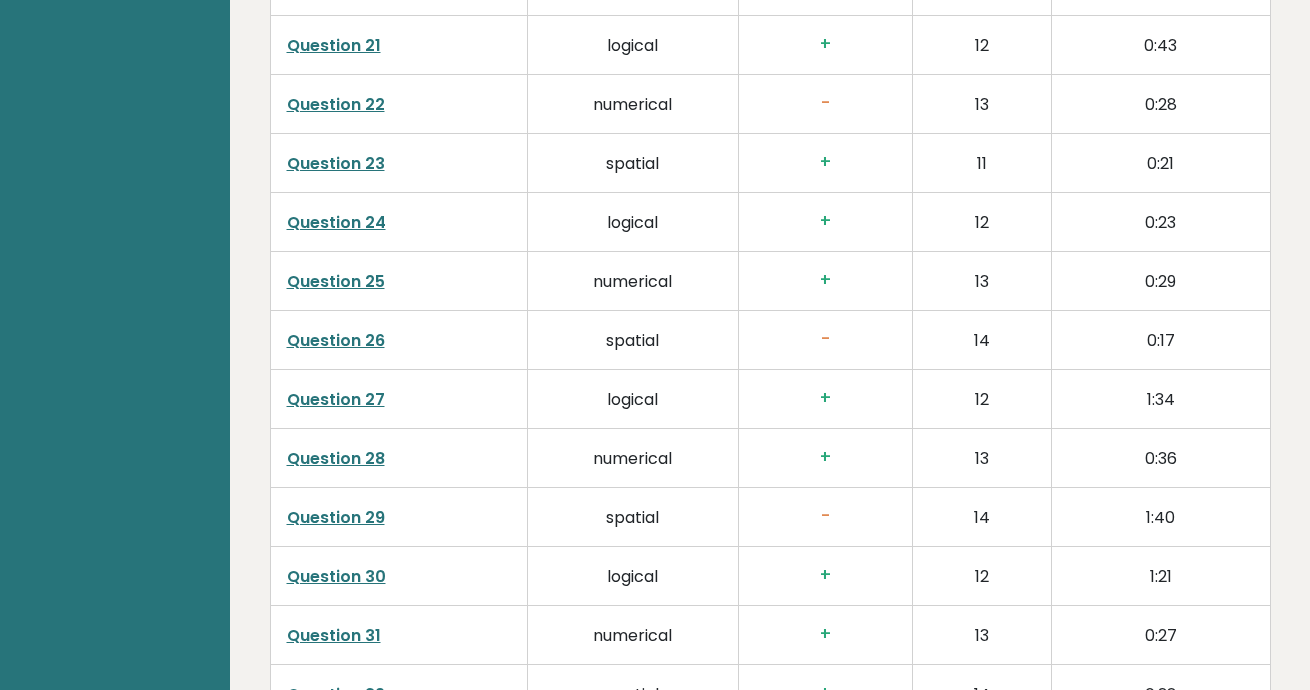 scroll, scrollTop: 4404, scrollLeft: 0, axis: vertical 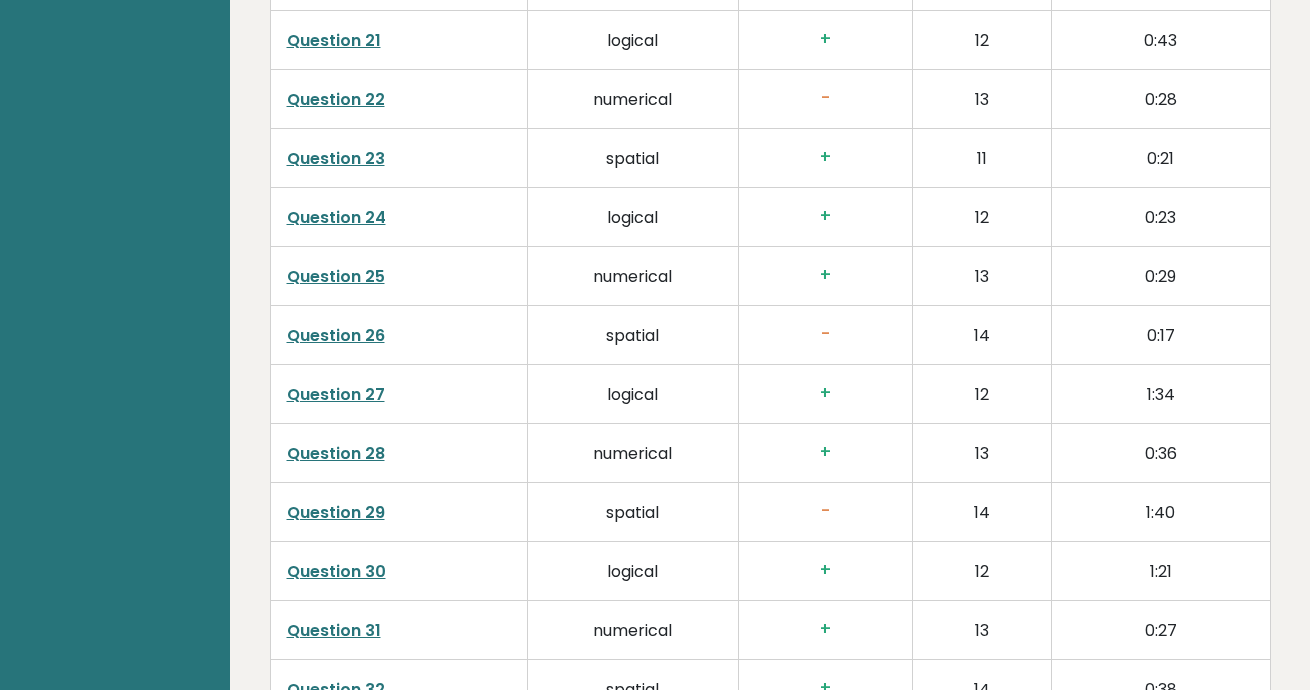 click on "Question
29" at bounding box center (336, 512) 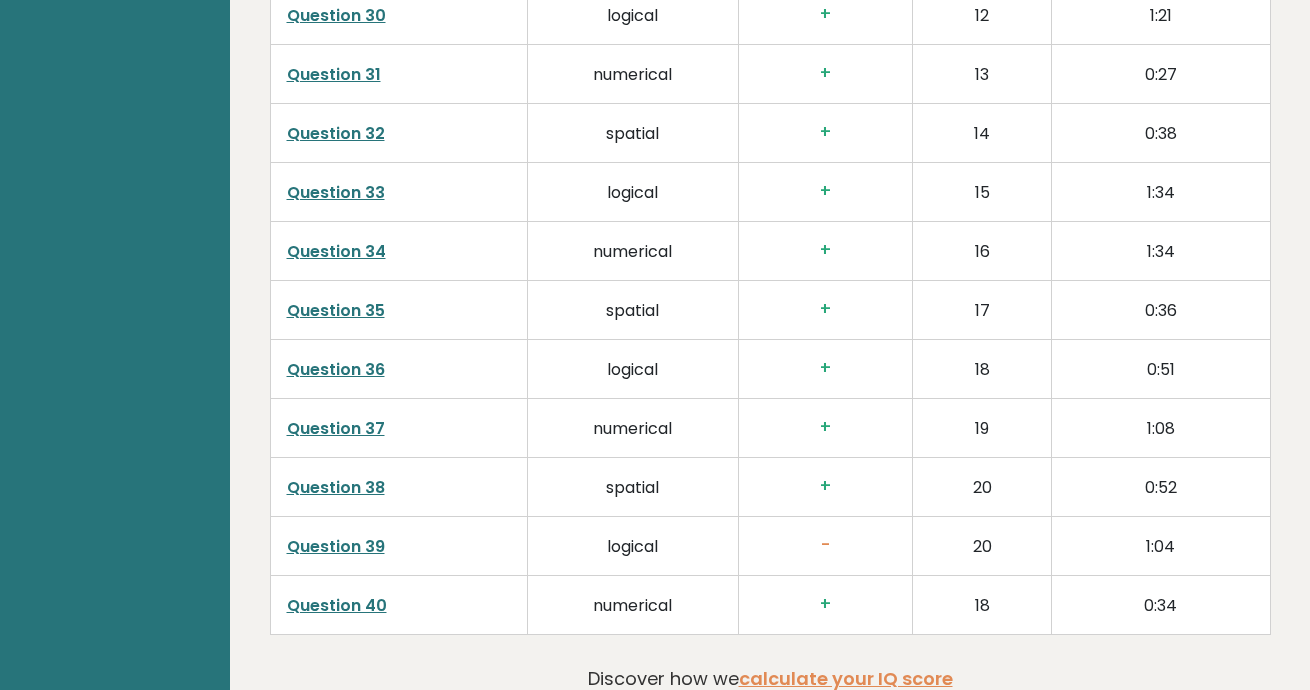 scroll, scrollTop: 5152, scrollLeft: 0, axis: vertical 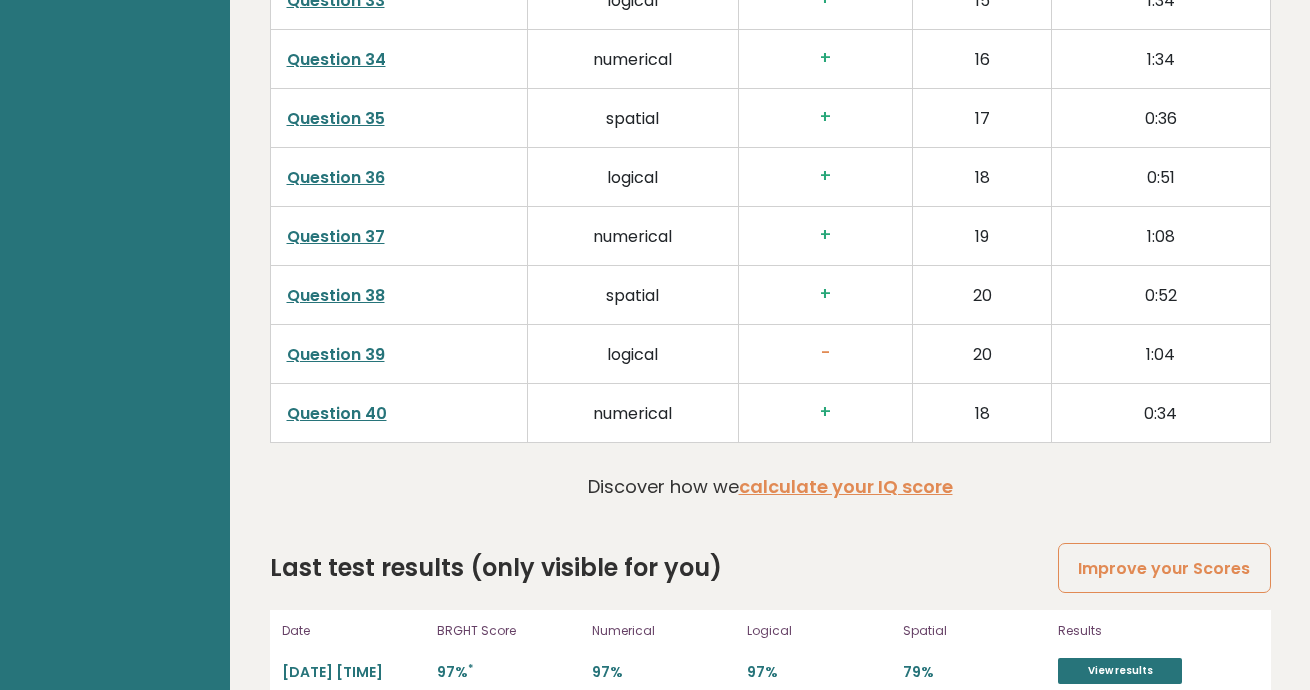 click on "Question
39" at bounding box center (336, 354) 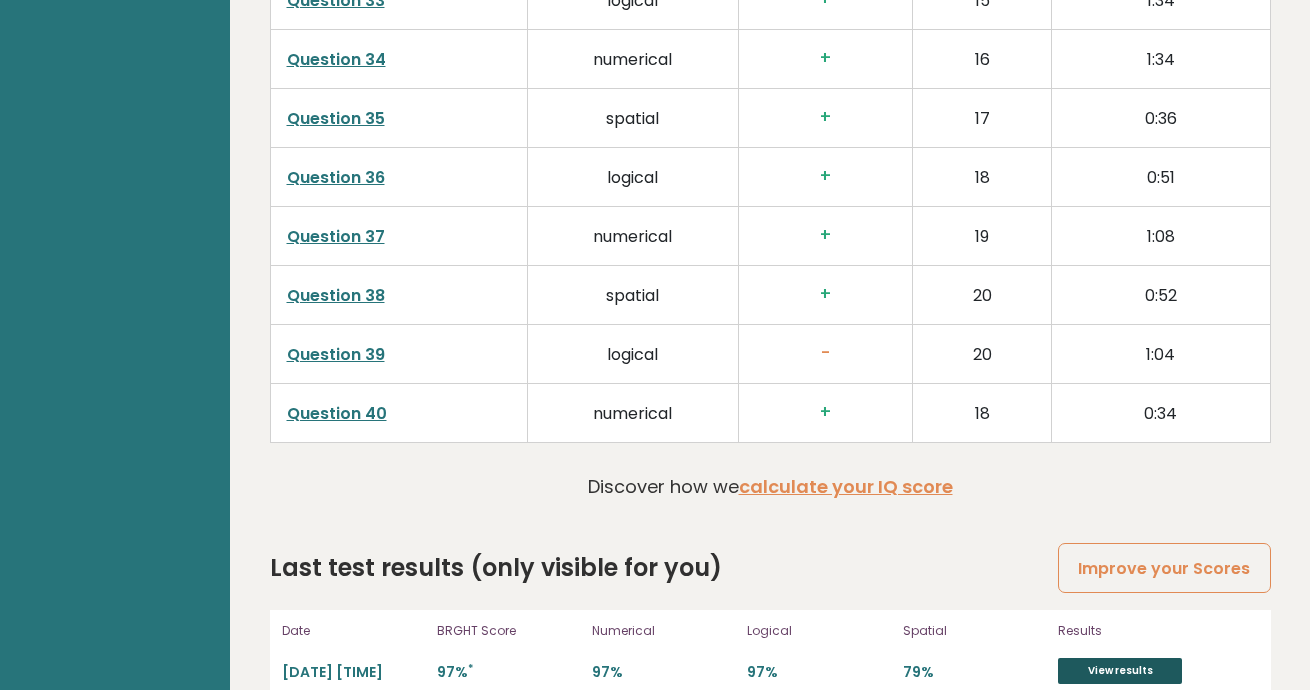 click on "View results" at bounding box center (1120, 671) 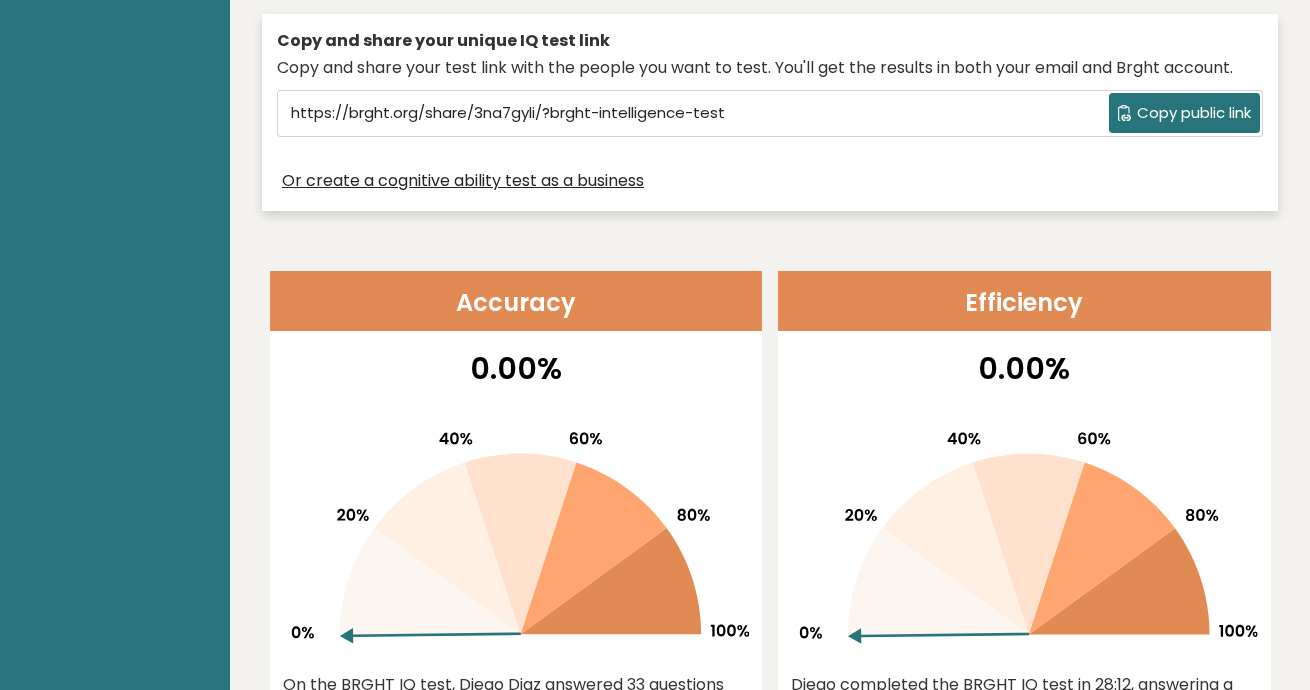 scroll, scrollTop: 0, scrollLeft: 0, axis: both 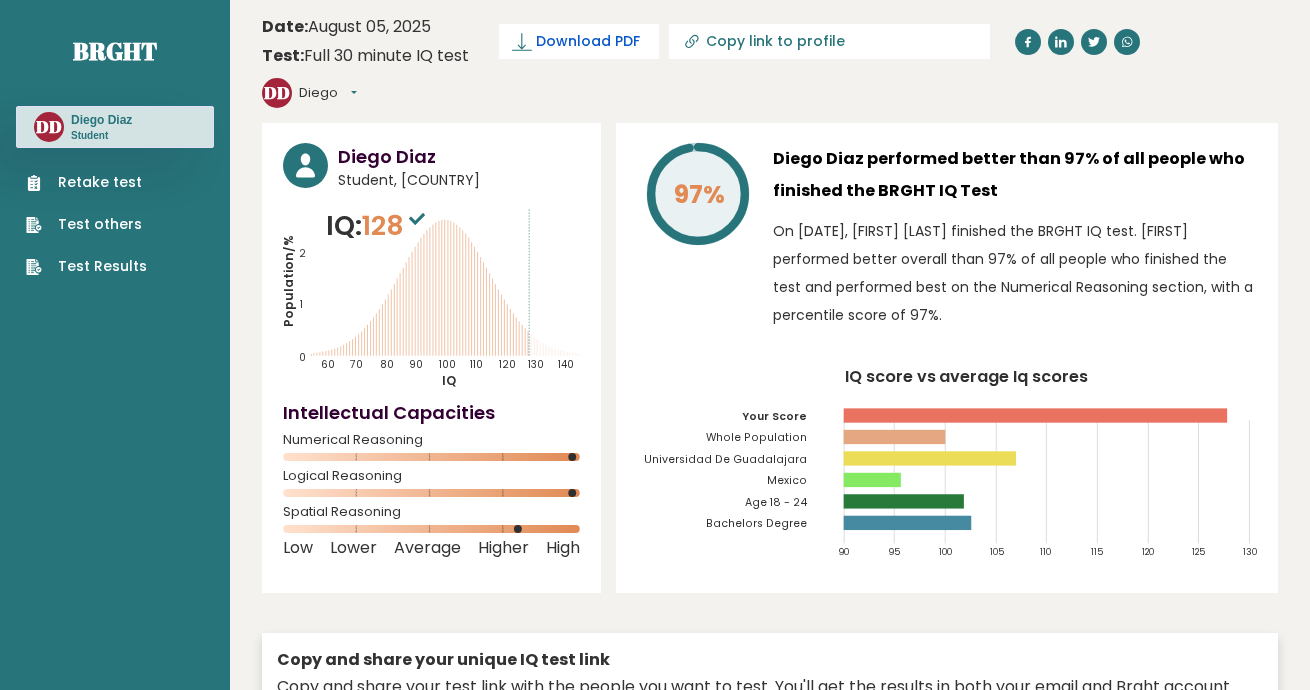 click on "Download PDF" at bounding box center [588, 41] 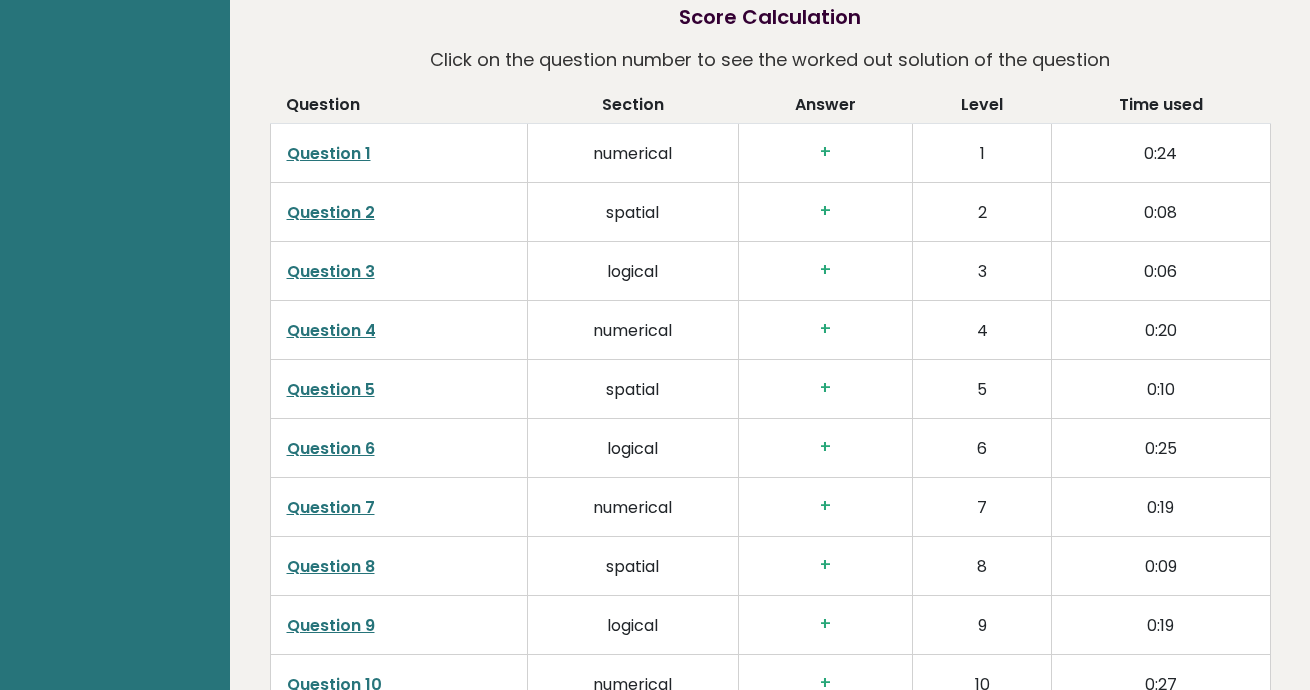 scroll, scrollTop: 3067, scrollLeft: 0, axis: vertical 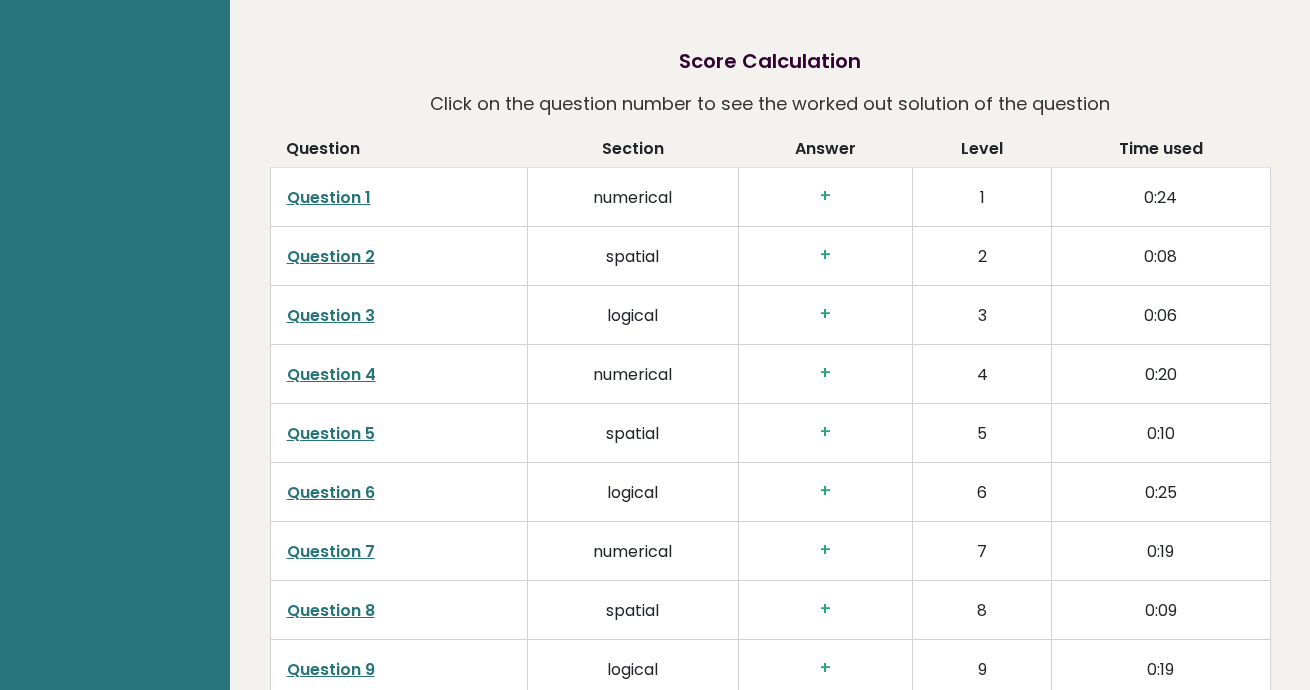 click on "Question
2" at bounding box center (399, 256) 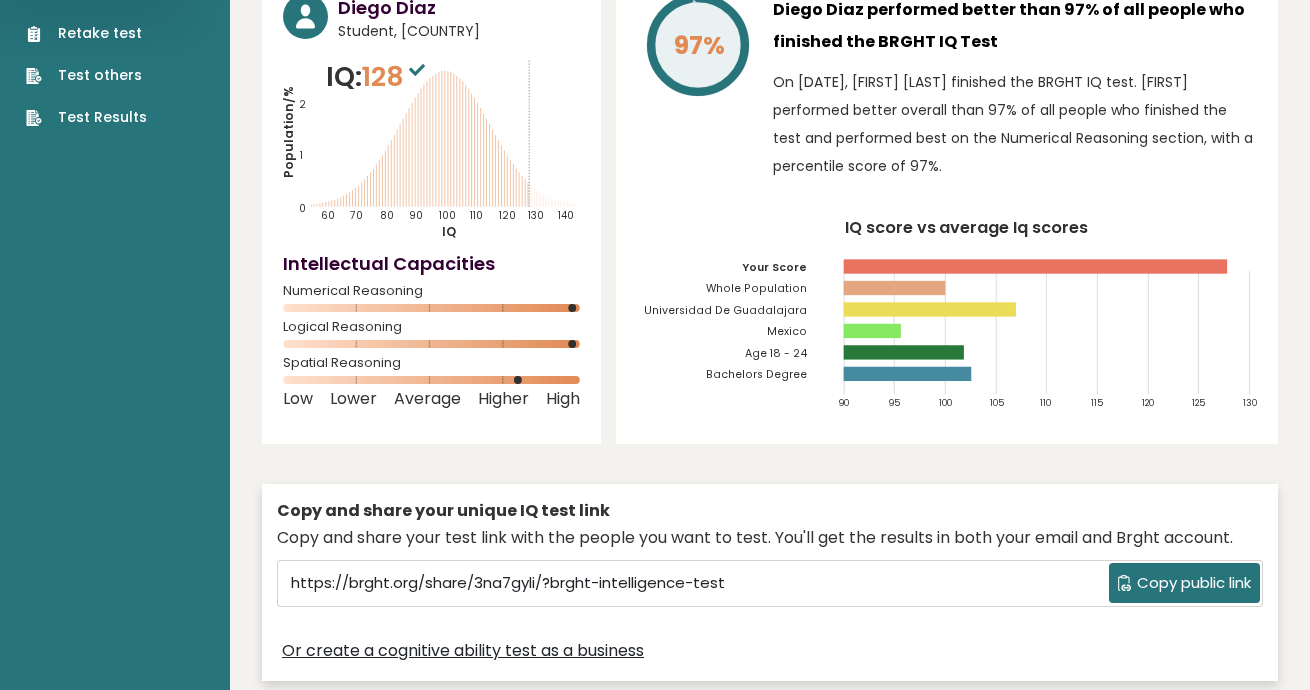 scroll, scrollTop: 0, scrollLeft: 0, axis: both 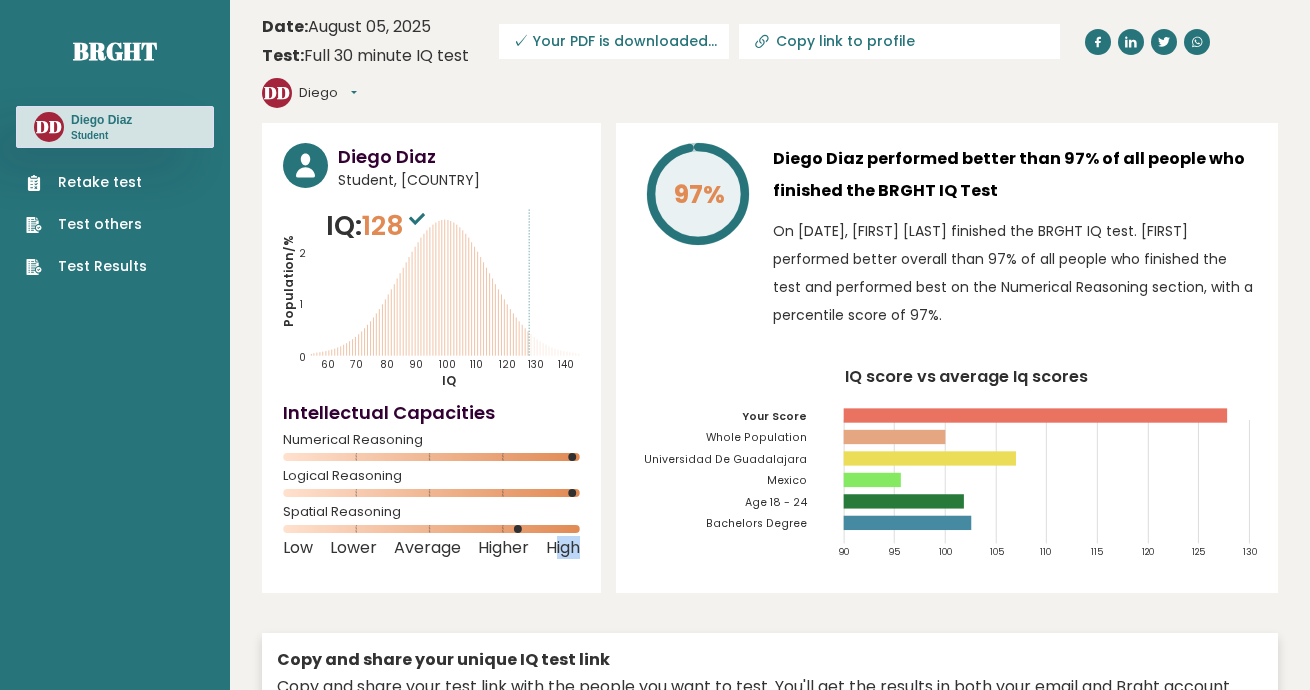 drag, startPoint x: 553, startPoint y: 505, endPoint x: 590, endPoint y: 508, distance: 37.12142 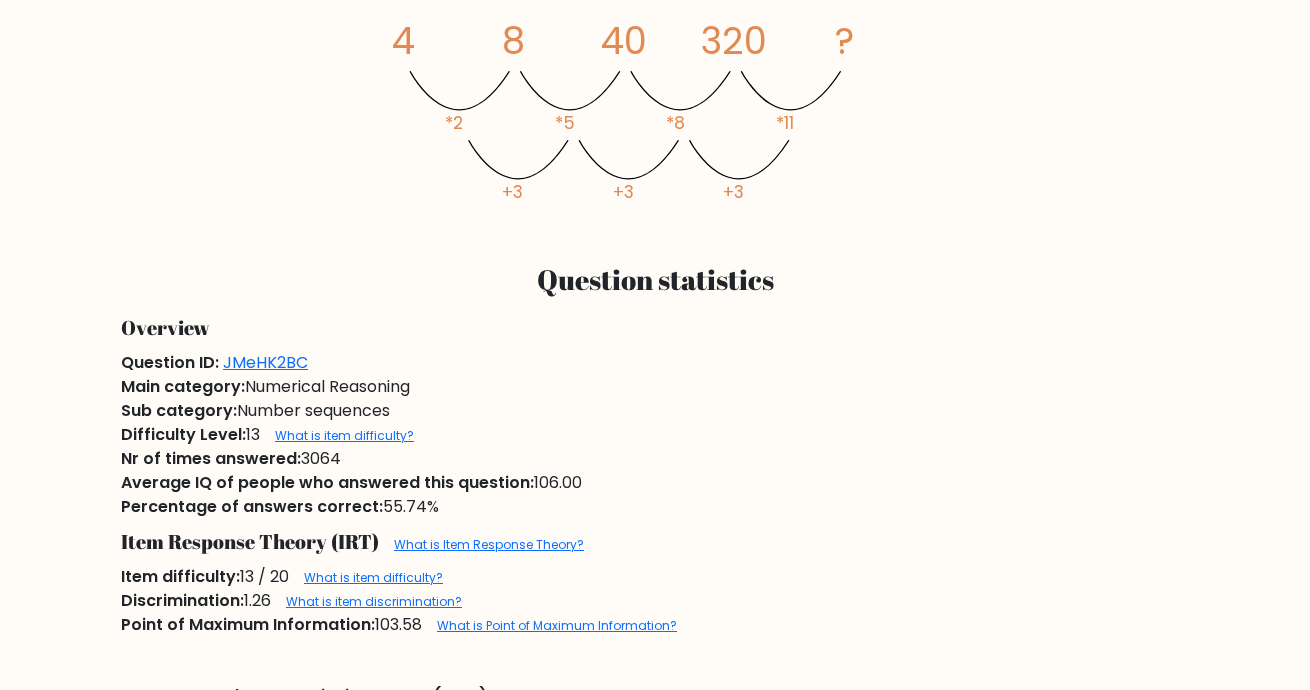 scroll, scrollTop: 1067, scrollLeft: 0, axis: vertical 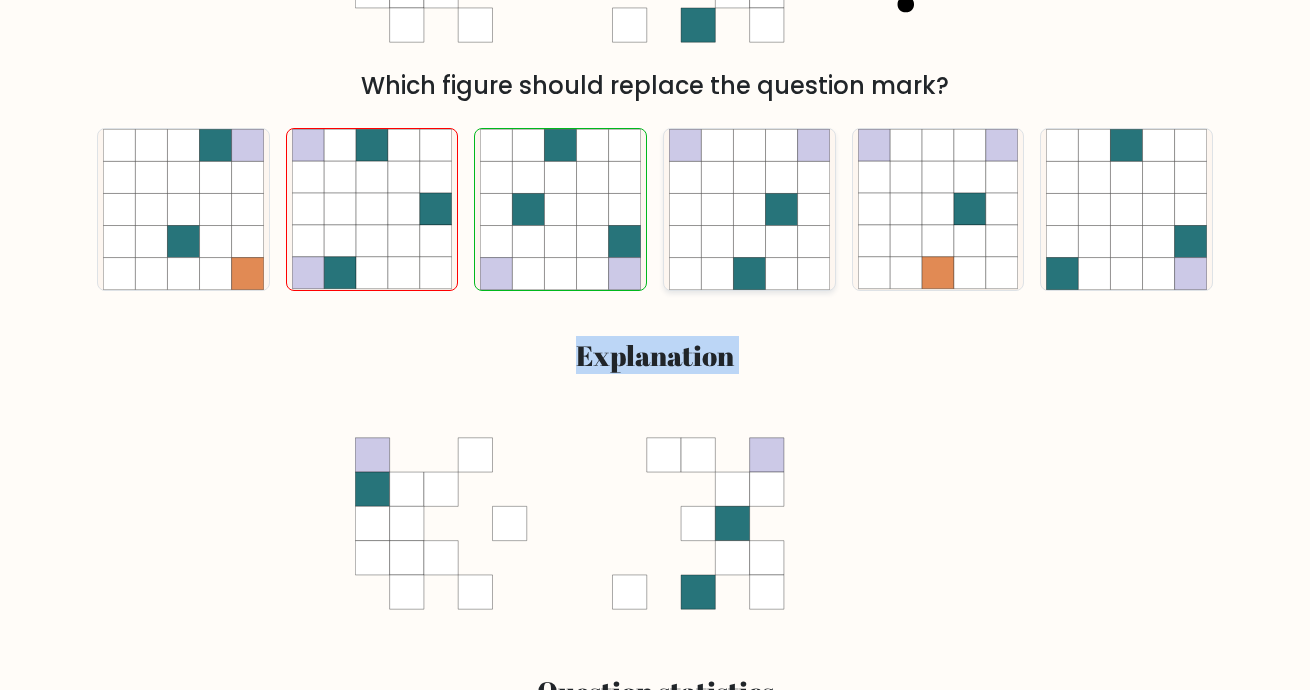 drag, startPoint x: 818, startPoint y: 389, endPoint x: 778, endPoint y: 275, distance: 120.8139 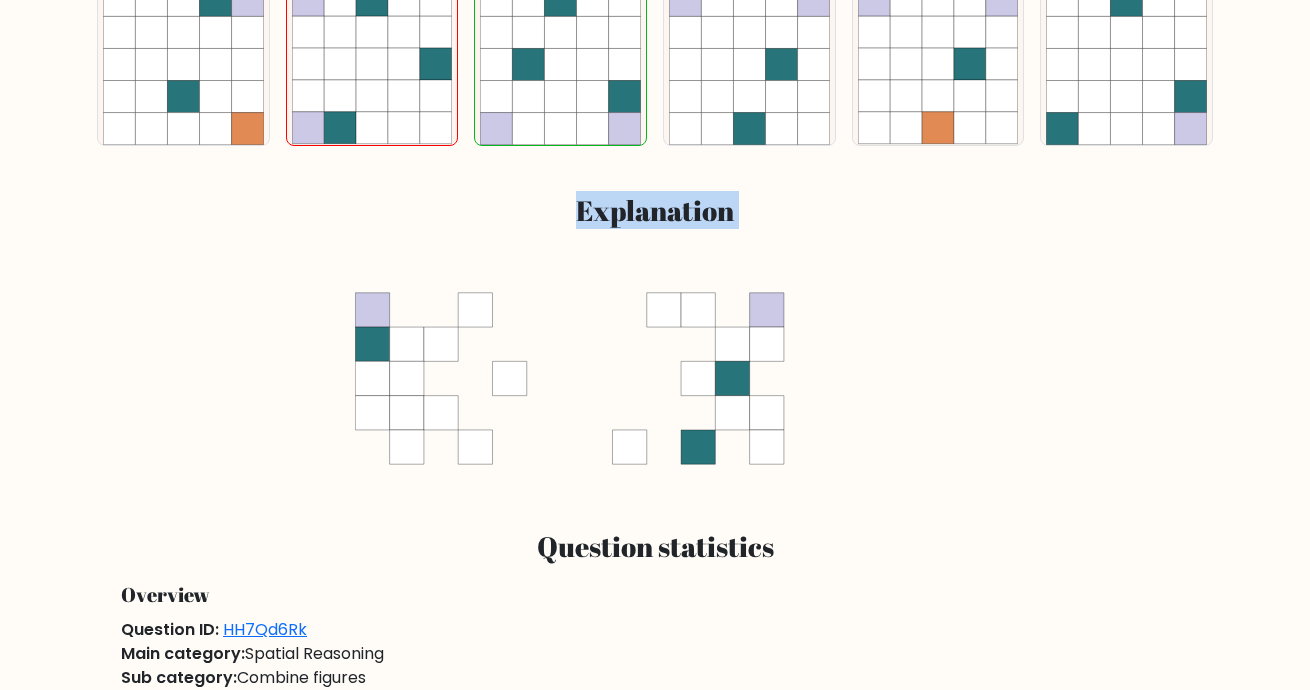 scroll, scrollTop: 800, scrollLeft: 0, axis: vertical 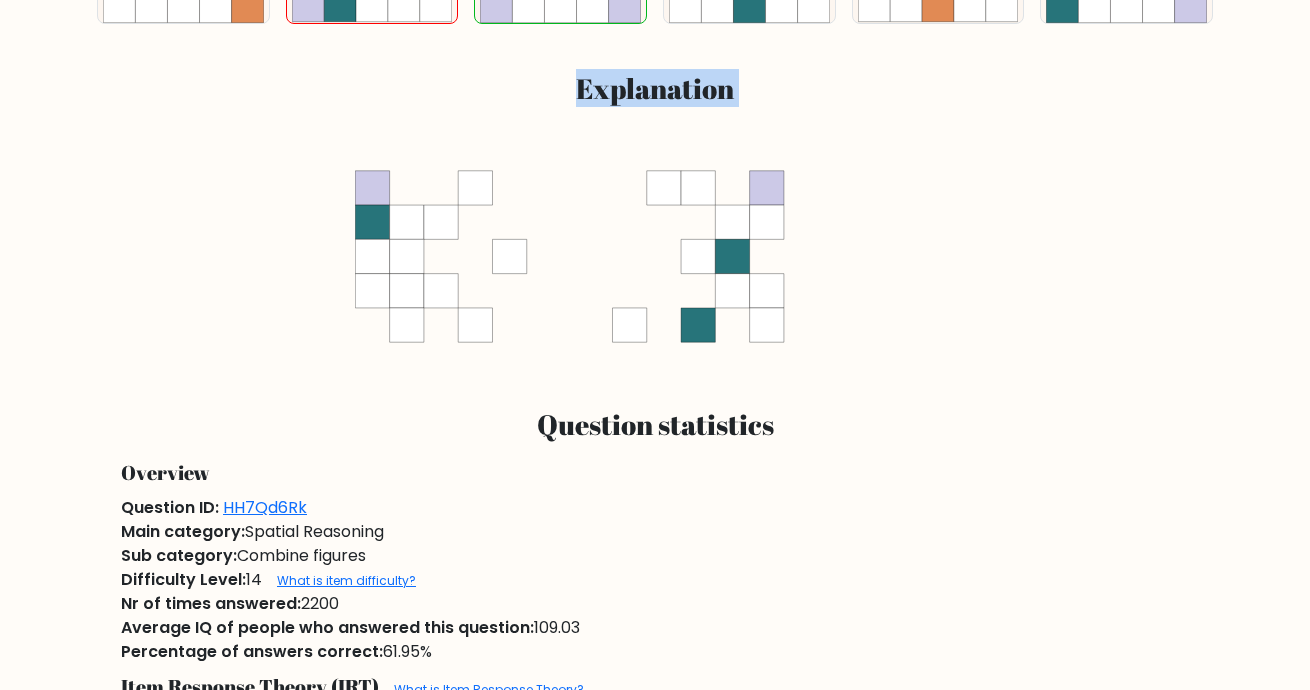 click on "#fig1{
animation-name: fig1Anim;
animation-duration: 10s;
animation-iteration-count: infinite;
transform-origin: 250px 250px;
}
#fig2{
animation-duration: 10s;
animation-name: fig2Anim;
animation-iteration-count: infinite;
transform-origin: 250px 250px;
}
@keyframes fig1Anim{
0%   { transform: rotate(0deg); }
50%  { transform: translateX(400px) rotate(180deg); }
100% { transform: rotate(0deg); }
}
@keyframes fig2Anim{
0%   { transform: translateX(750px) rotate(0deg); }
50%  { transform: translateX(400px) rotate(180deg); }
100% { transform: translateX(750px) rotate(0deg); }
}" 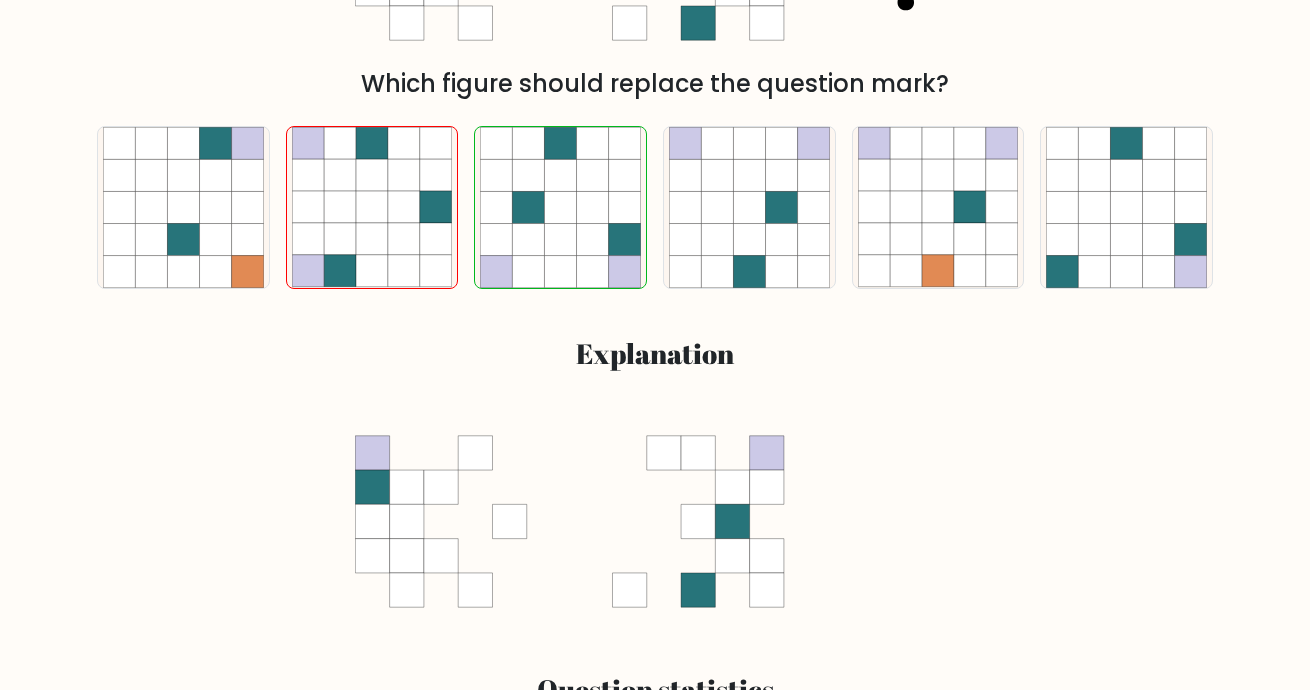 scroll, scrollTop: 533, scrollLeft: 0, axis: vertical 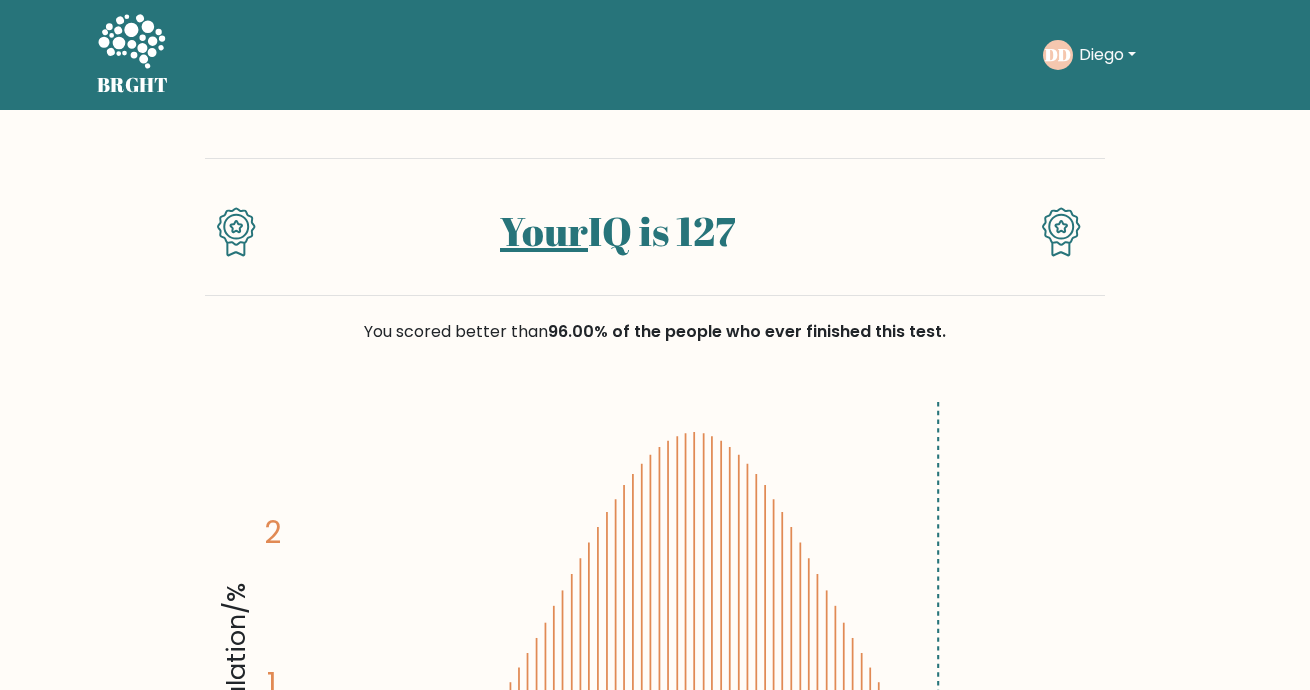 drag, startPoint x: 764, startPoint y: 252, endPoint x: 741, endPoint y: 256, distance: 23.345236 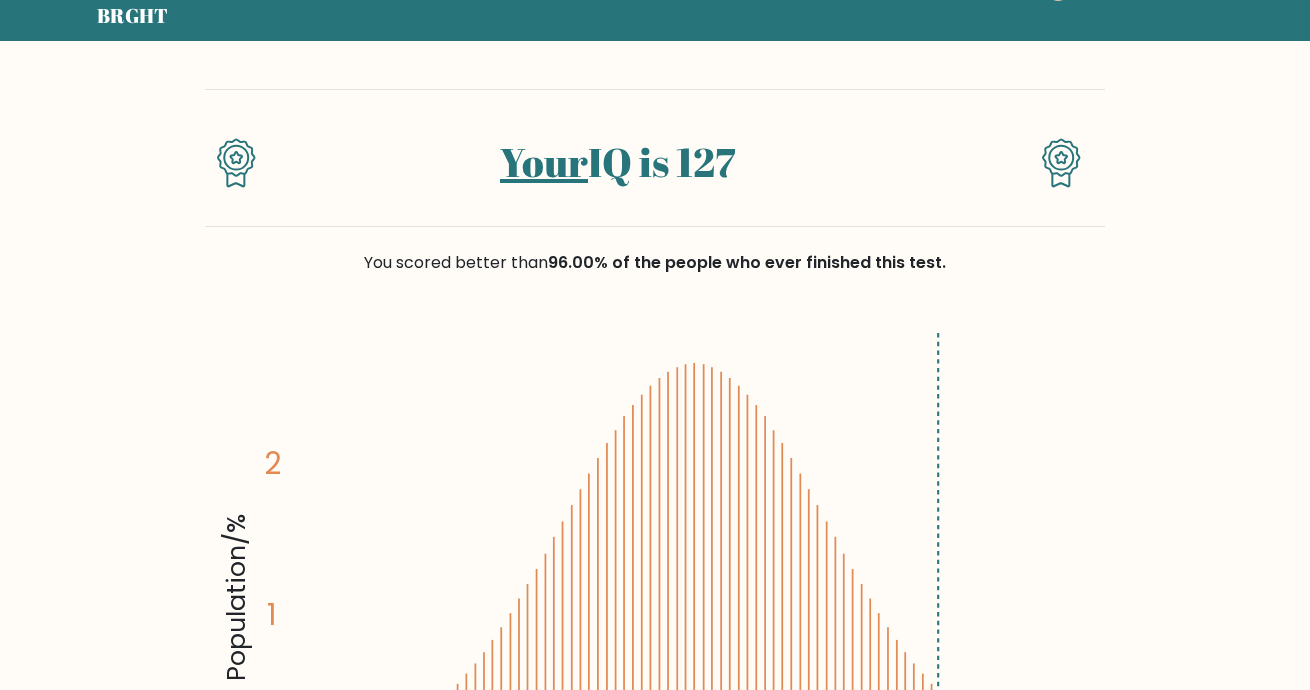 scroll, scrollTop: 0, scrollLeft: 0, axis: both 